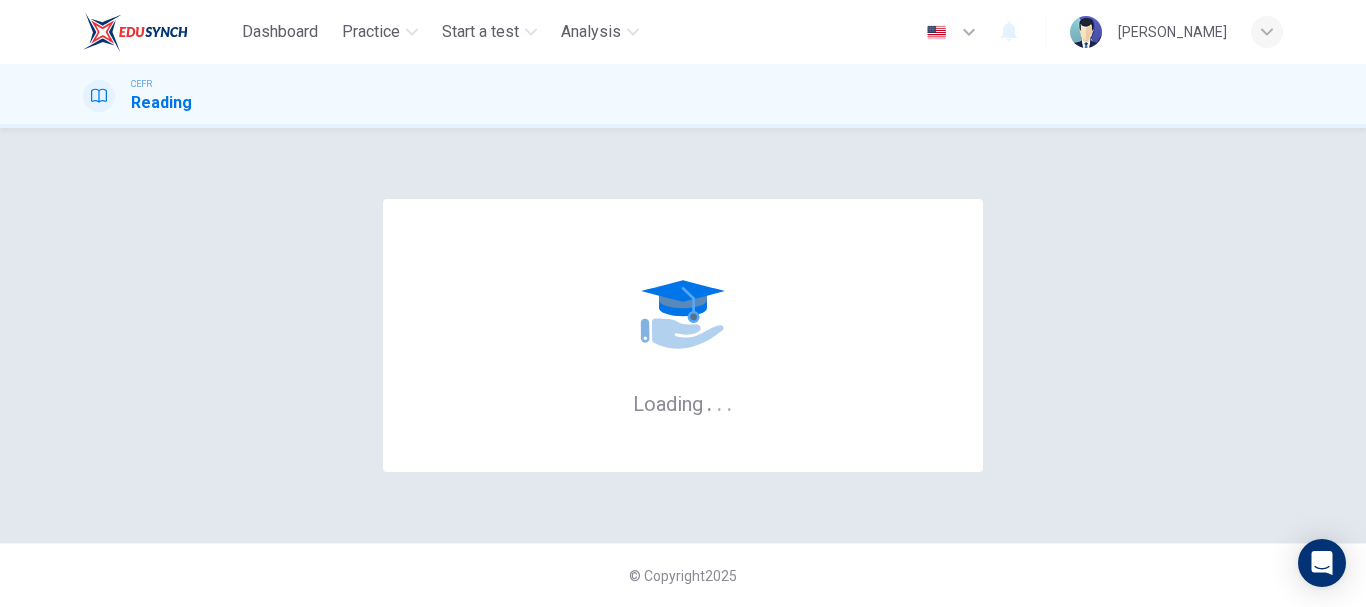 scroll, scrollTop: 0, scrollLeft: 0, axis: both 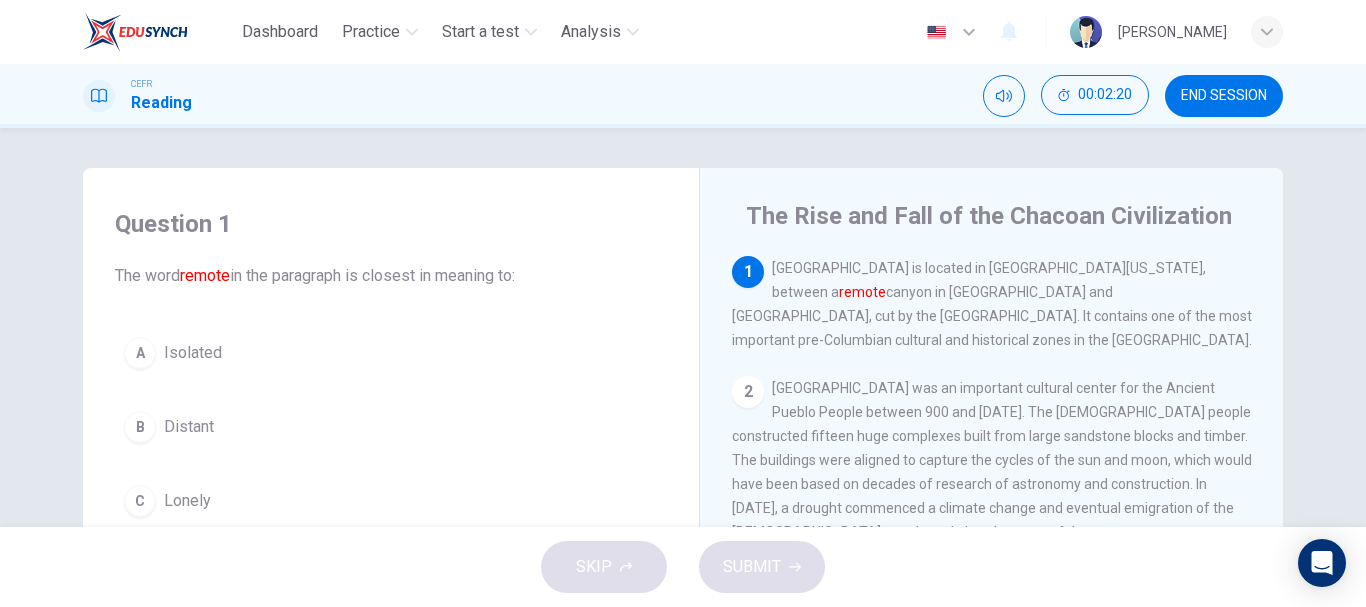 click on "A Isolated" at bounding box center (391, 353) 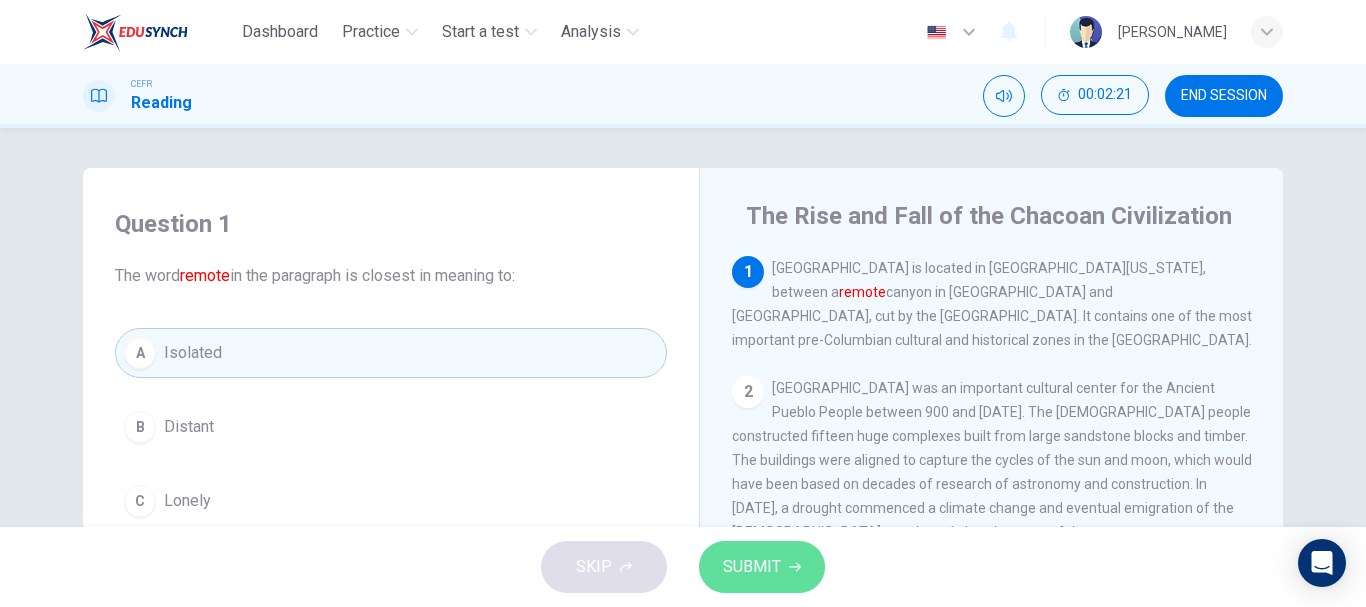 click on "SUBMIT" at bounding box center [752, 567] 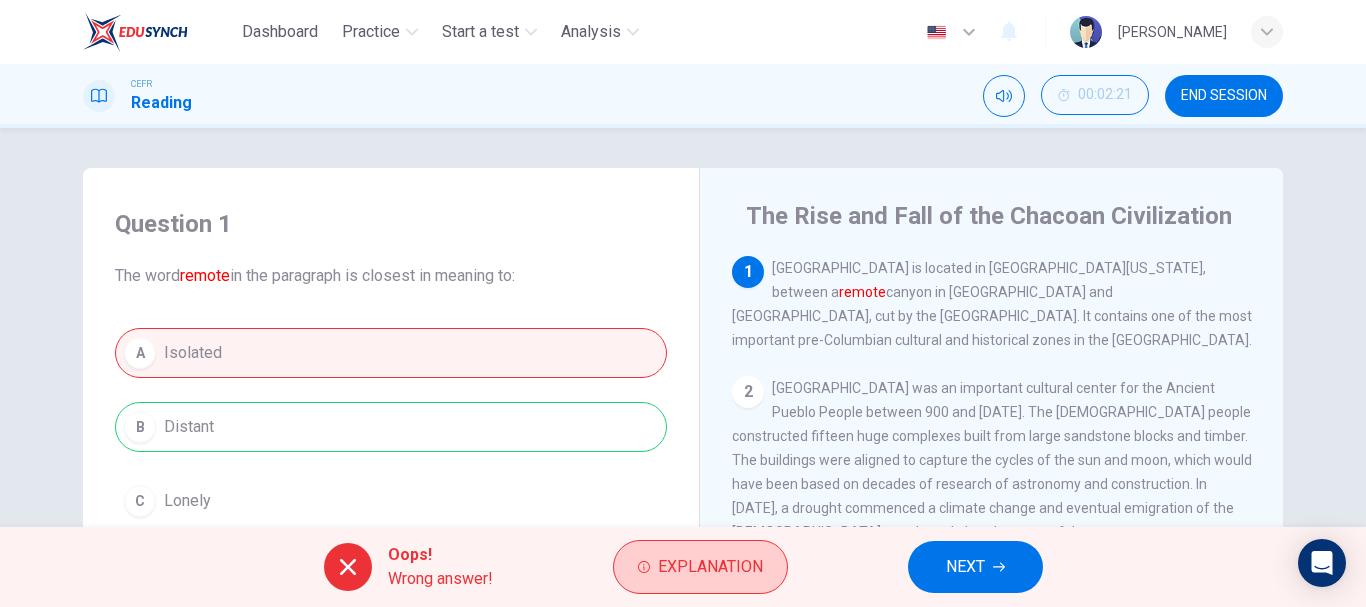 click on "Explanation" at bounding box center (700, 567) 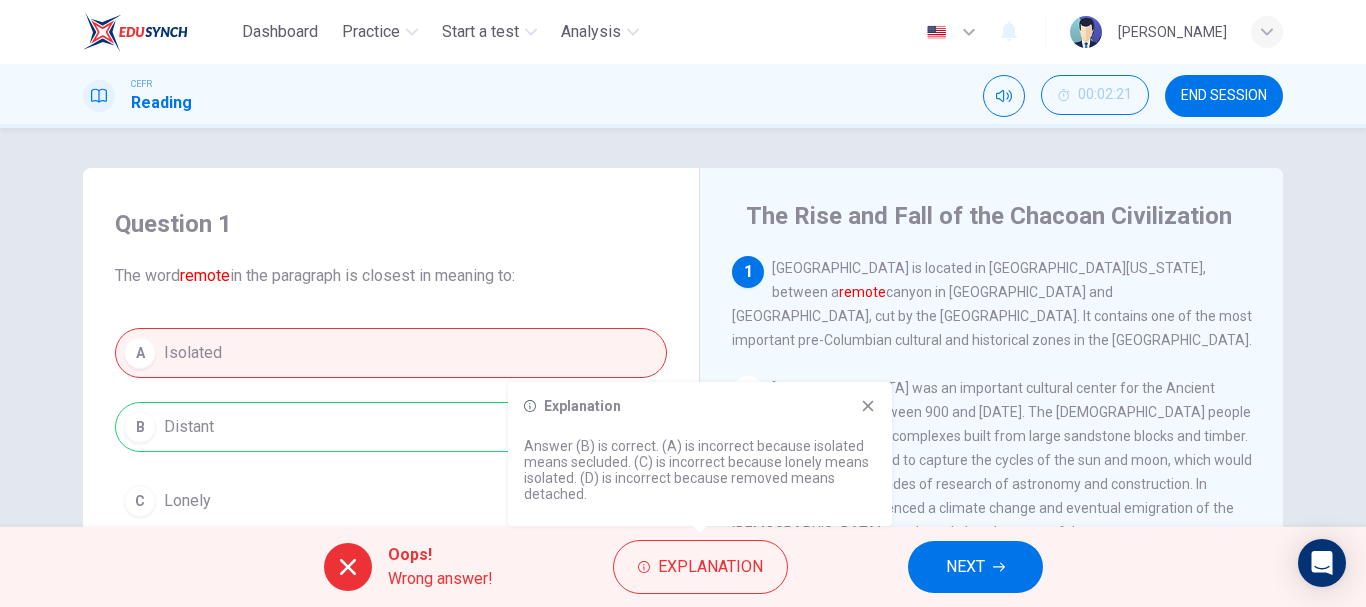 click on "Explanation Answer (B) is correct. (A) is incorrect because isolated means secluded. (C) is incorrect because lonely means isolated. (D) is incorrect because removed means detached." at bounding box center [700, 454] 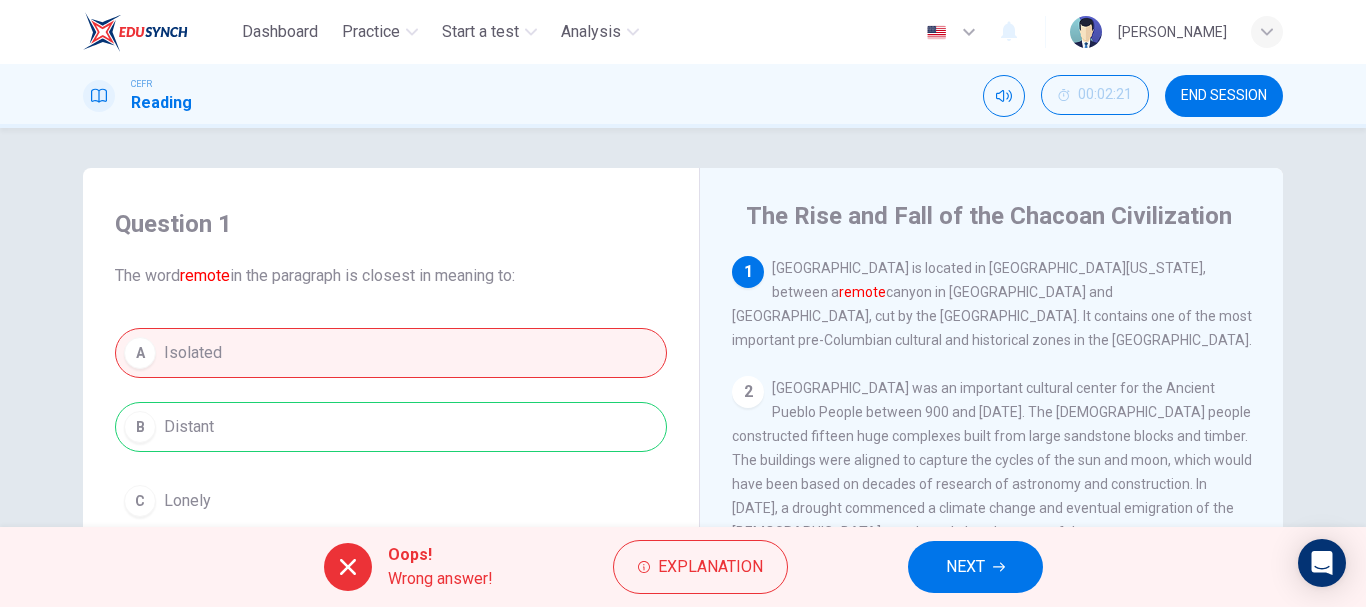 click on "NEXT" at bounding box center (965, 567) 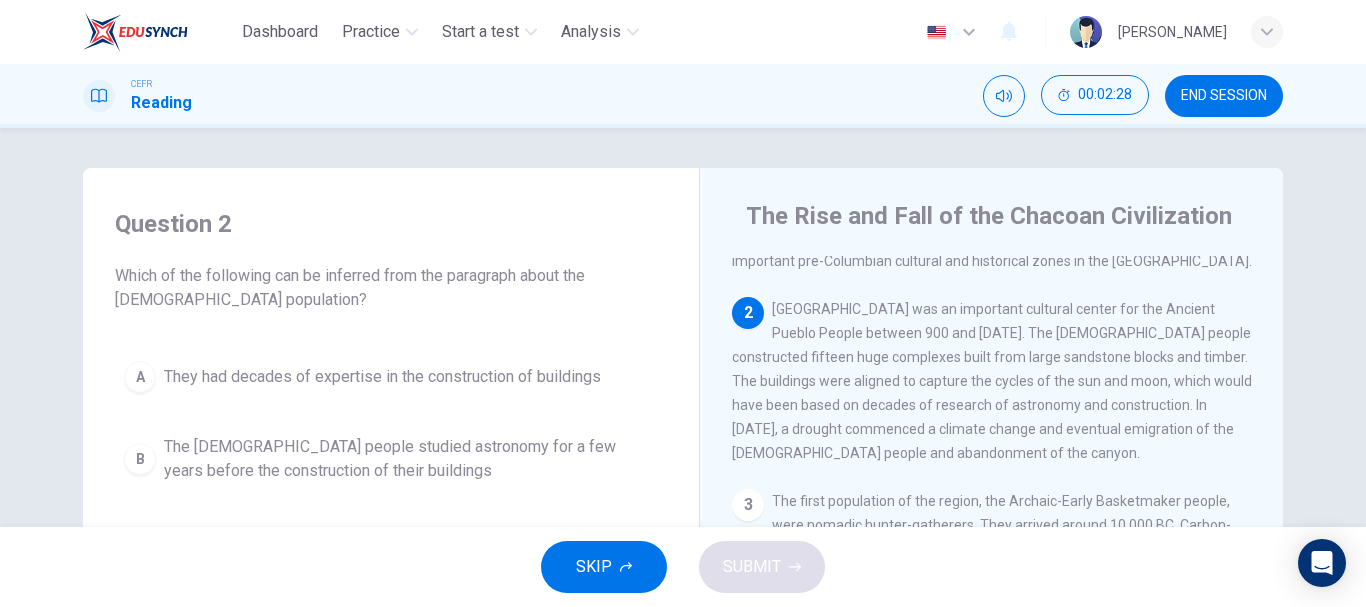 scroll, scrollTop: 82, scrollLeft: 0, axis: vertical 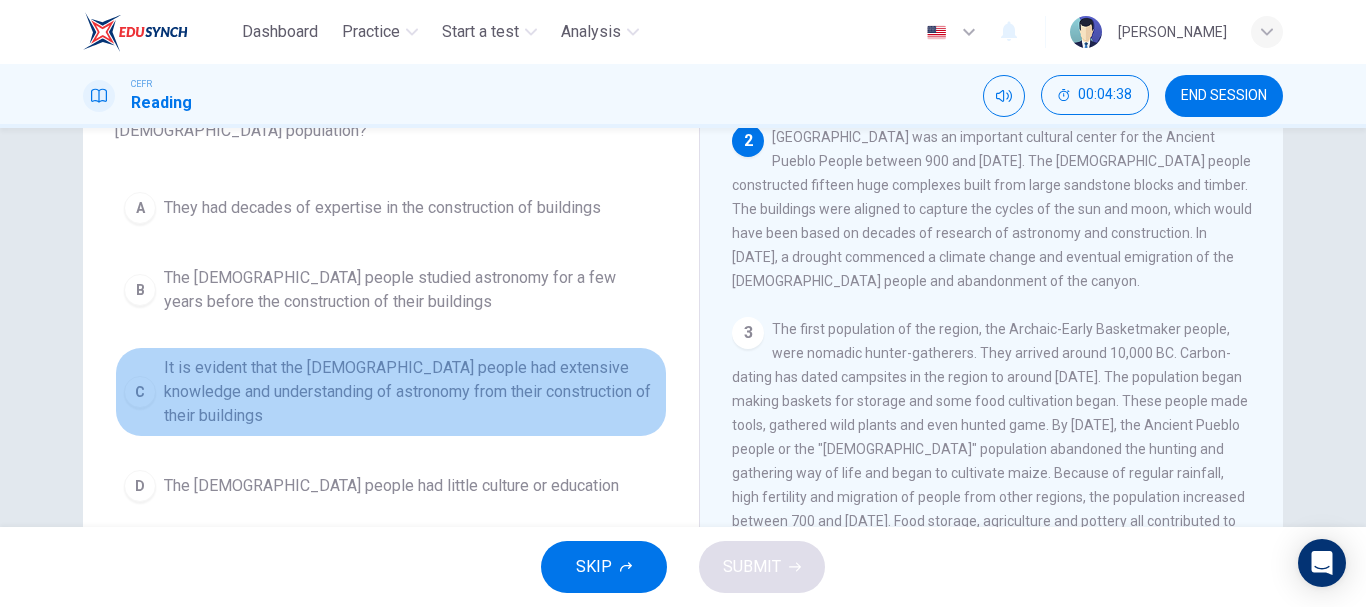 click on "C It is evident that the [DEMOGRAPHIC_DATA] people had extensive knowledge and understanding of astronomy from their construction of their buildings" at bounding box center [391, 392] 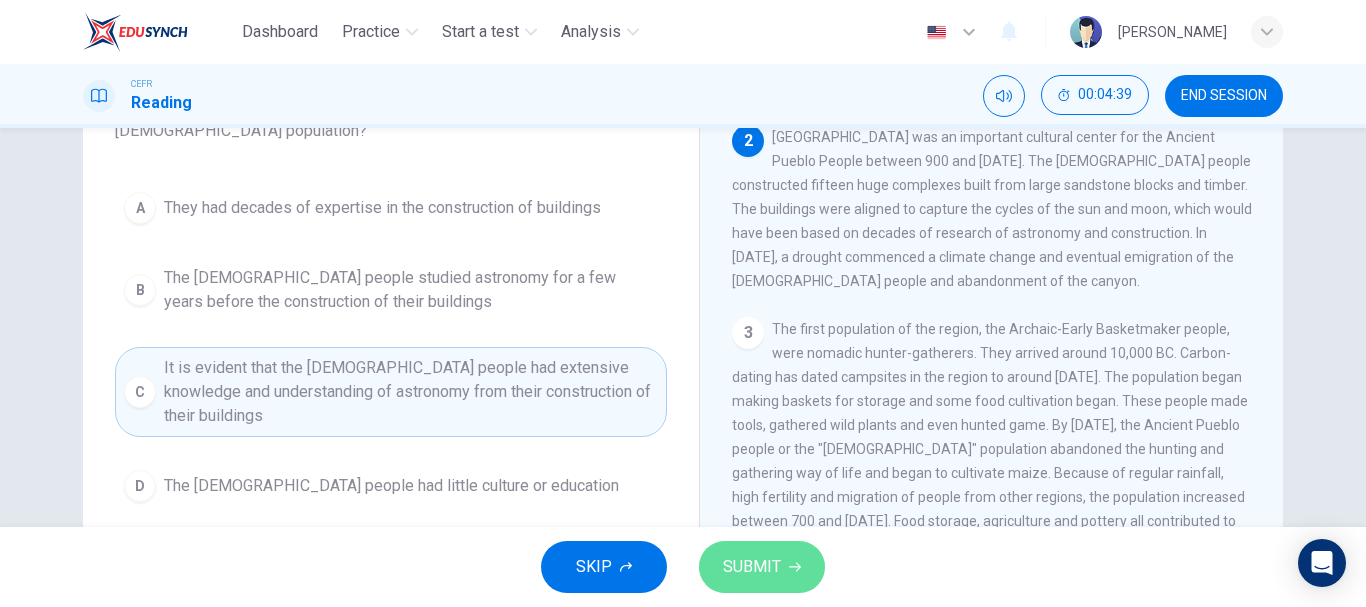 click on "SUBMIT" at bounding box center [752, 567] 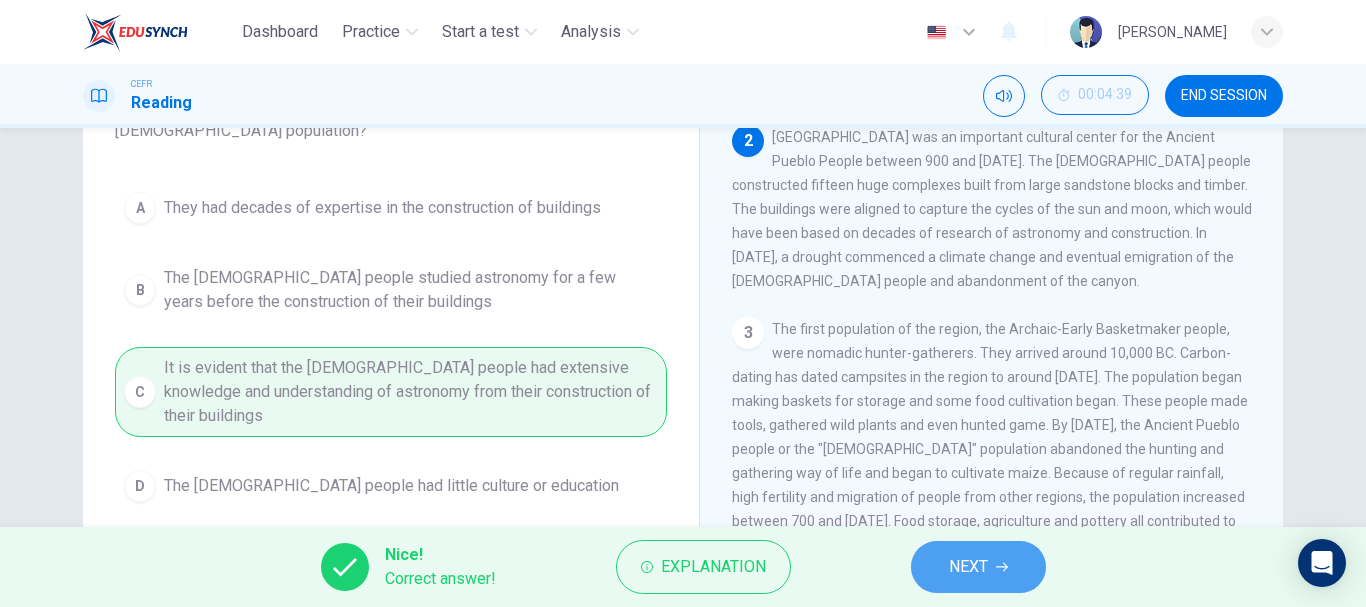 click on "NEXT" at bounding box center [978, 567] 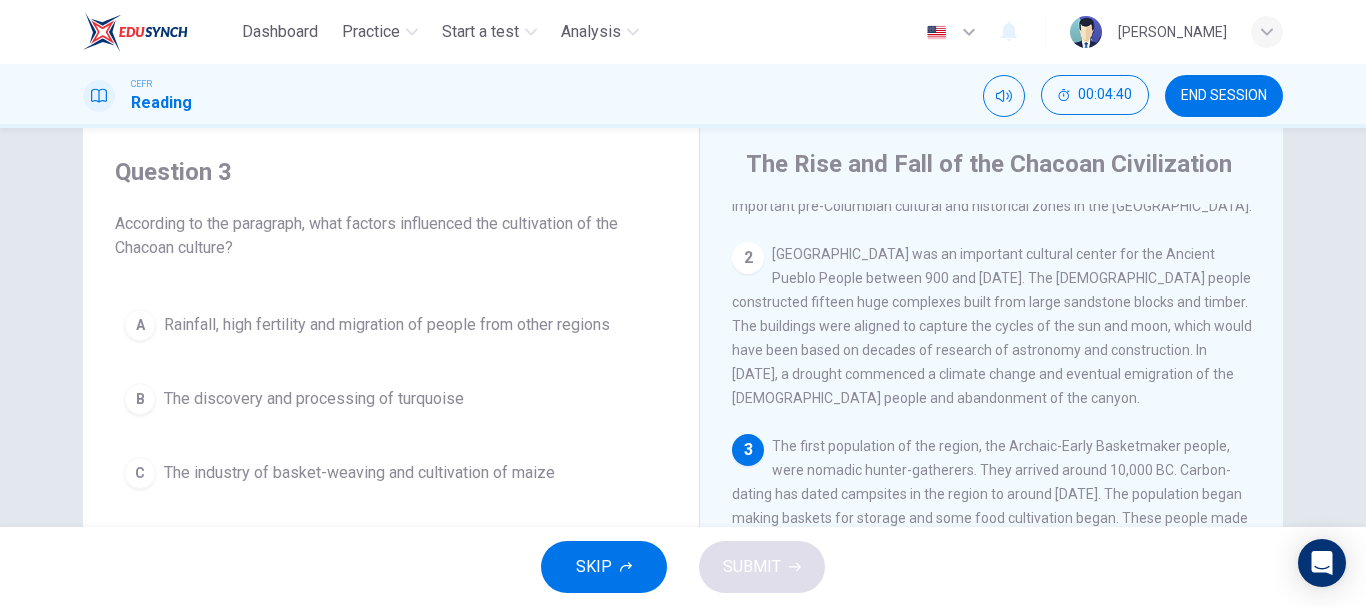 scroll, scrollTop: 50, scrollLeft: 0, axis: vertical 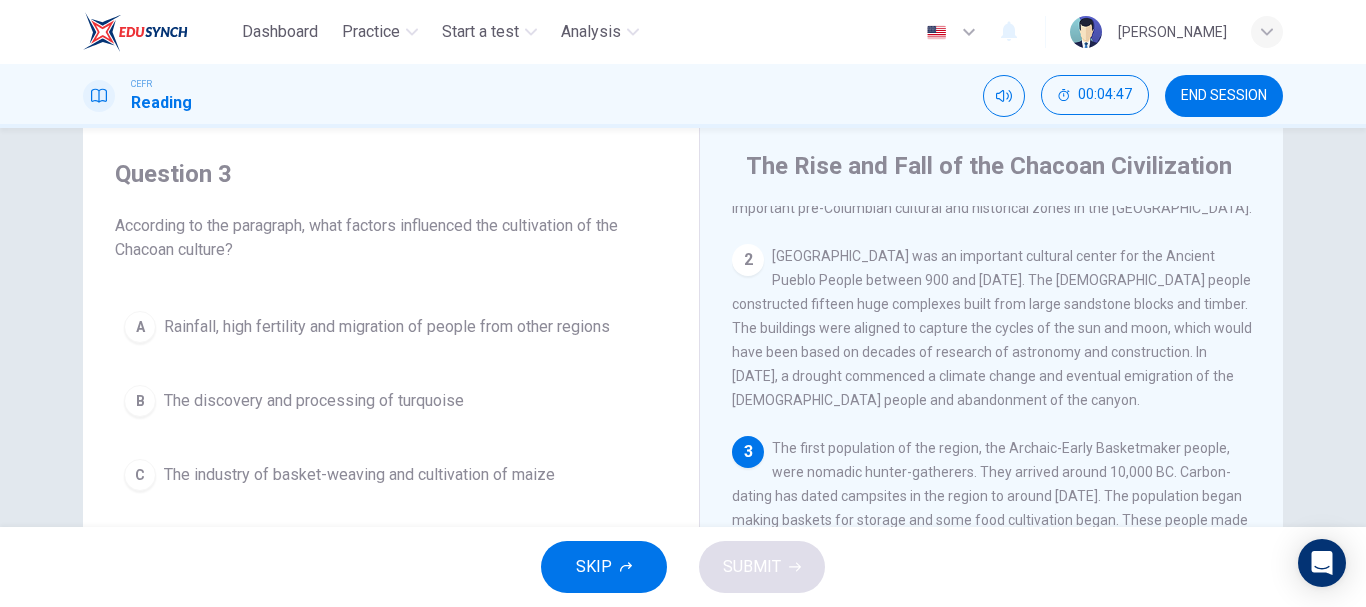 drag, startPoint x: 1354, startPoint y: 88, endPoint x: 1354, endPoint y: 109, distance: 21 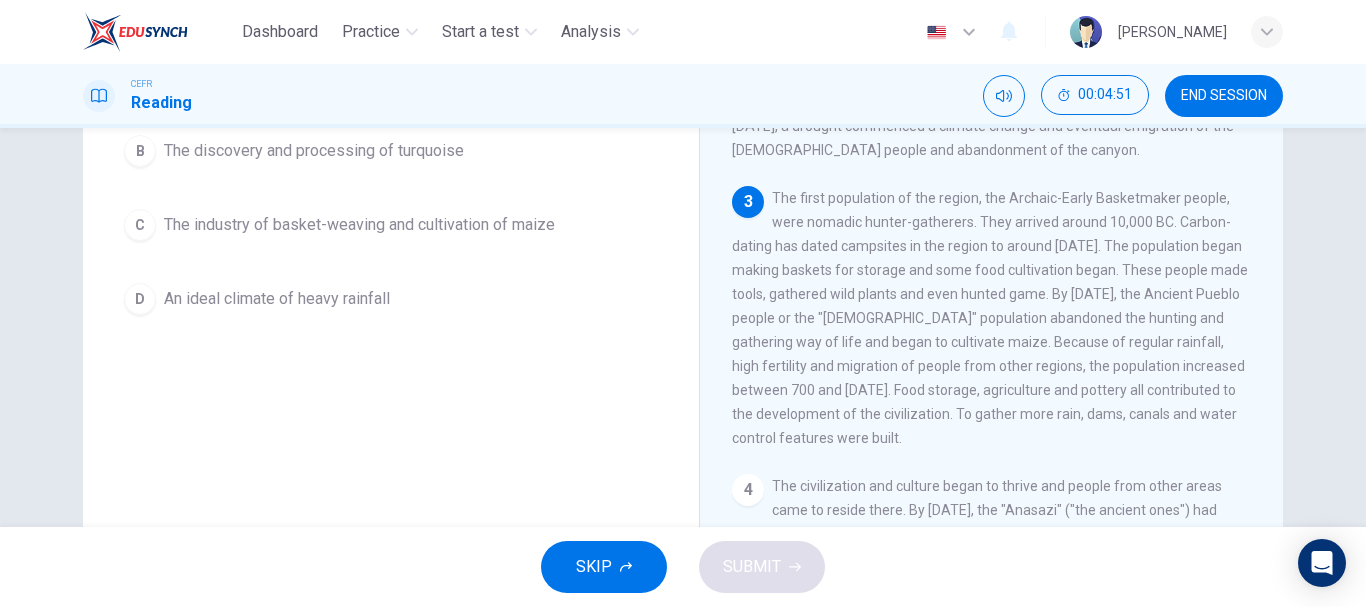 scroll, scrollTop: 304, scrollLeft: 0, axis: vertical 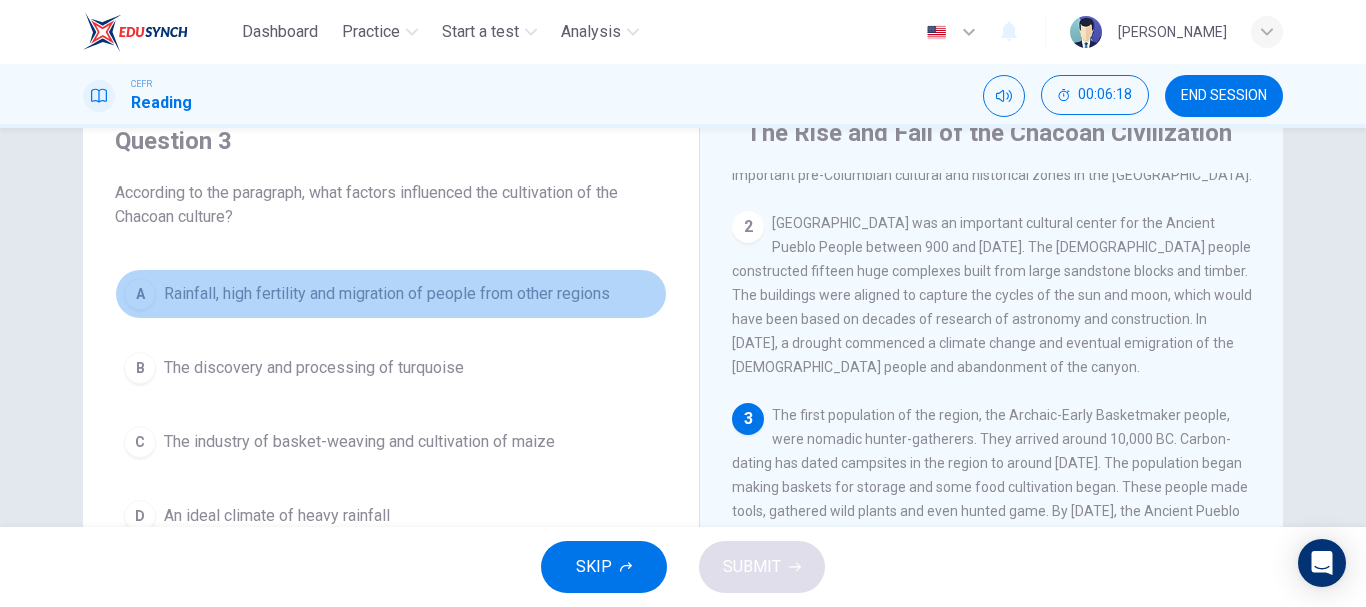 click on "Rainfall, high fertility and migration of people from other regions" at bounding box center (387, 294) 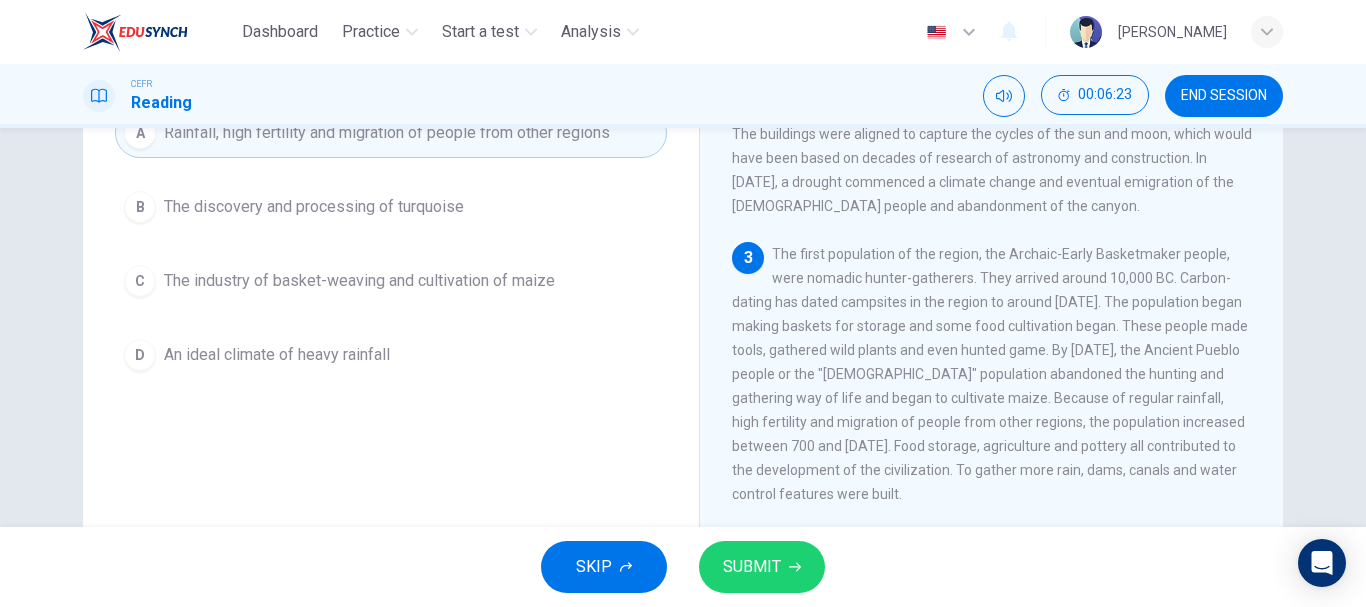 scroll, scrollTop: 246, scrollLeft: 0, axis: vertical 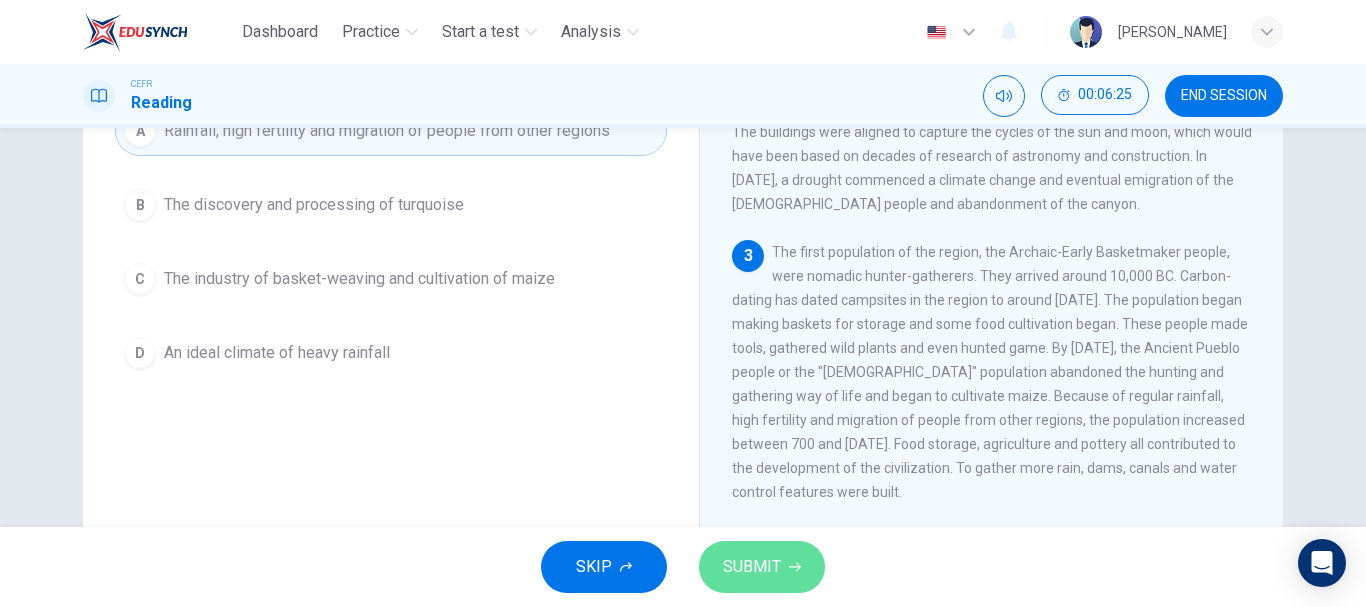 click on "SUBMIT" at bounding box center (752, 567) 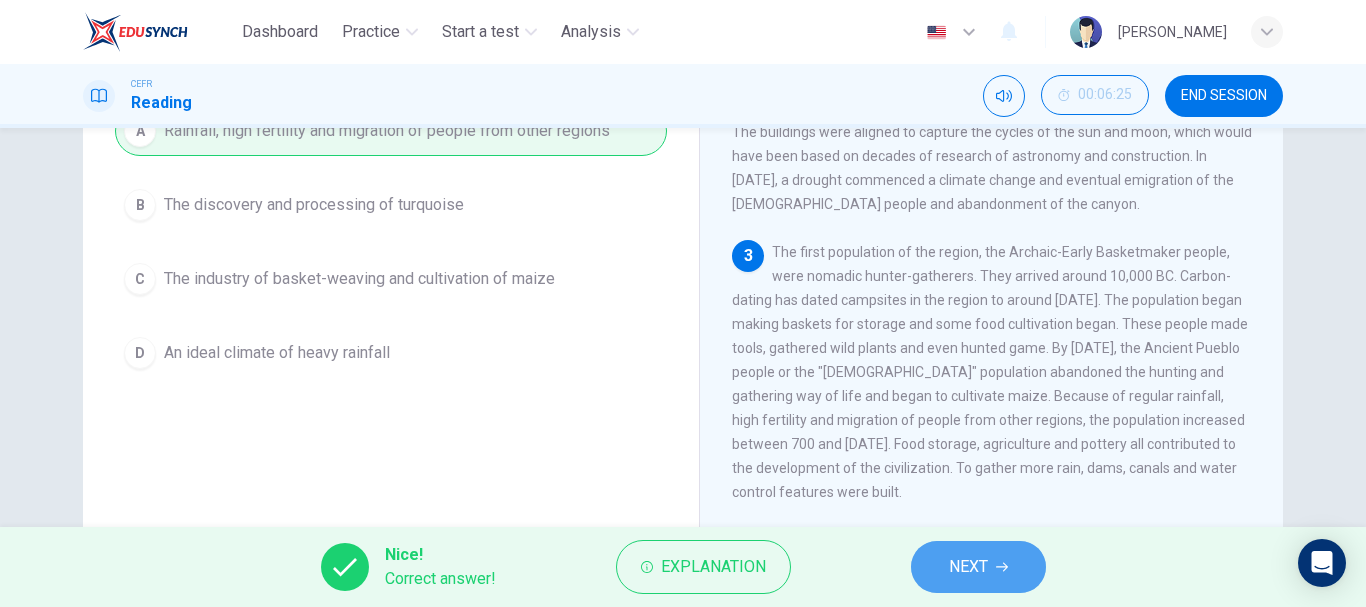 click on "NEXT" at bounding box center (968, 567) 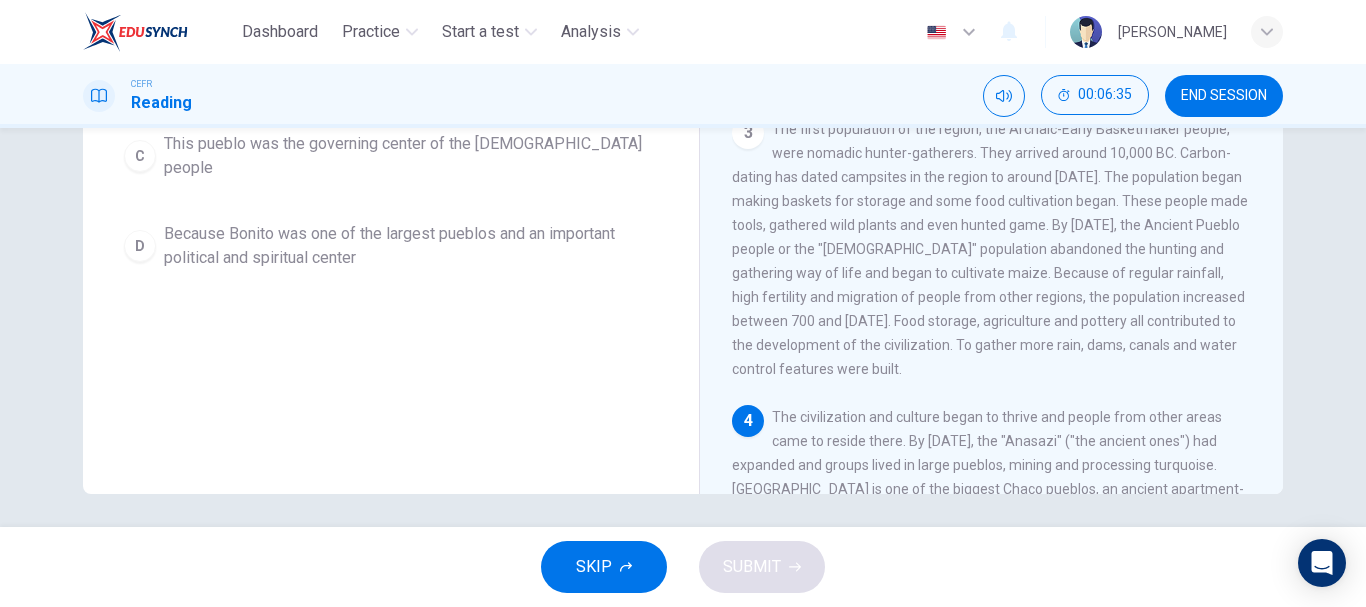 scroll, scrollTop: 371, scrollLeft: 0, axis: vertical 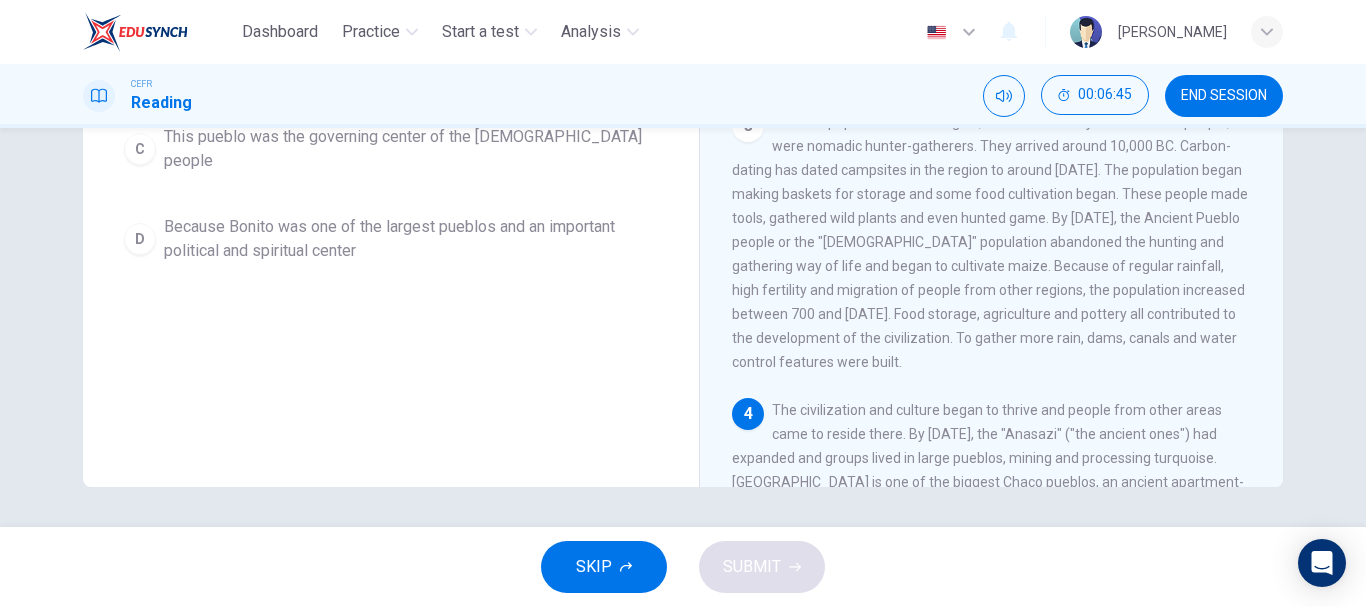 drag, startPoint x: 1192, startPoint y: 363, endPoint x: 1213, endPoint y: 255, distance: 110.02273 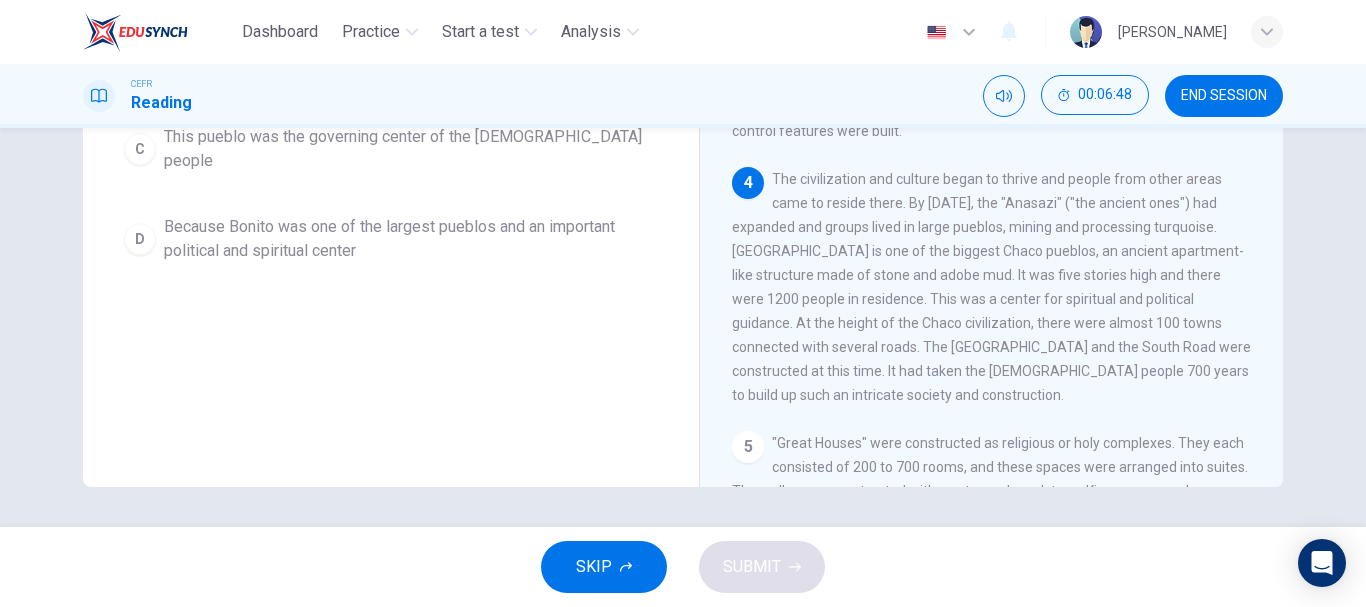 scroll, scrollTop: 322, scrollLeft: 0, axis: vertical 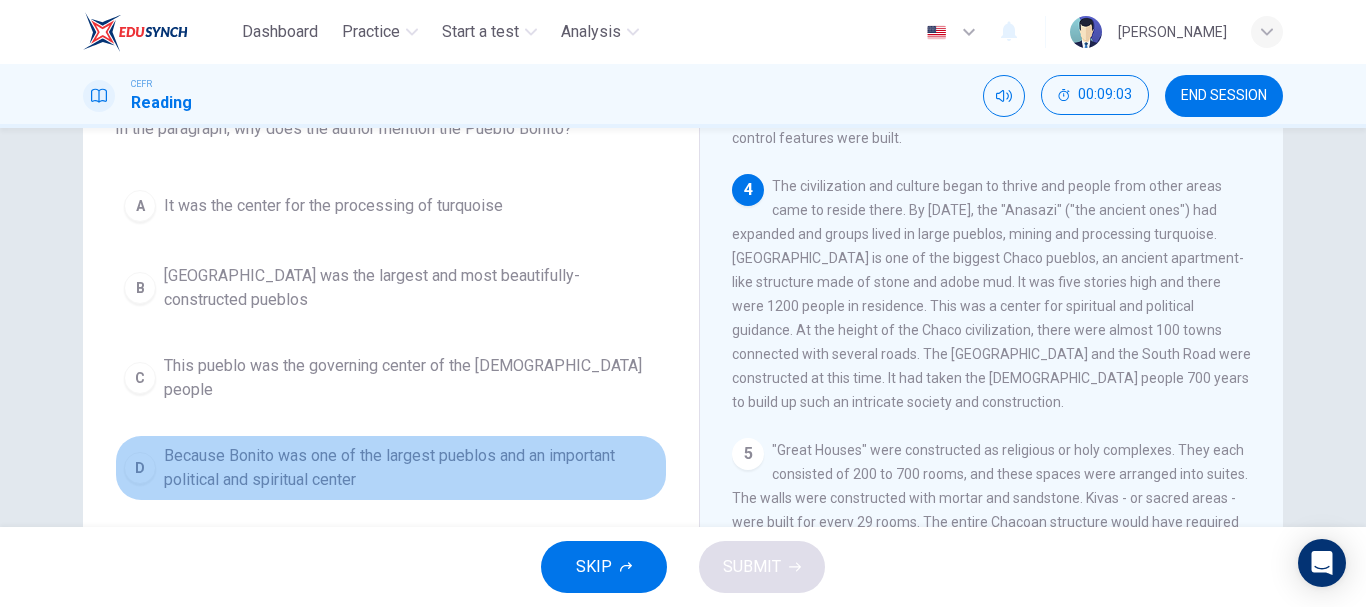 click on "D Because Bonito was one of the largest pueblos and an important political and spiritual center" at bounding box center [391, 468] 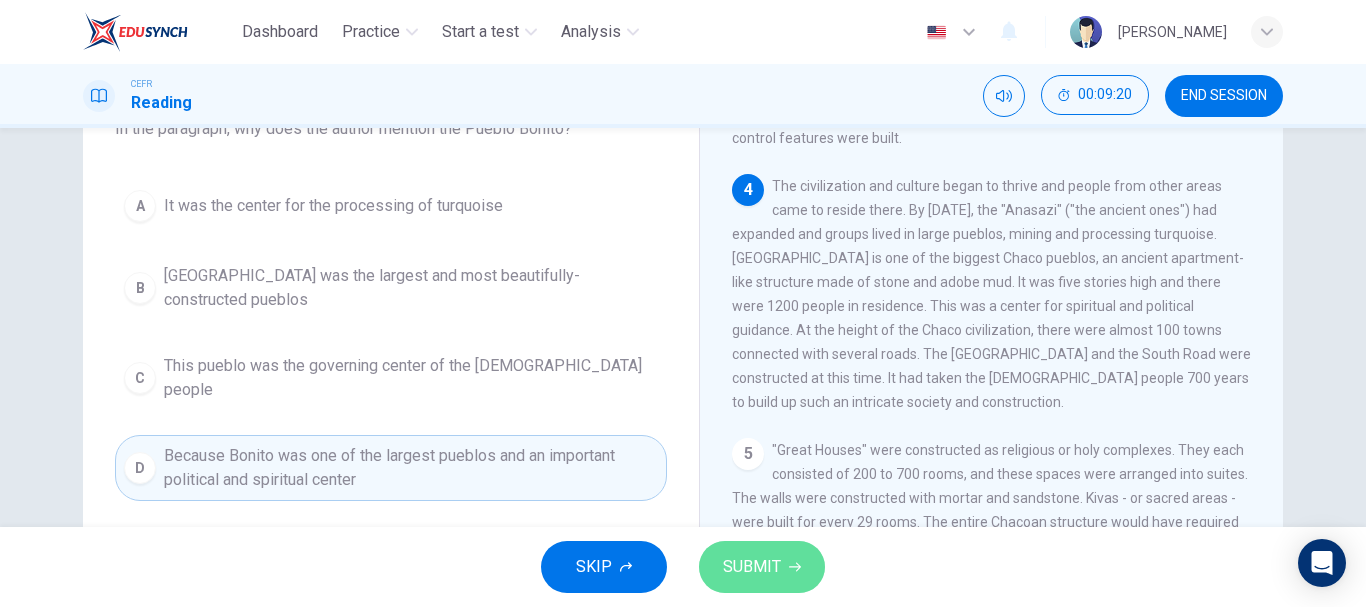 click on "SUBMIT" at bounding box center (762, 567) 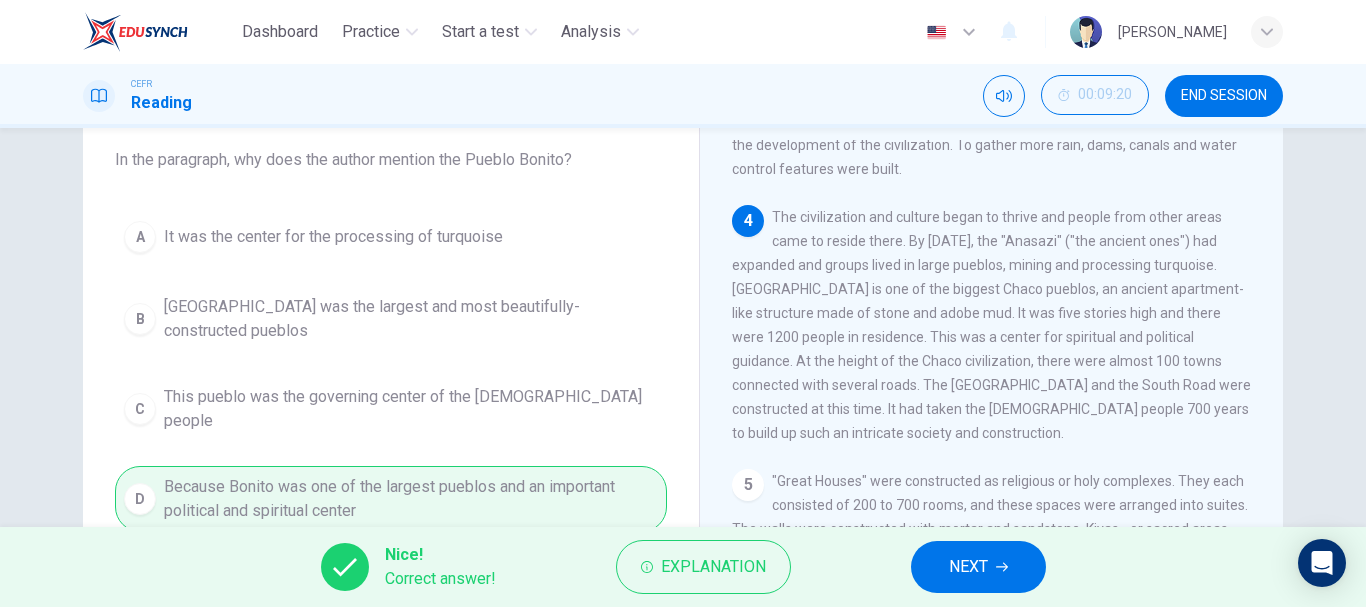 scroll, scrollTop: 79, scrollLeft: 0, axis: vertical 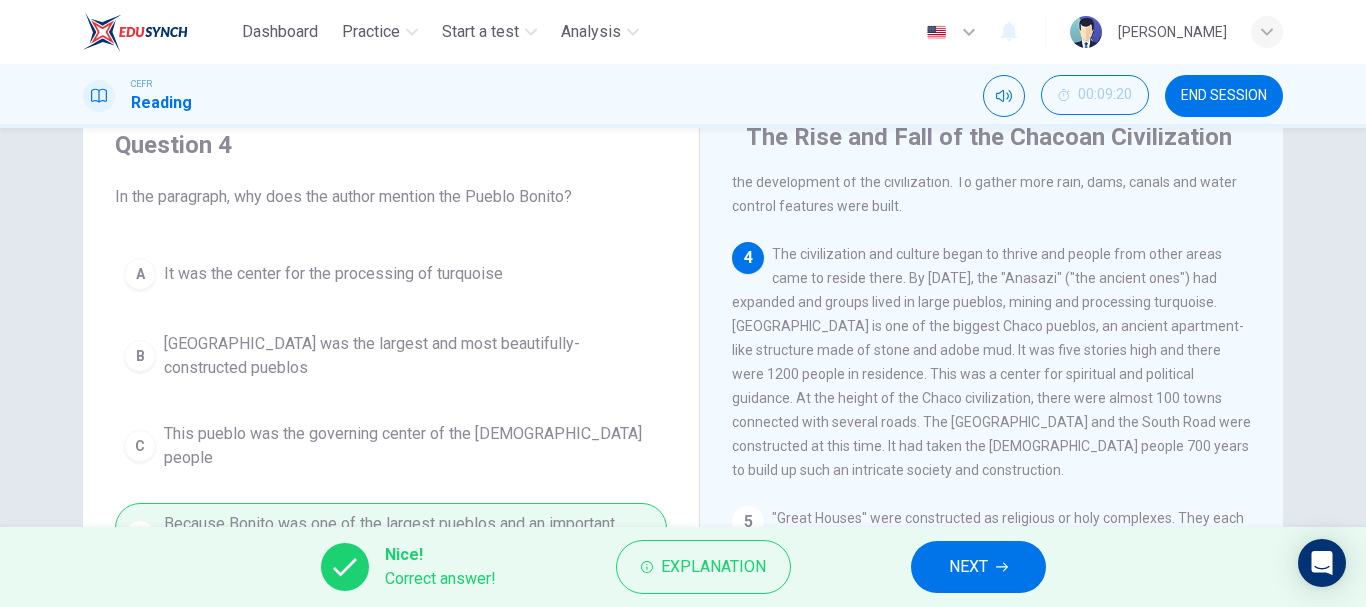 click on "NEXT" at bounding box center [978, 567] 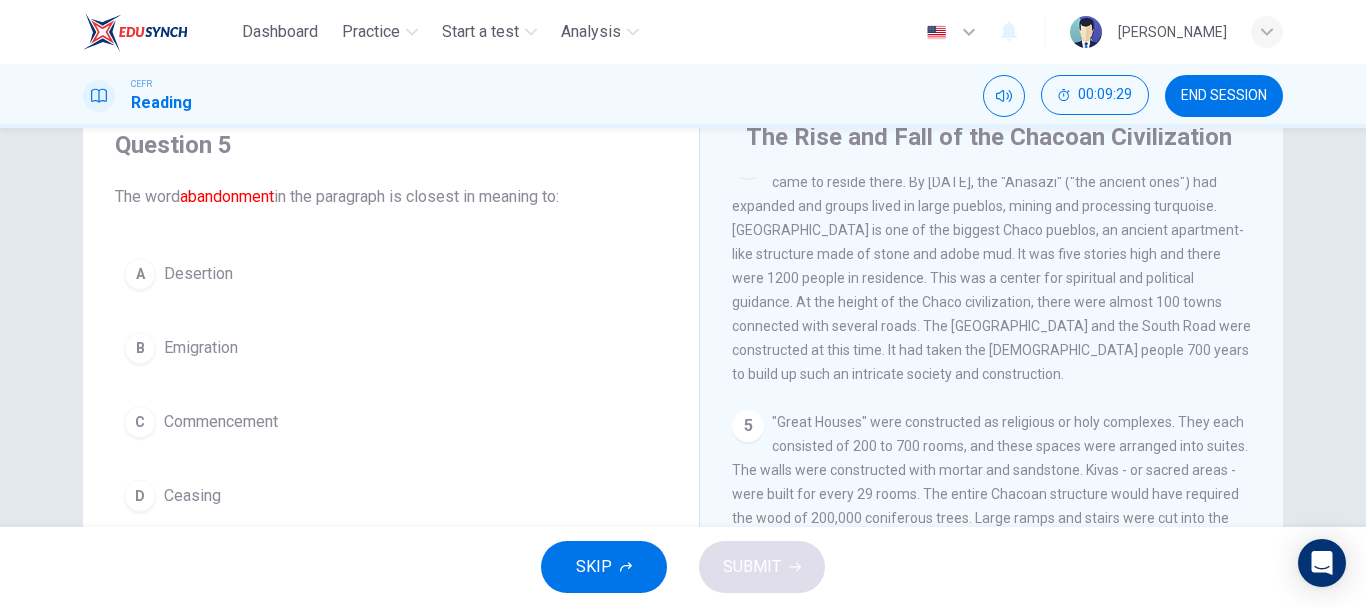 scroll, scrollTop: 671, scrollLeft: 0, axis: vertical 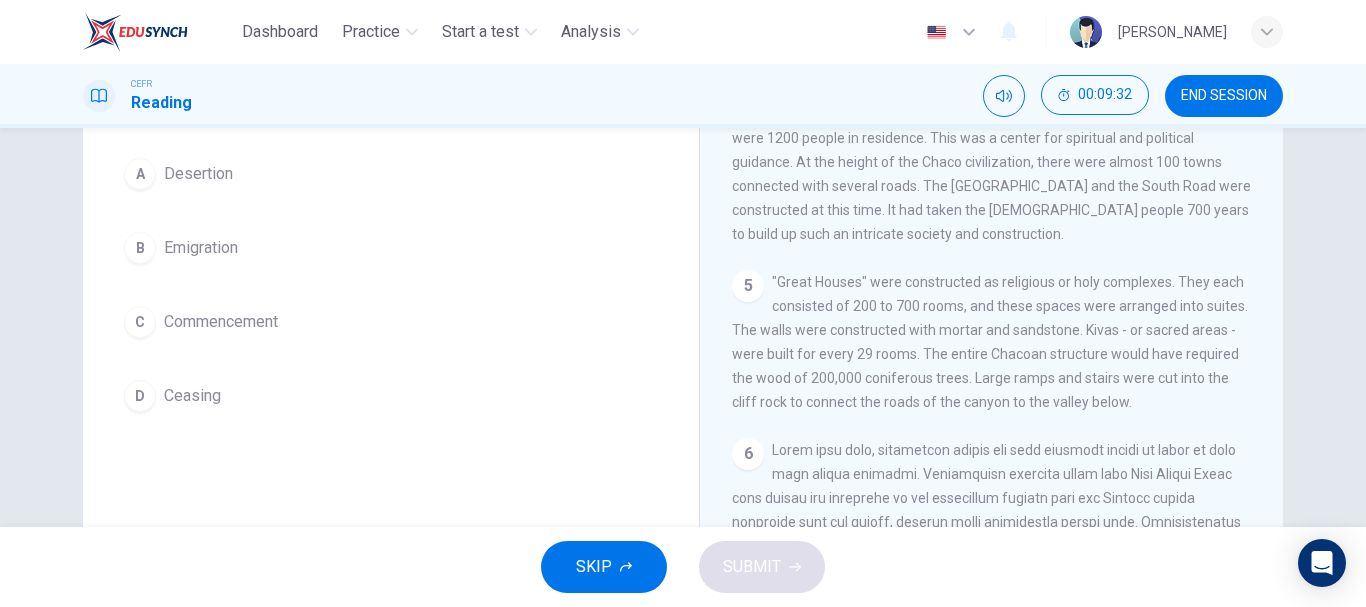 drag, startPoint x: 1273, startPoint y: 412, endPoint x: 1266, endPoint y: 368, distance: 44.553337 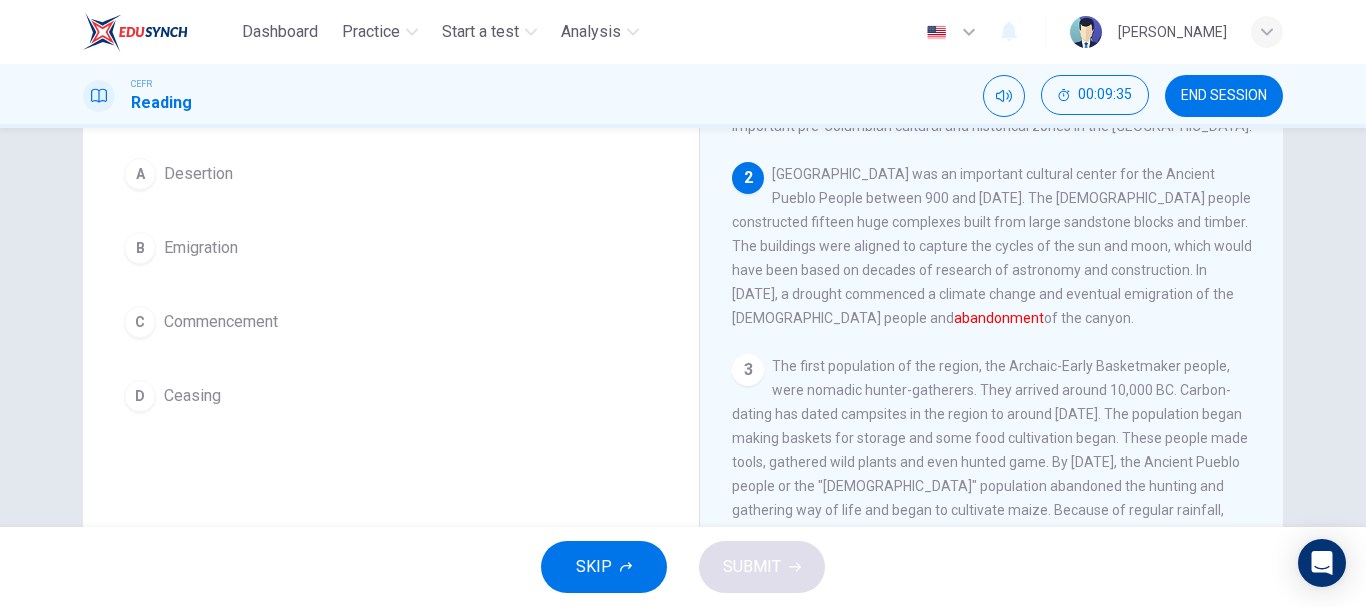 scroll, scrollTop: 20, scrollLeft: 0, axis: vertical 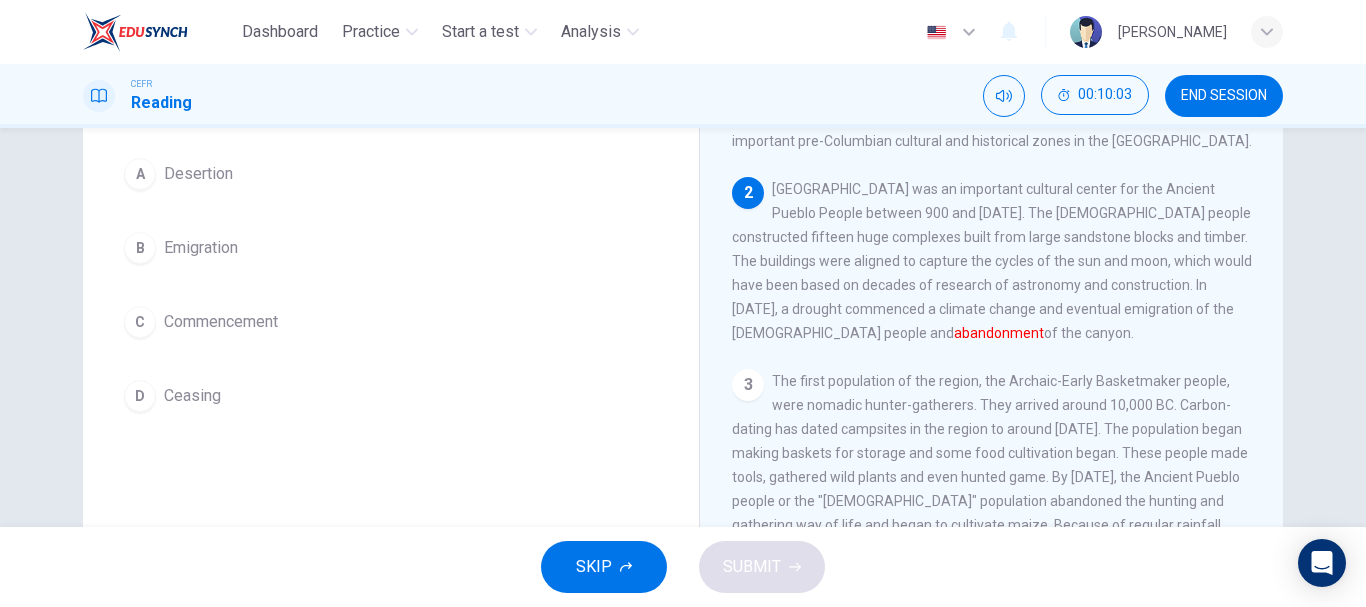 click on "A Desertion" at bounding box center [391, 174] 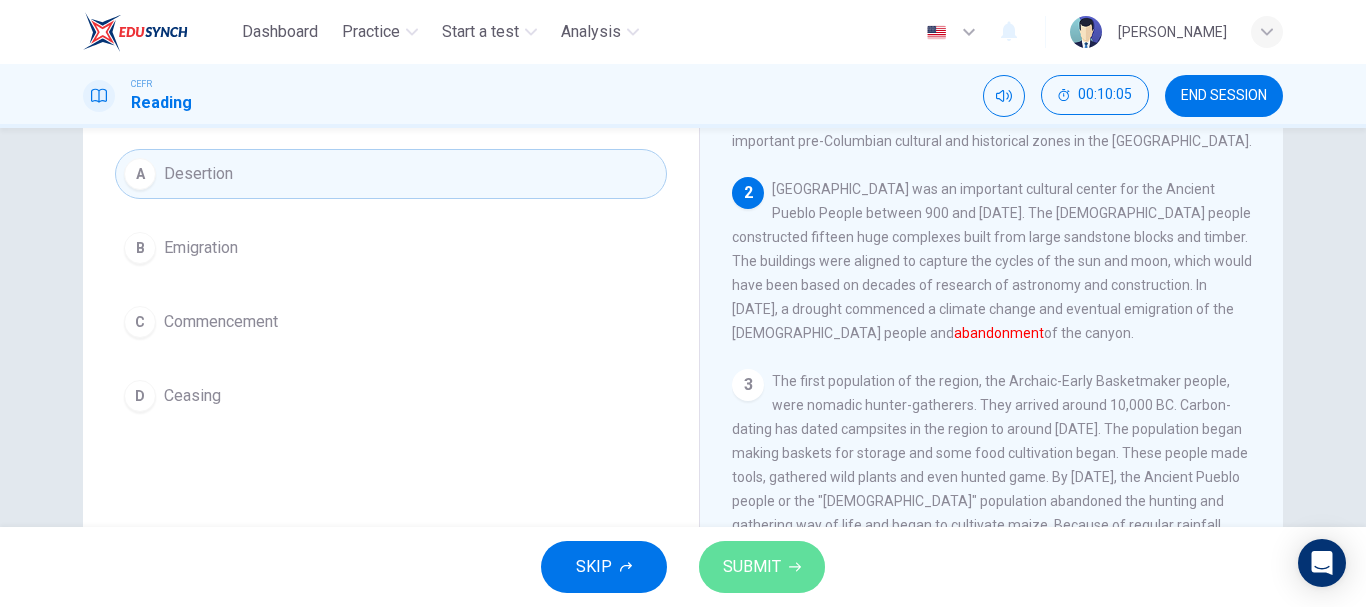 click on "SUBMIT" at bounding box center (762, 567) 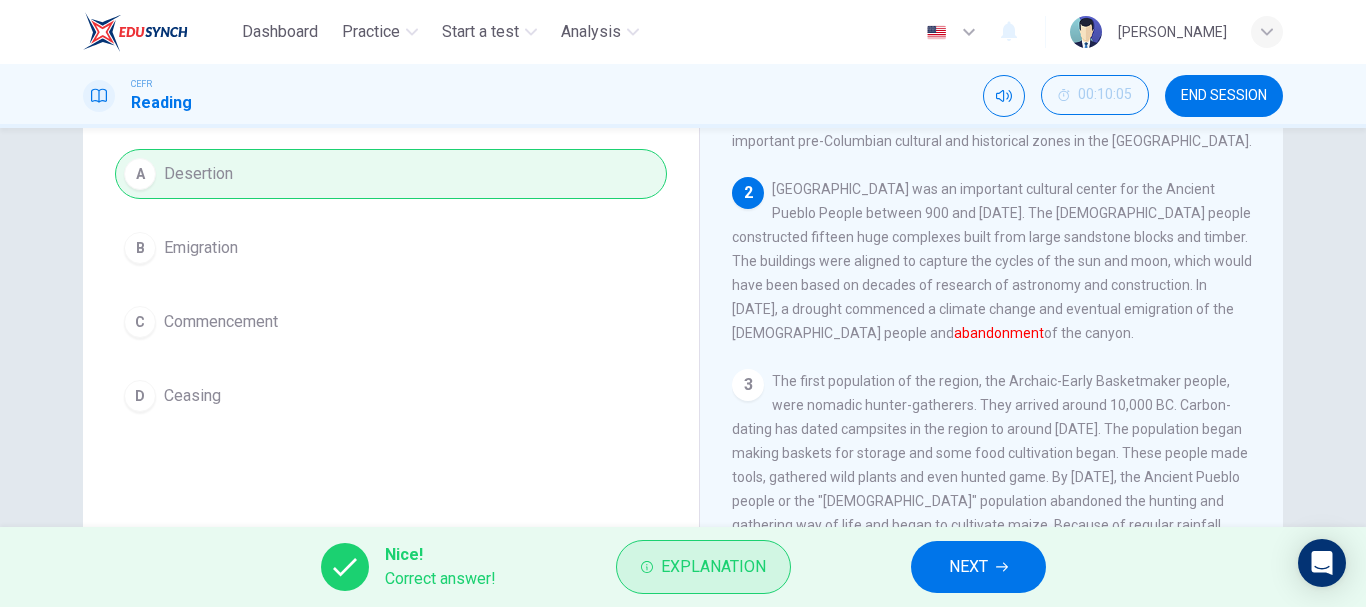 click on "Explanation" at bounding box center [703, 567] 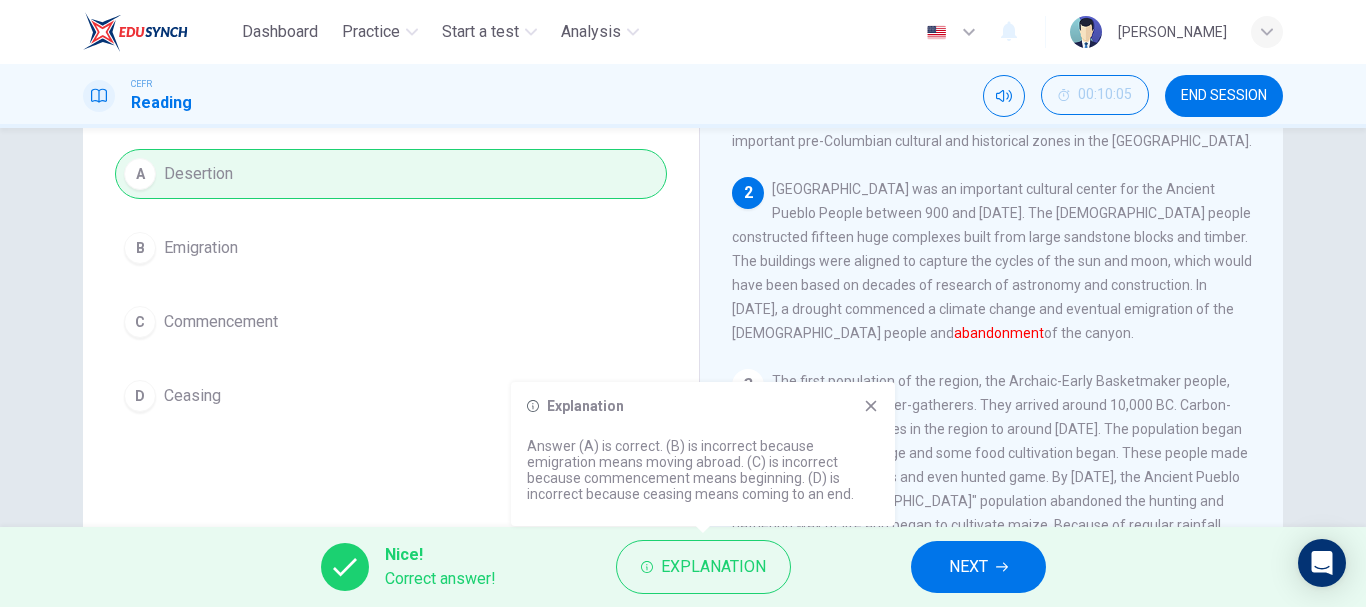 click on "Nice! Correct answer! Explanation NEXT" at bounding box center [683, 567] 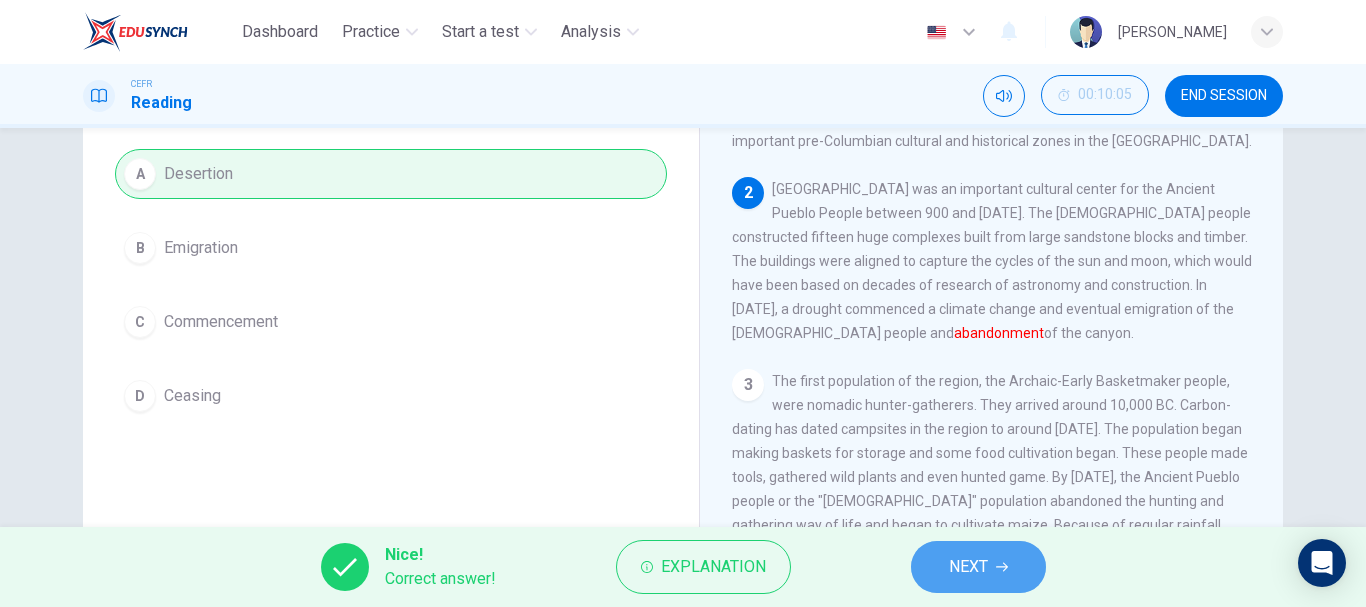 click on "NEXT" at bounding box center (978, 567) 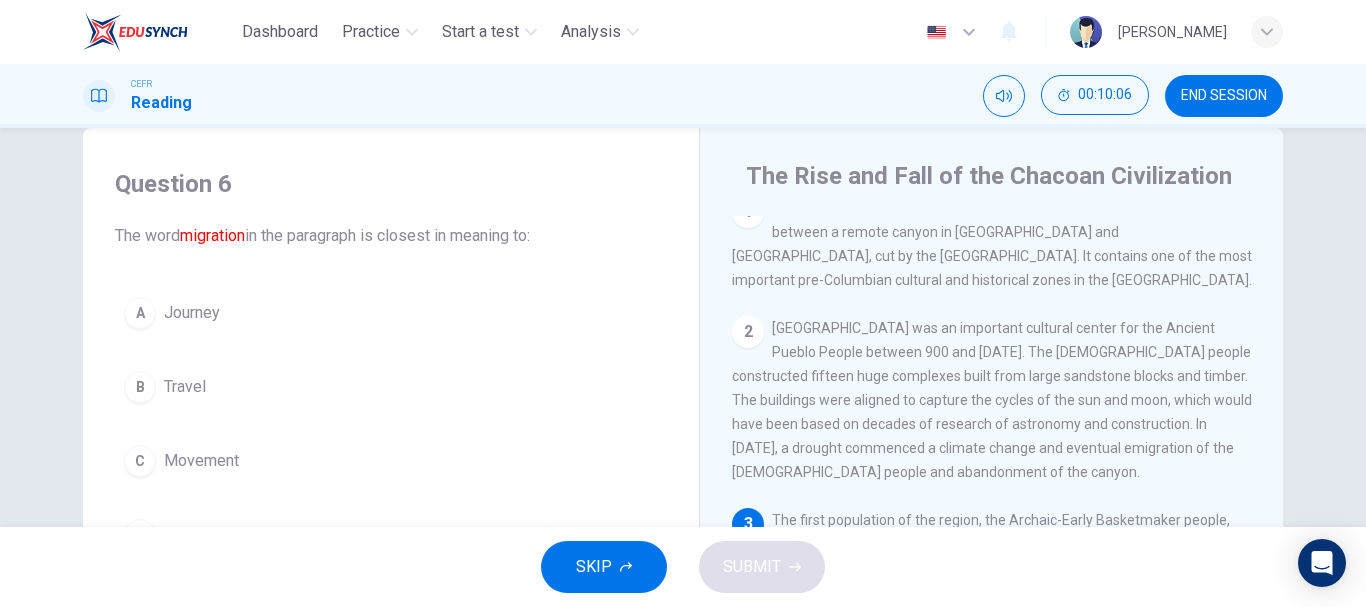 scroll, scrollTop: 15, scrollLeft: 0, axis: vertical 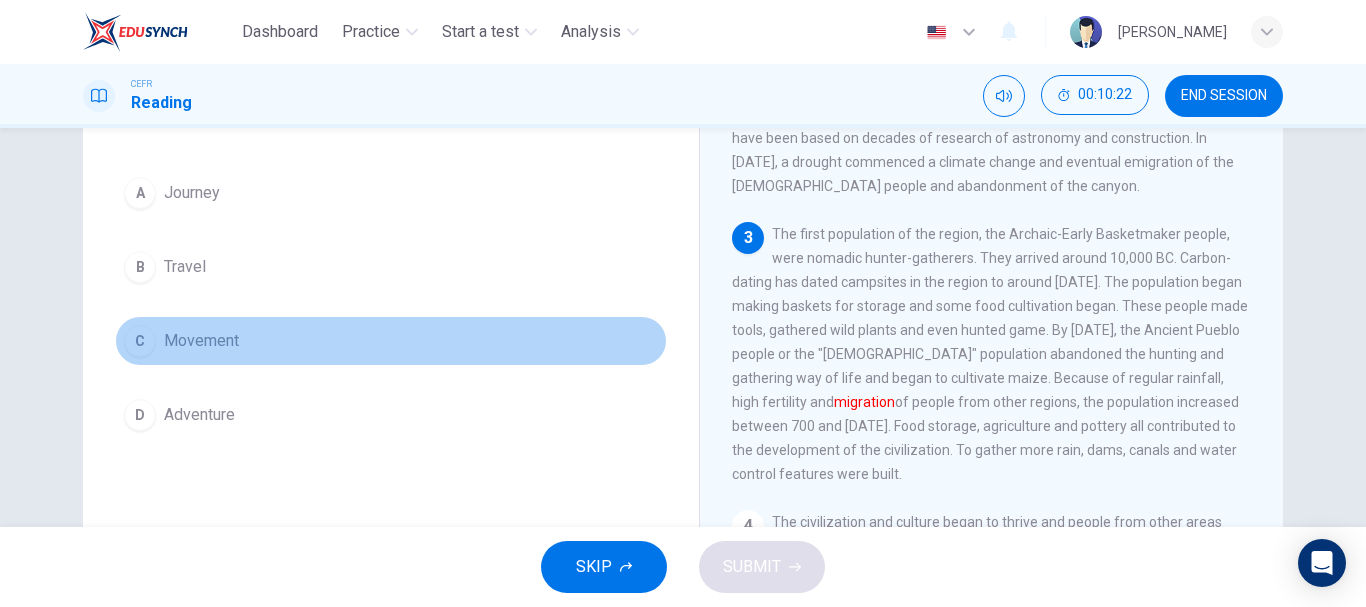 click on "C Movement" at bounding box center [391, 341] 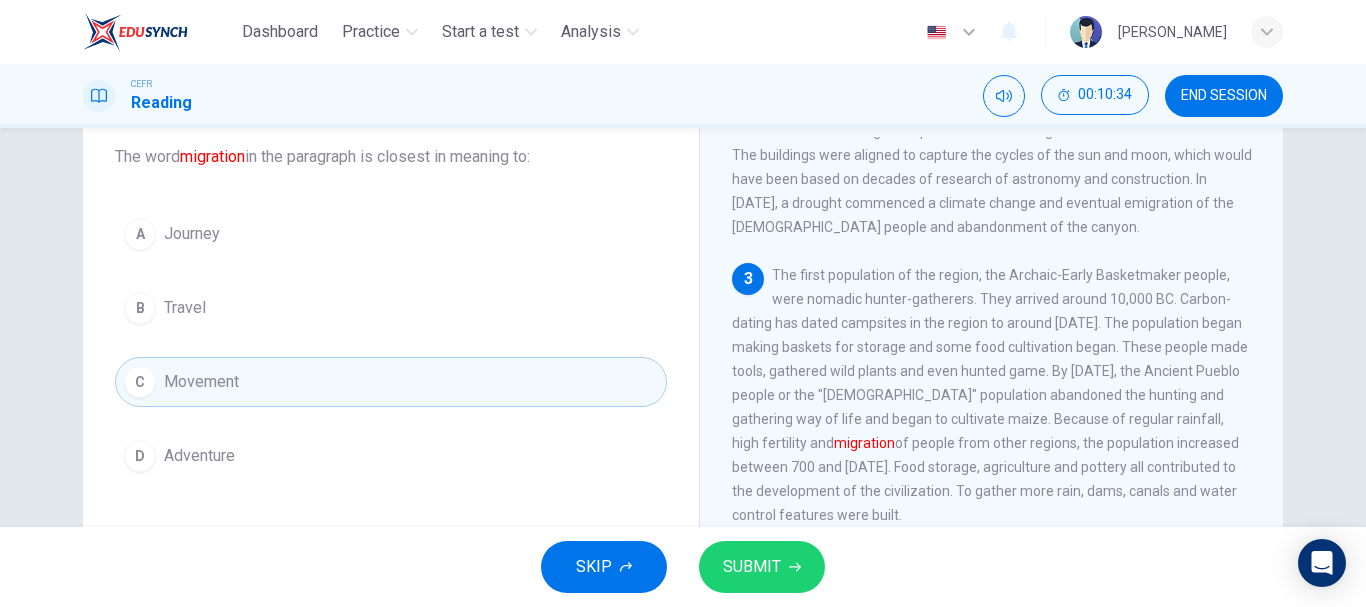scroll, scrollTop: 129, scrollLeft: 0, axis: vertical 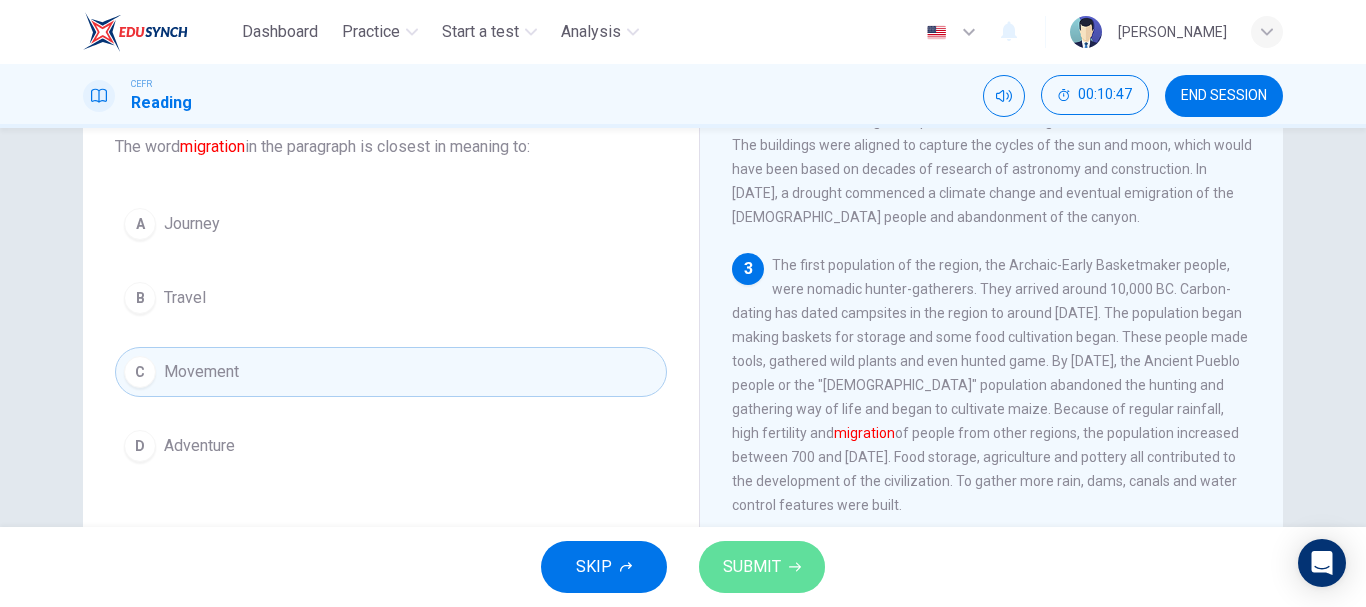 click on "SUBMIT" at bounding box center [752, 567] 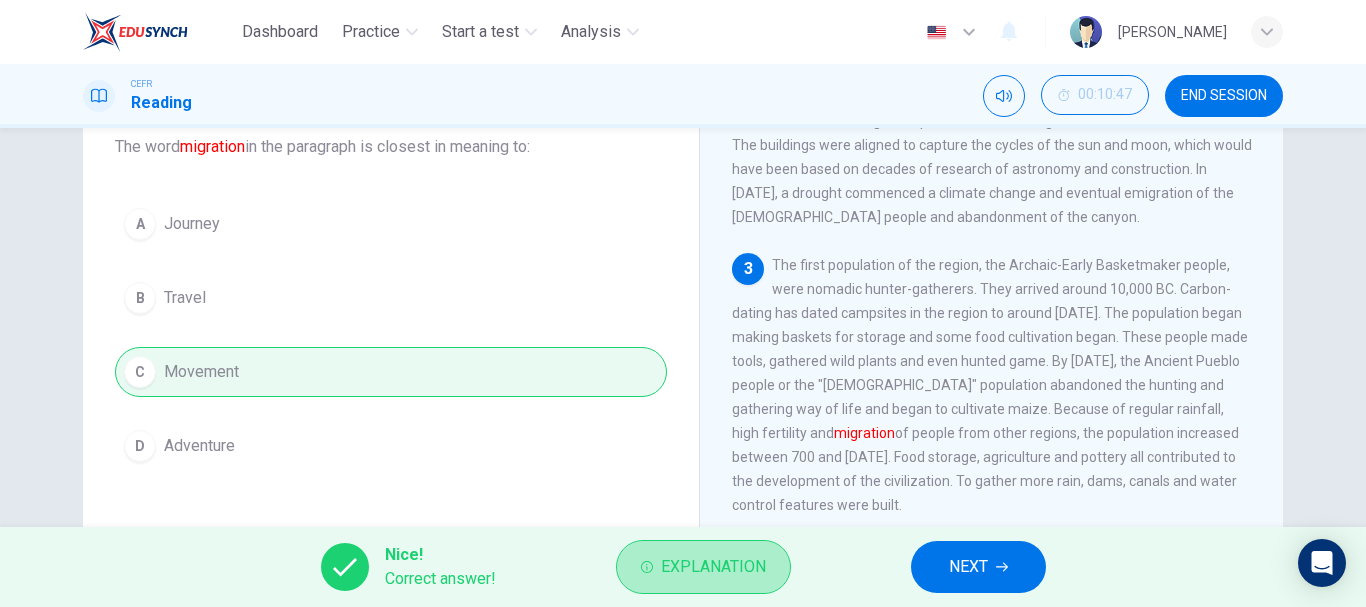 click on "Explanation" at bounding box center (713, 567) 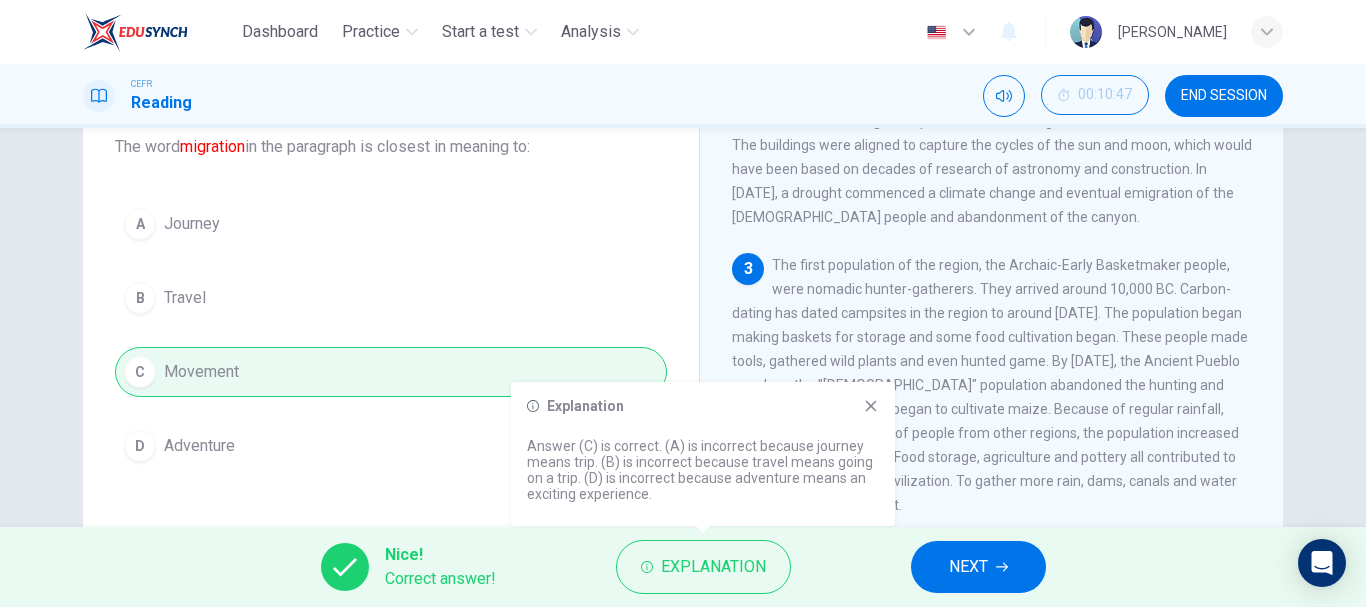 click 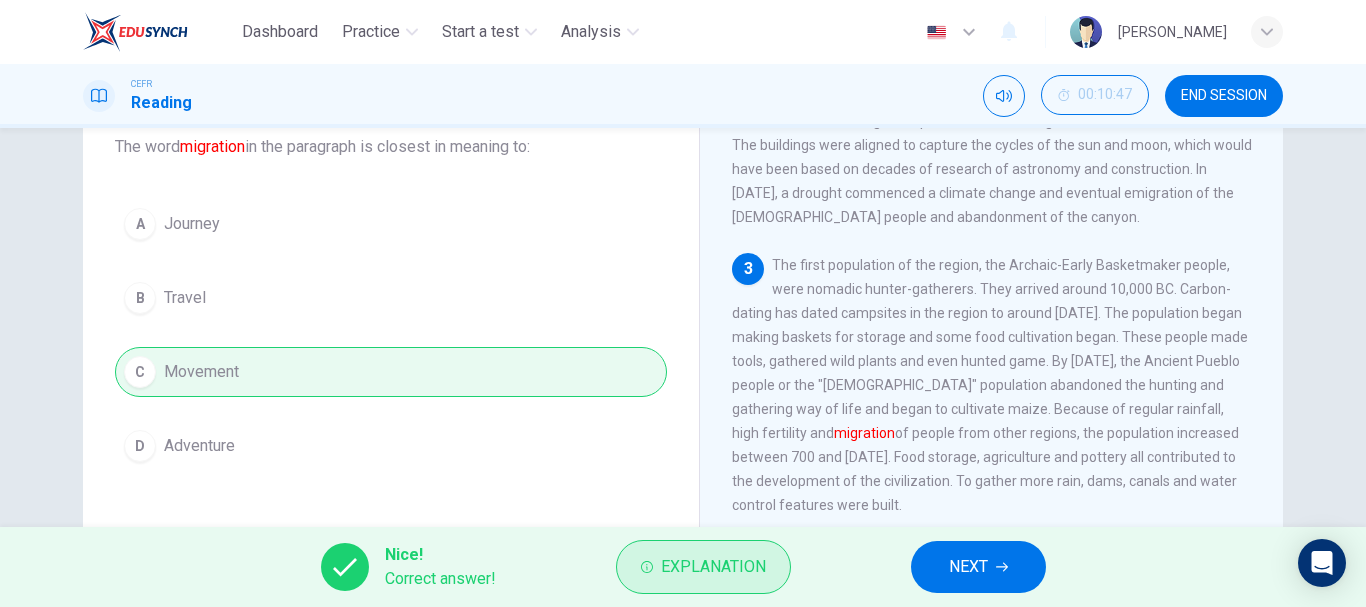 click on "Explanation" at bounding box center (703, 567) 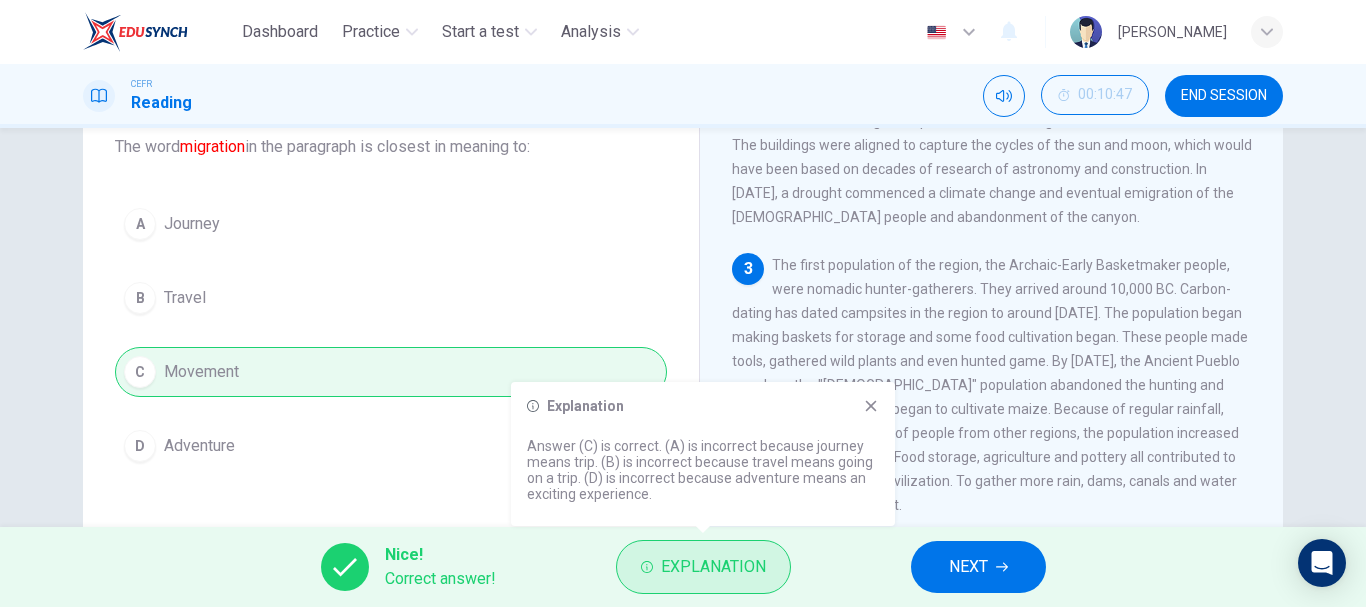 click on "Explanation" at bounding box center [703, 567] 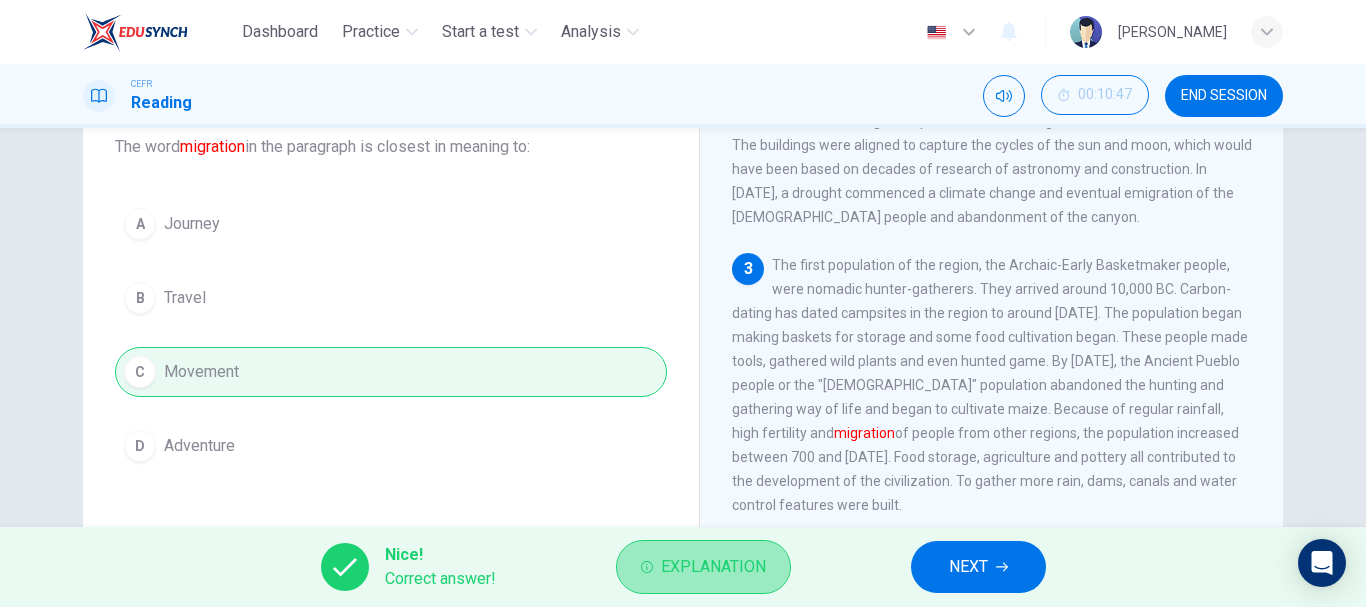 click on "Explanation" at bounding box center [703, 567] 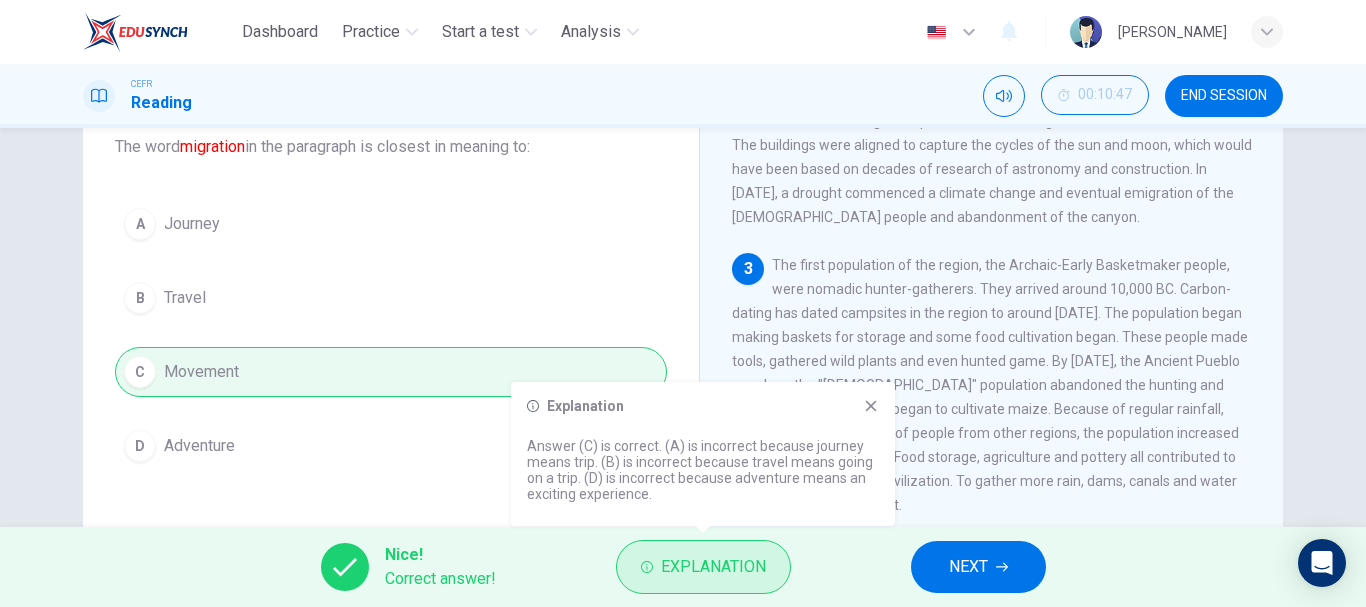 click on "Explanation" at bounding box center [703, 567] 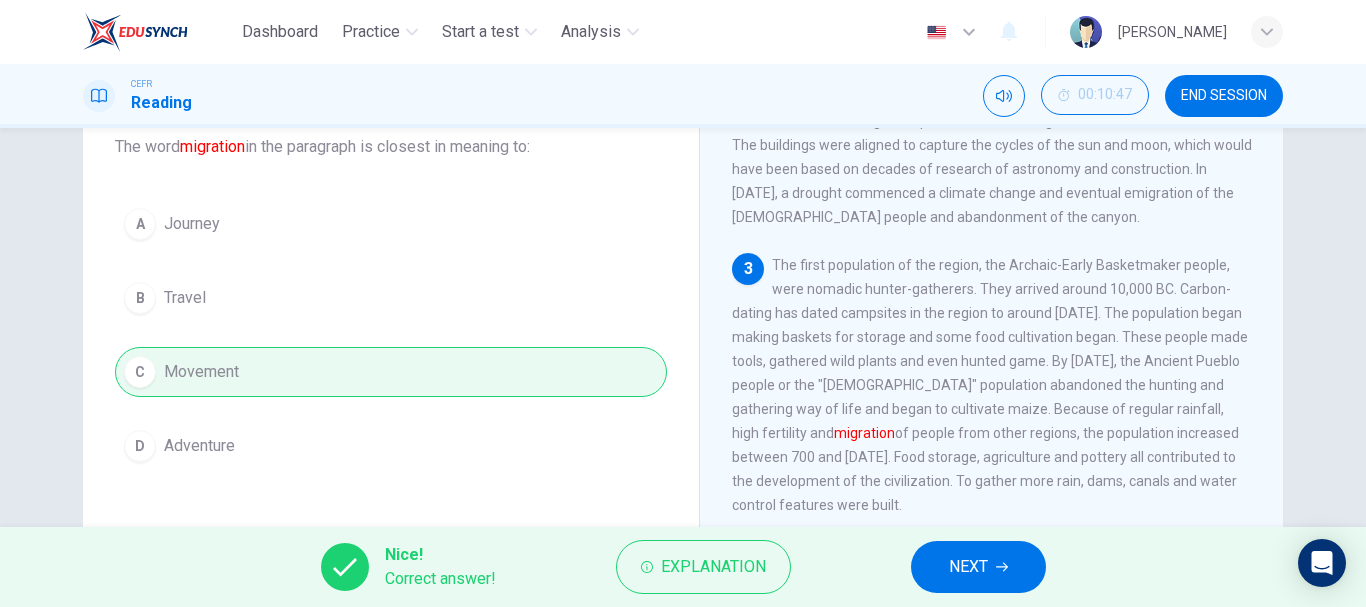 click 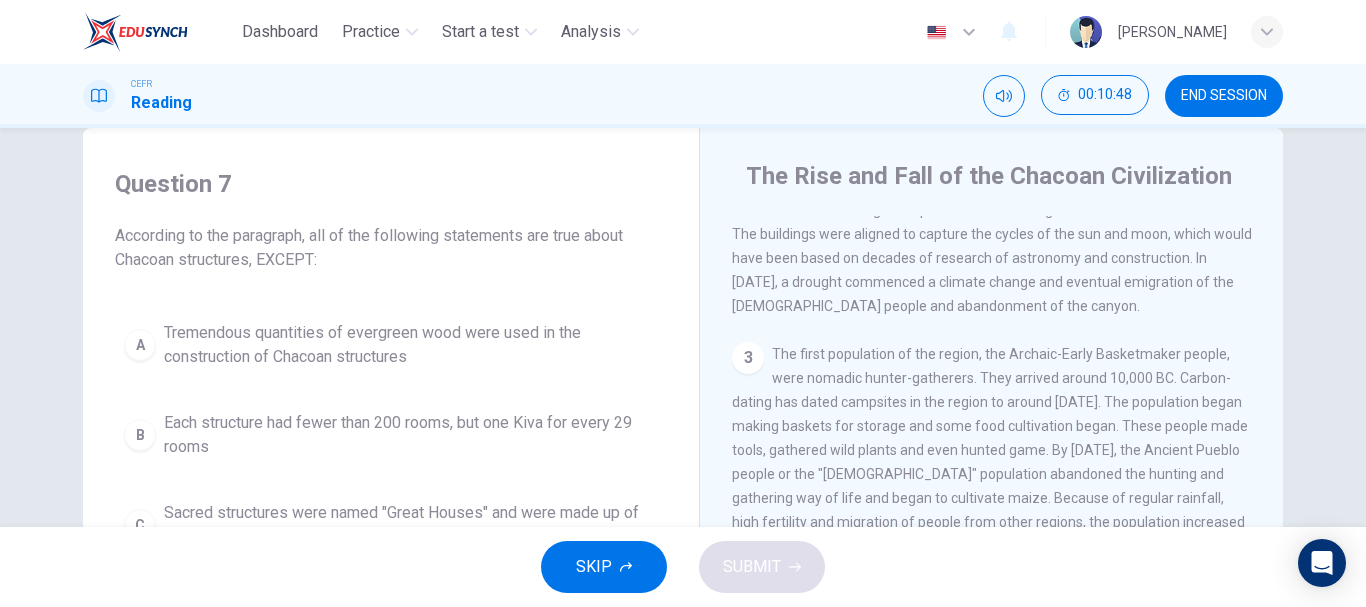 scroll, scrollTop: 28, scrollLeft: 0, axis: vertical 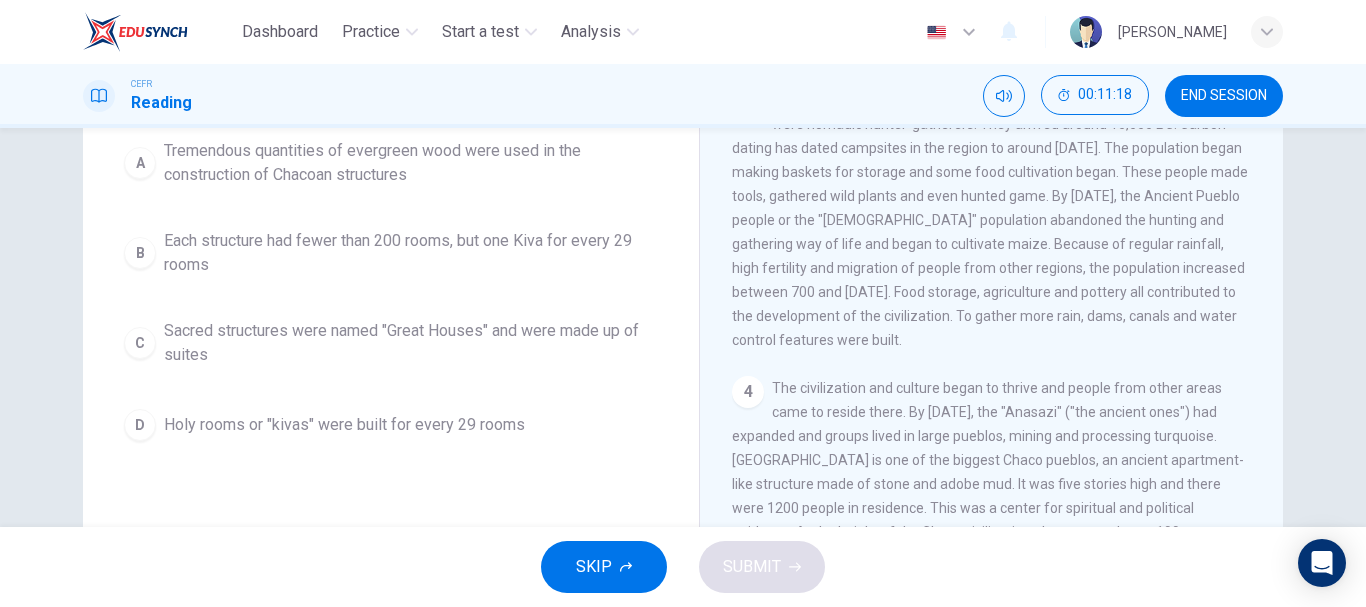 drag, startPoint x: 1253, startPoint y: 248, endPoint x: 1251, endPoint y: 229, distance: 19.104973 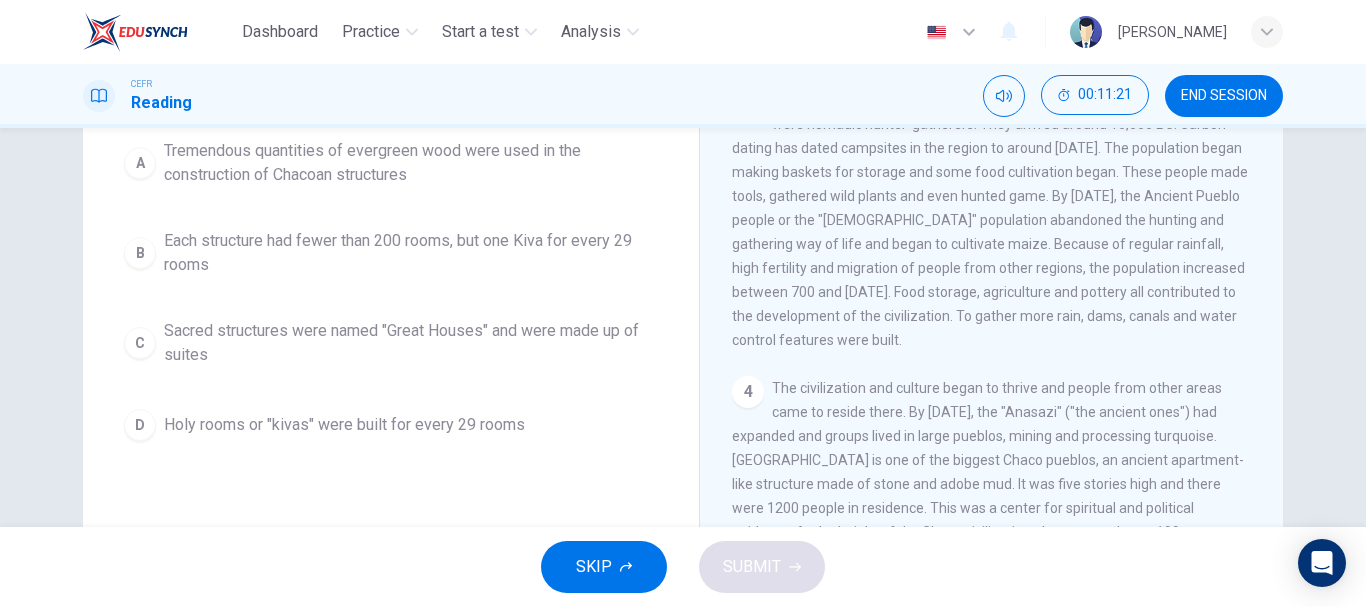 drag, startPoint x: 1275, startPoint y: 225, endPoint x: 1279, endPoint y: 246, distance: 21.377558 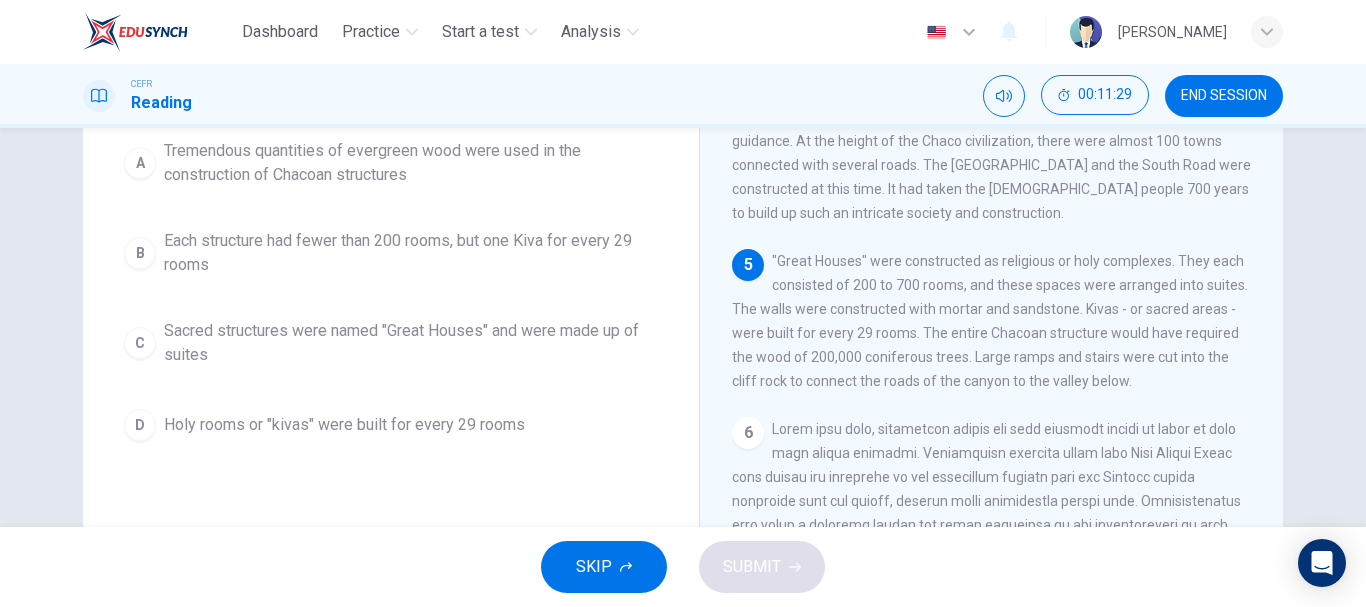 scroll, scrollTop: 654, scrollLeft: 0, axis: vertical 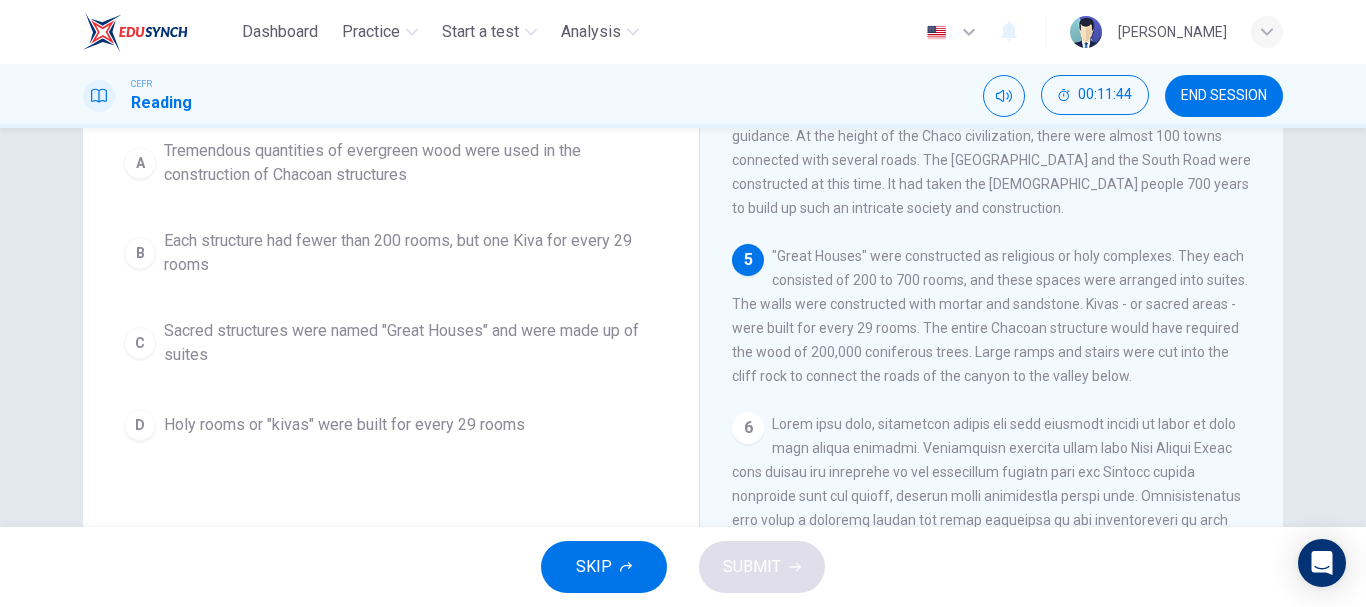 drag, startPoint x: 1355, startPoint y: 369, endPoint x: 1357, endPoint y: 333, distance: 36.05551 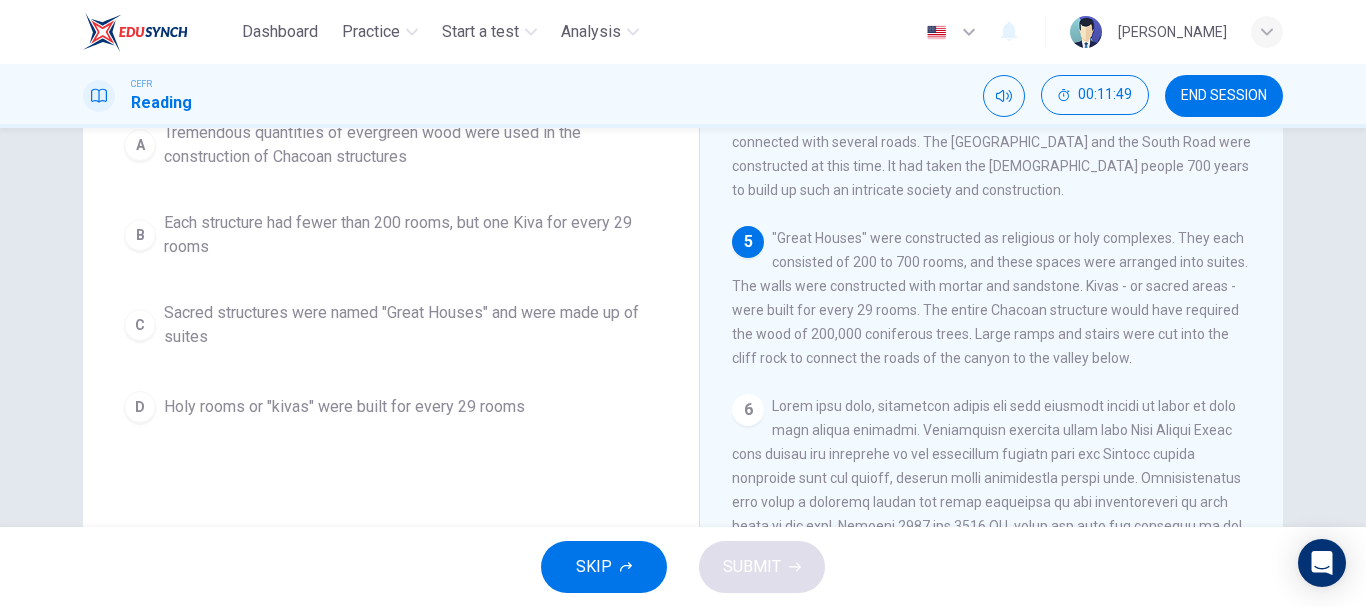 scroll, scrollTop: 257, scrollLeft: 0, axis: vertical 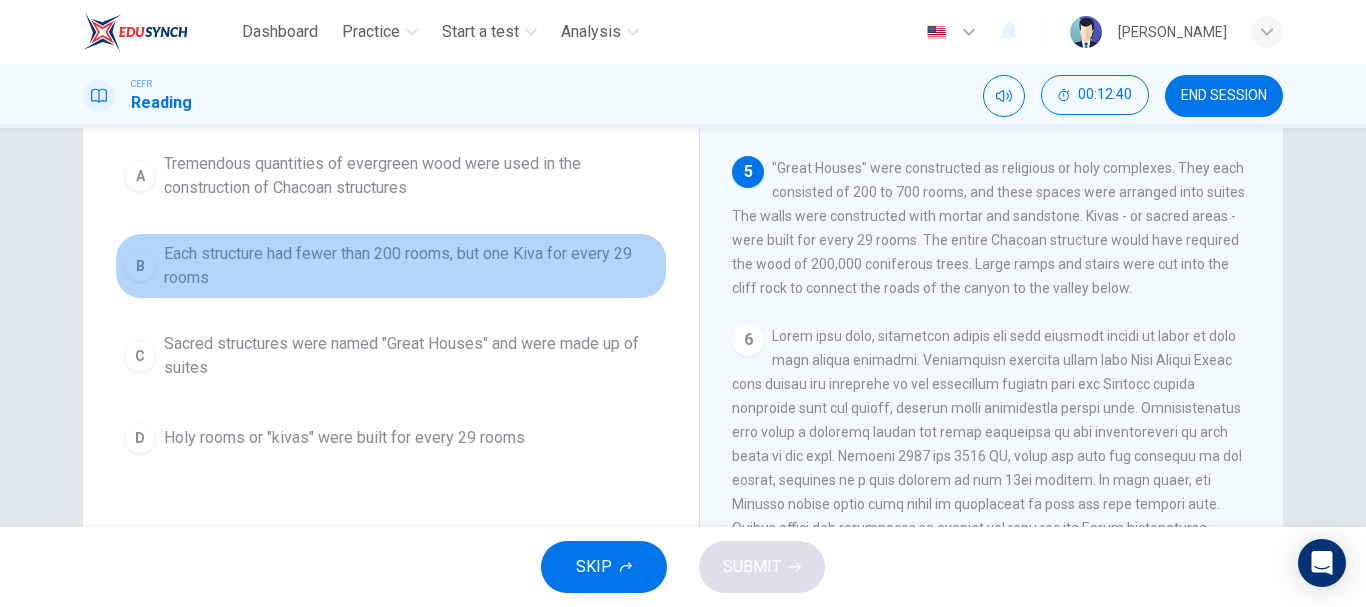click on "B Each structure had fewer than 200 rooms, but one Kiva for every 29 rooms" at bounding box center [391, 266] 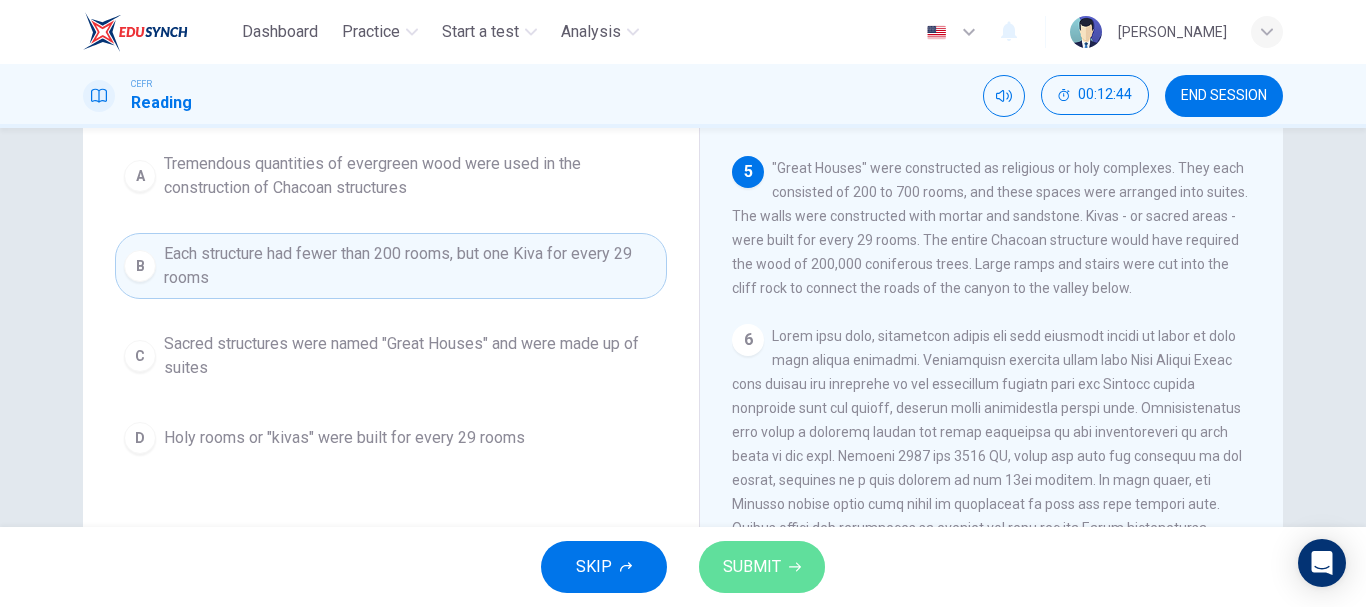 click on "SUBMIT" at bounding box center [752, 567] 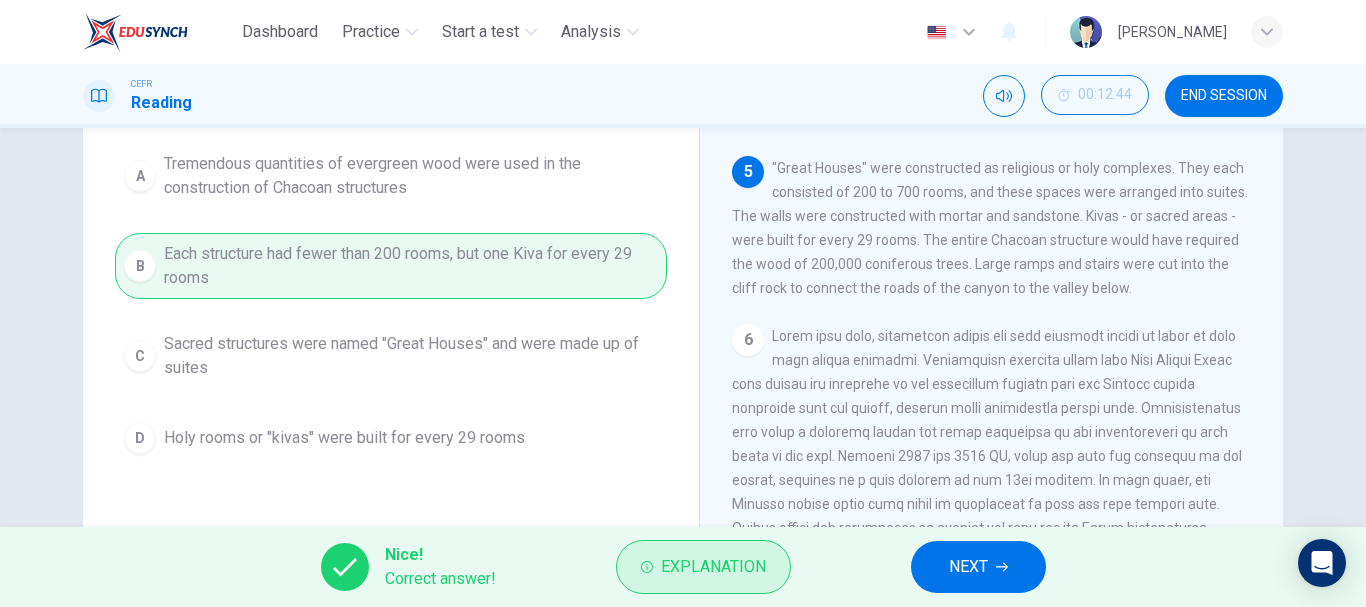 click on "Explanation" at bounding box center [713, 567] 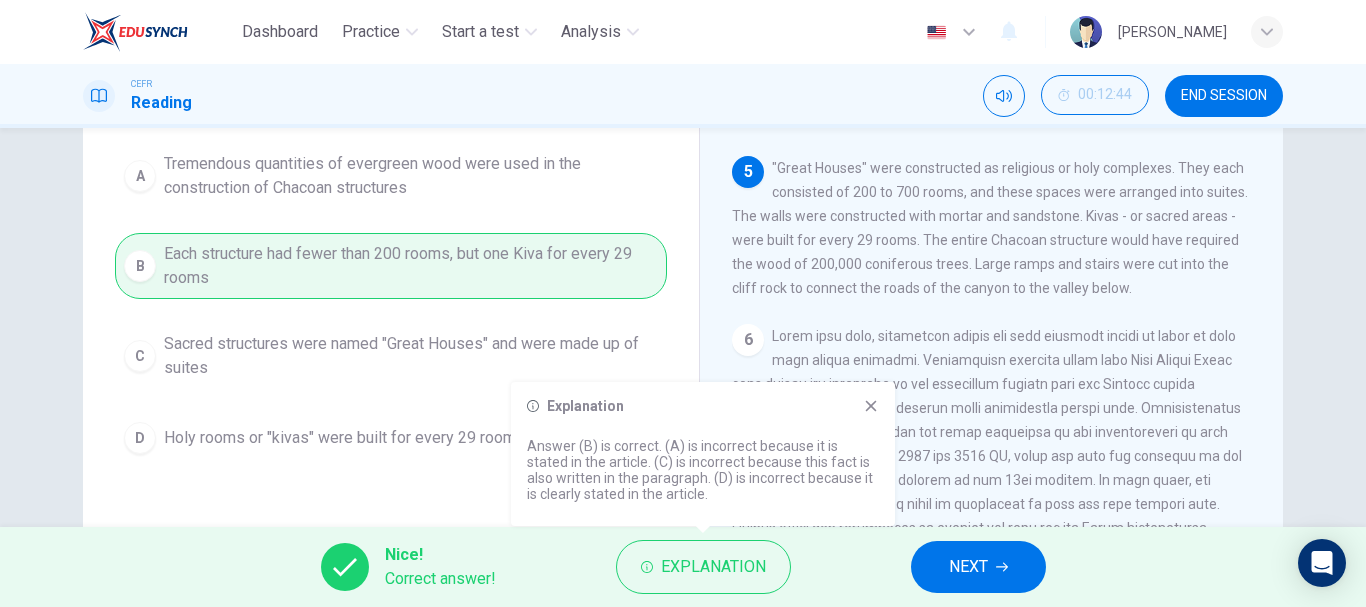 scroll, scrollTop: 0, scrollLeft: 0, axis: both 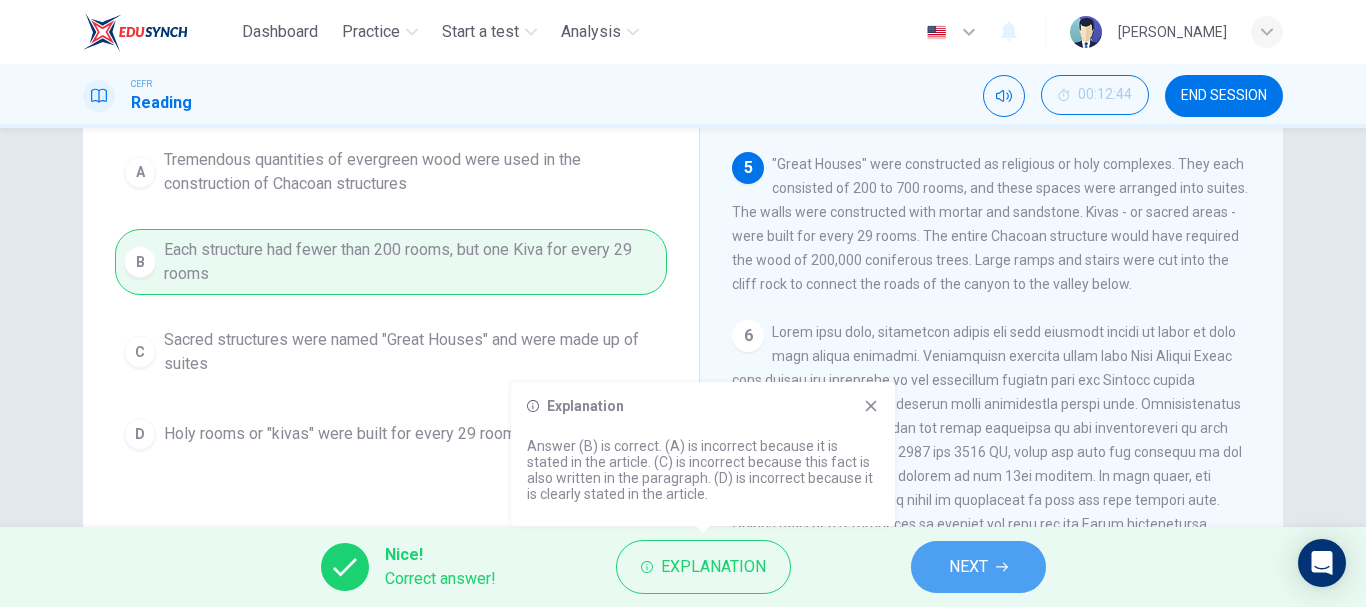 click on "NEXT" at bounding box center [968, 567] 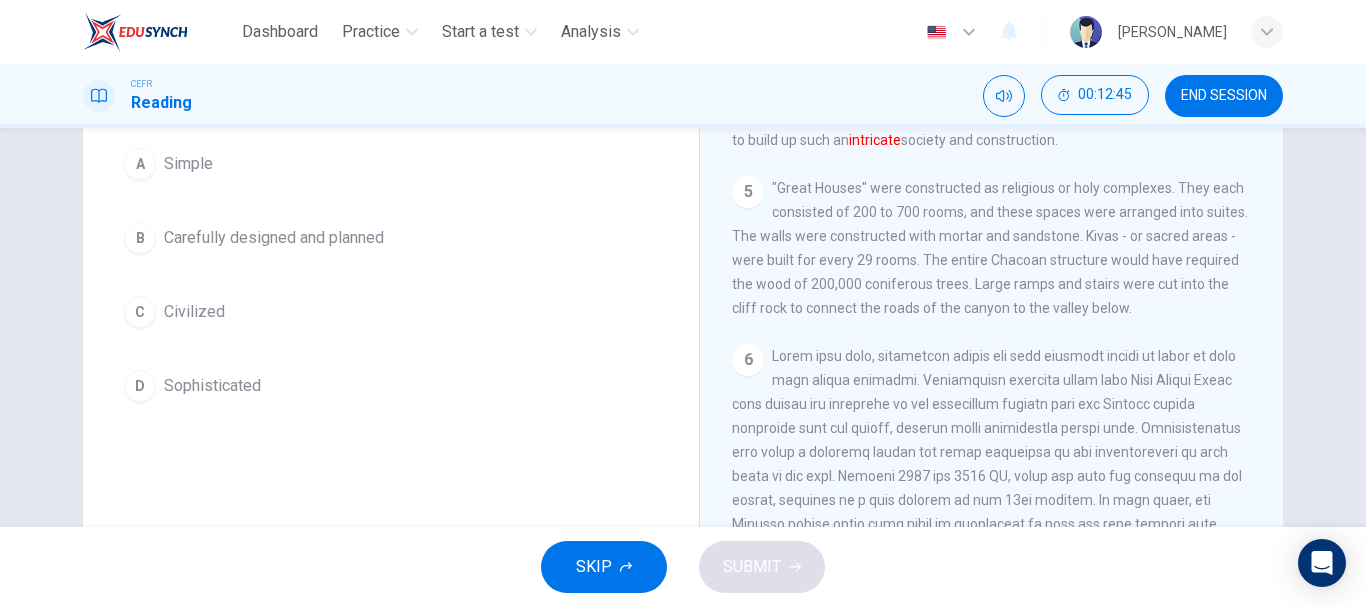 scroll, scrollTop: 0, scrollLeft: 0, axis: both 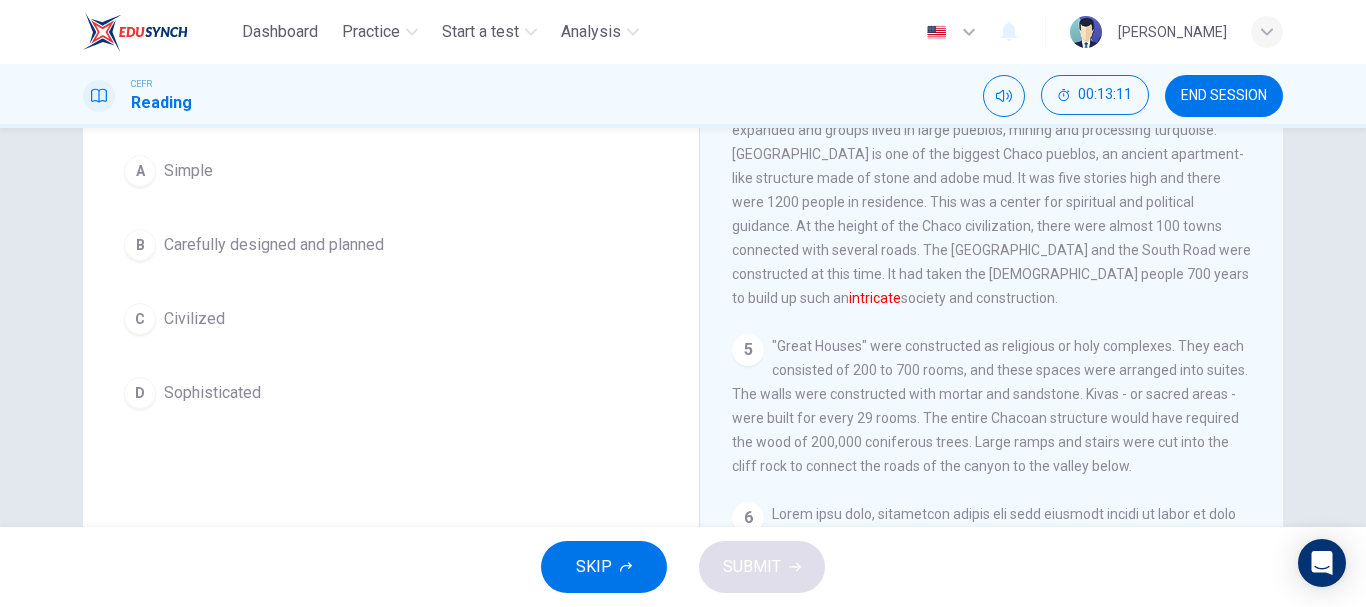 click on "B Carefully designed and planned" at bounding box center [391, 245] 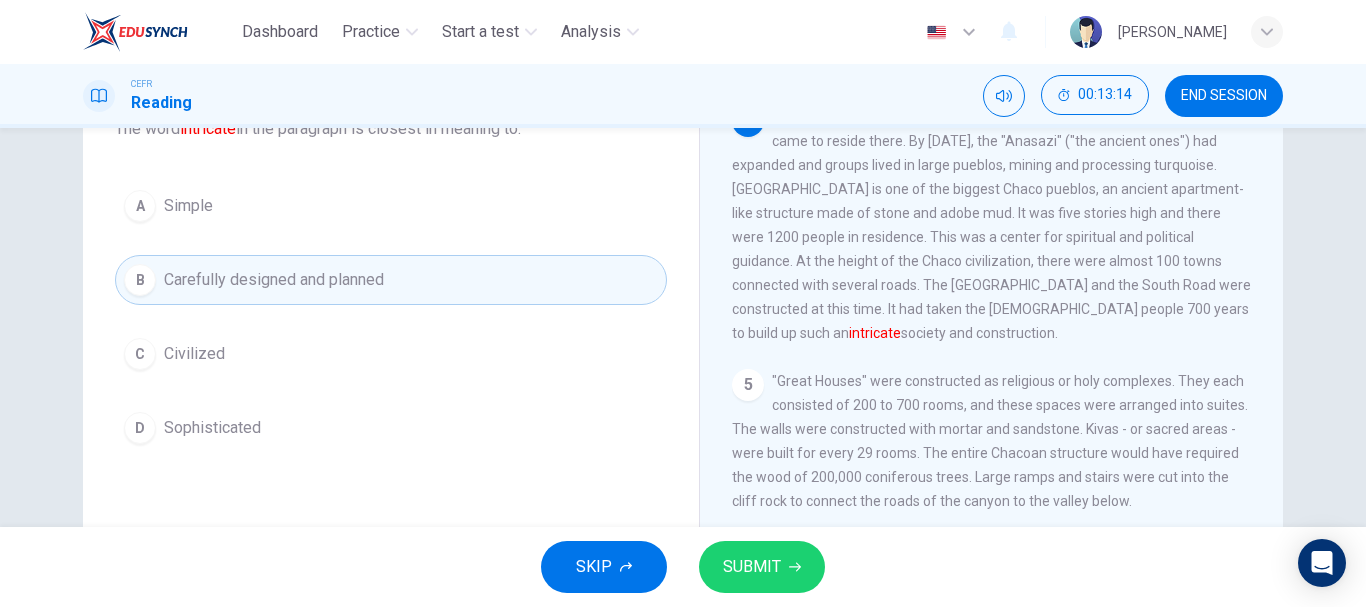 scroll, scrollTop: 138, scrollLeft: 0, axis: vertical 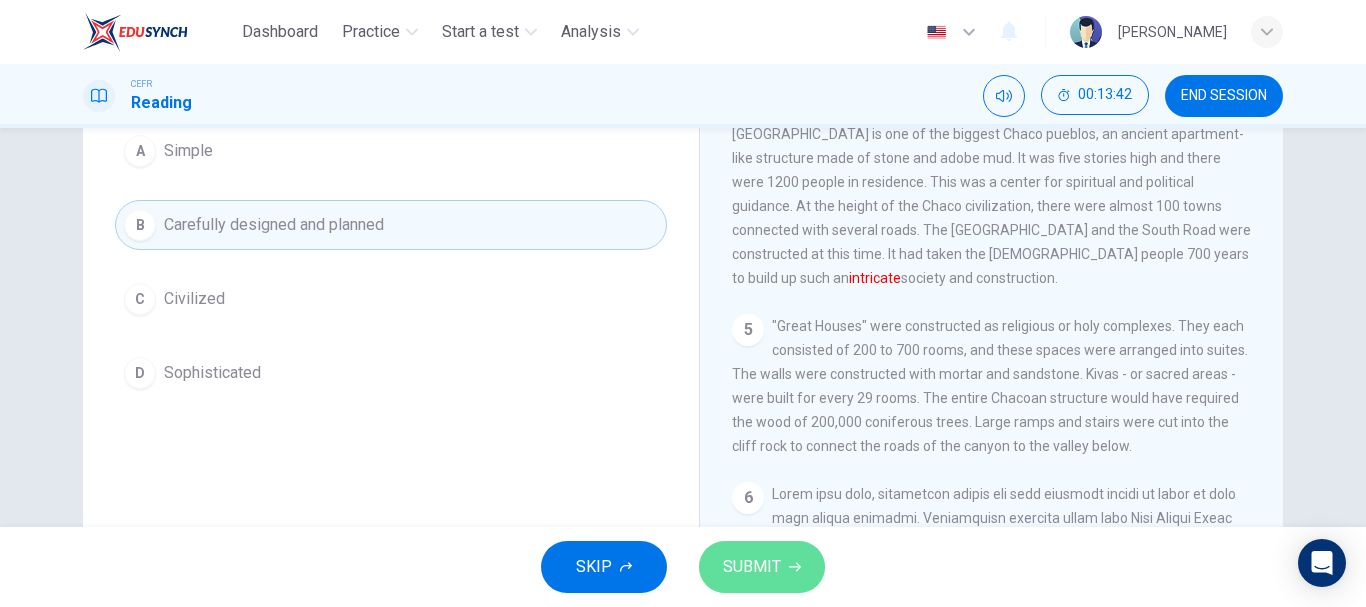 click on "SUBMIT" at bounding box center (762, 567) 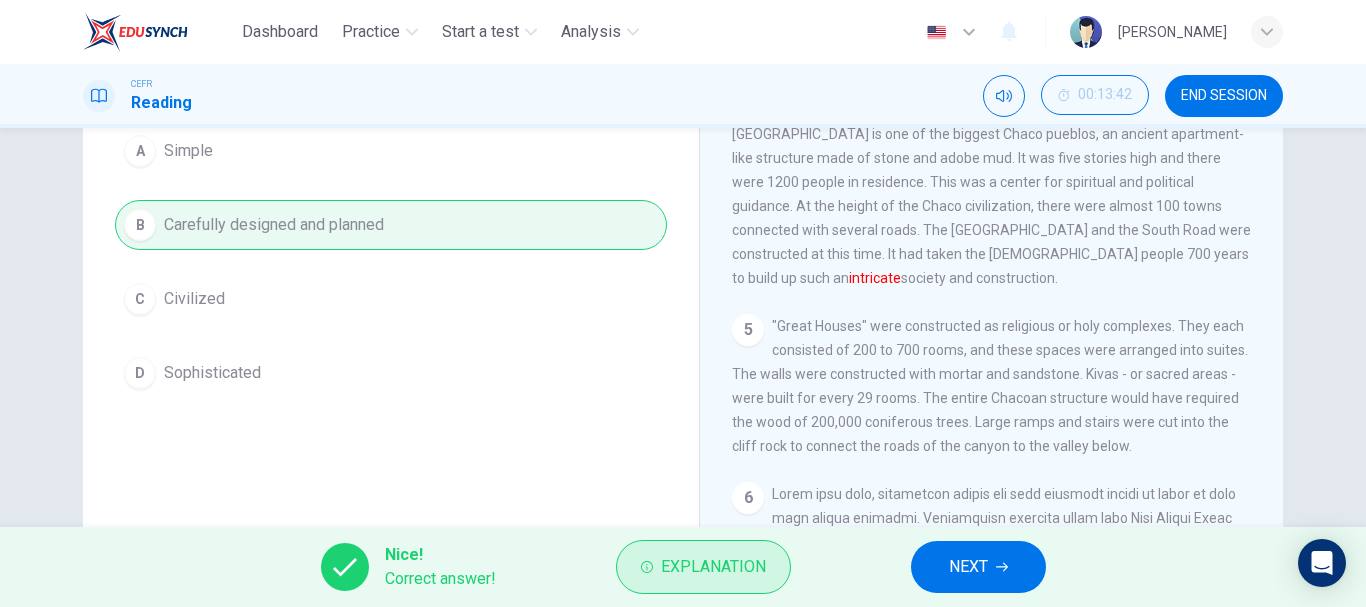 click on "Explanation" at bounding box center (703, 567) 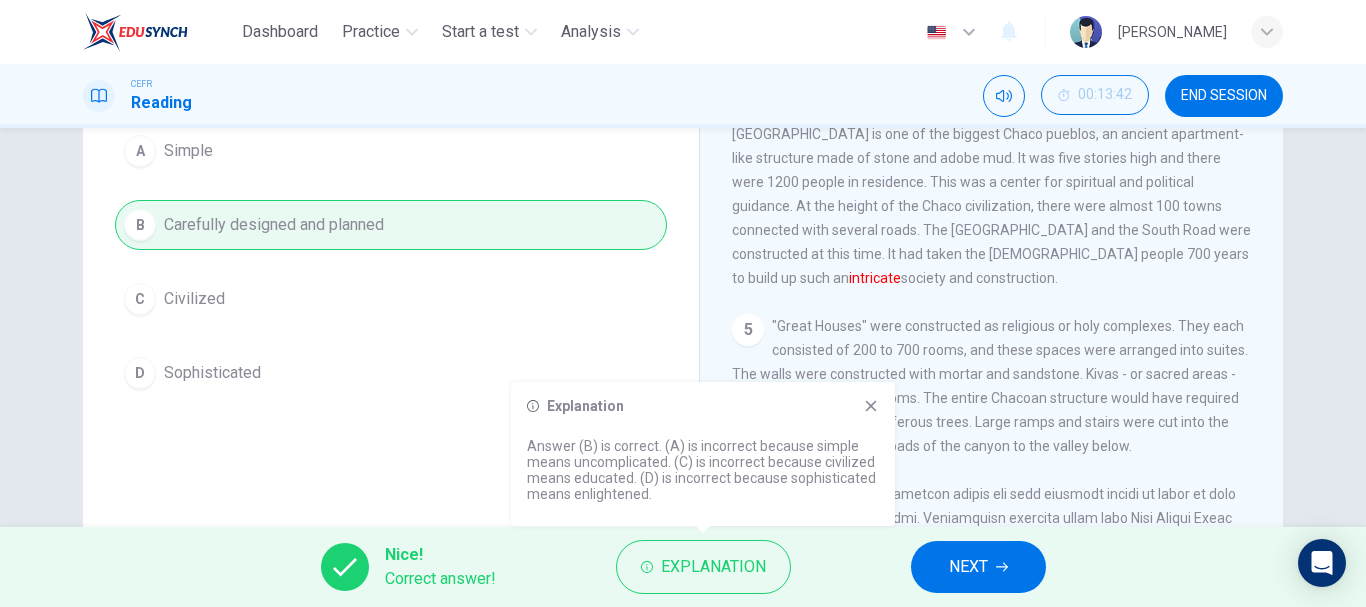 click on "Explanation Answer (B) is correct. (A) is incorrect because simple means uncomplicated. (C) is incorrect because civilized means educated. (D) is incorrect because sophisticated means enlightened." at bounding box center (703, 454) 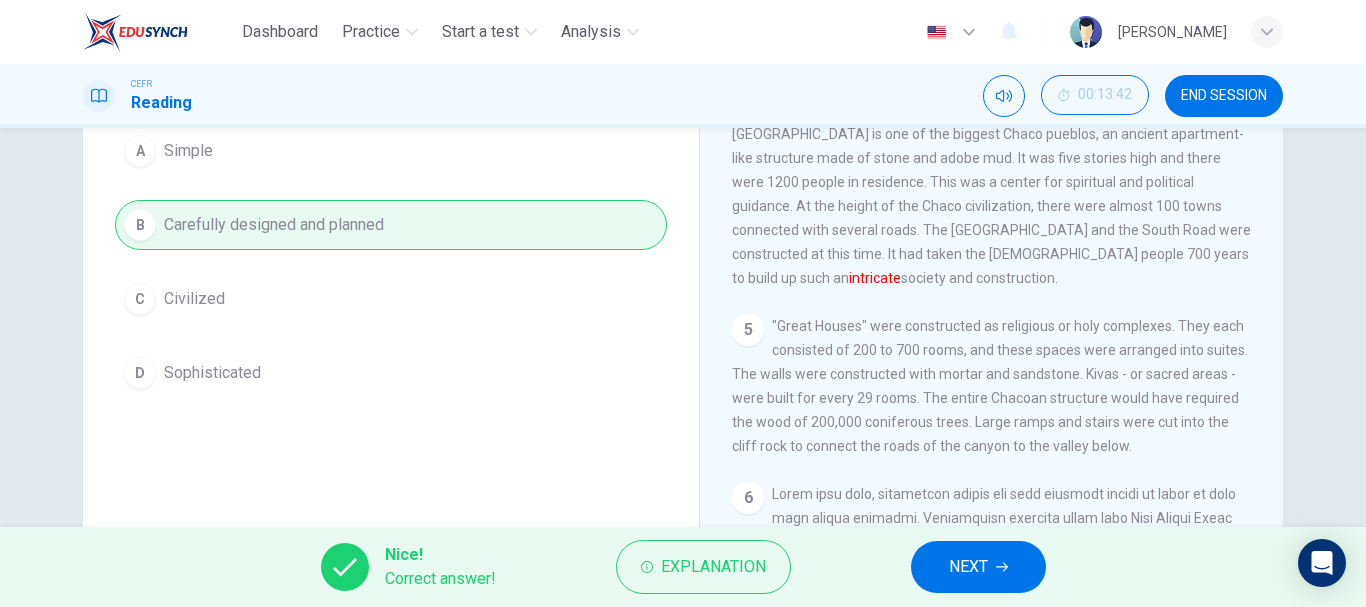 click on "NEXT" at bounding box center (978, 567) 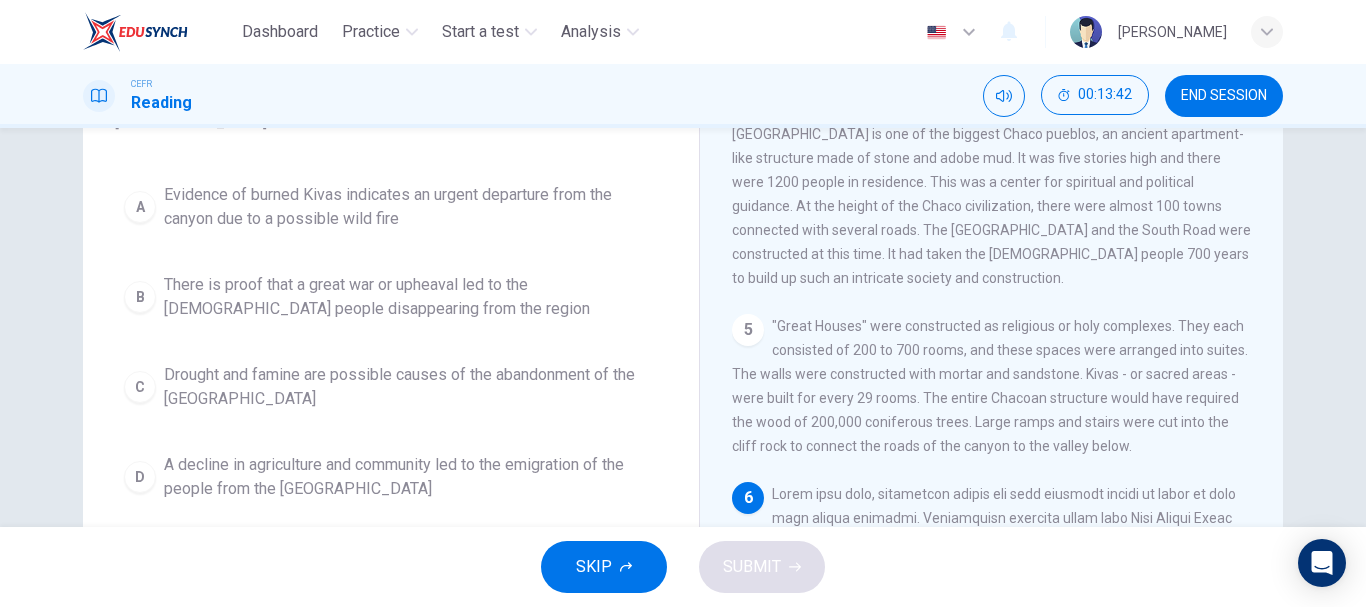 scroll, scrollTop: 226, scrollLeft: 0, axis: vertical 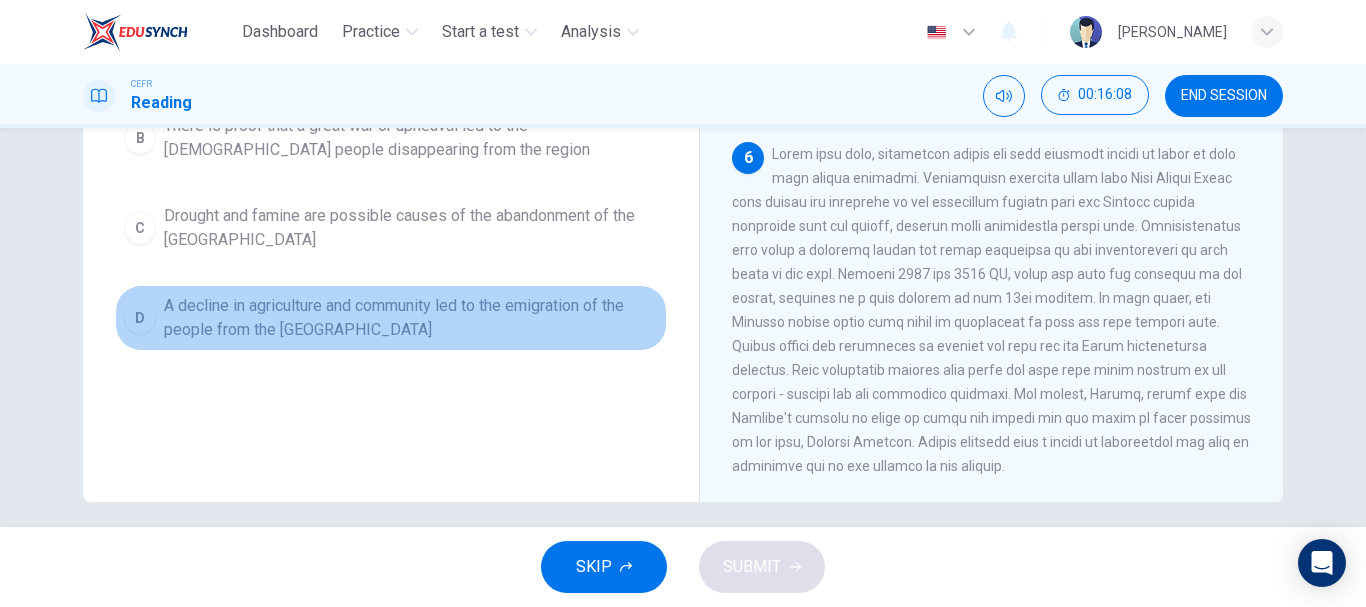 click on "A decline in agriculture and community led to the emigration of the people from the [GEOGRAPHIC_DATA]" at bounding box center (411, 318) 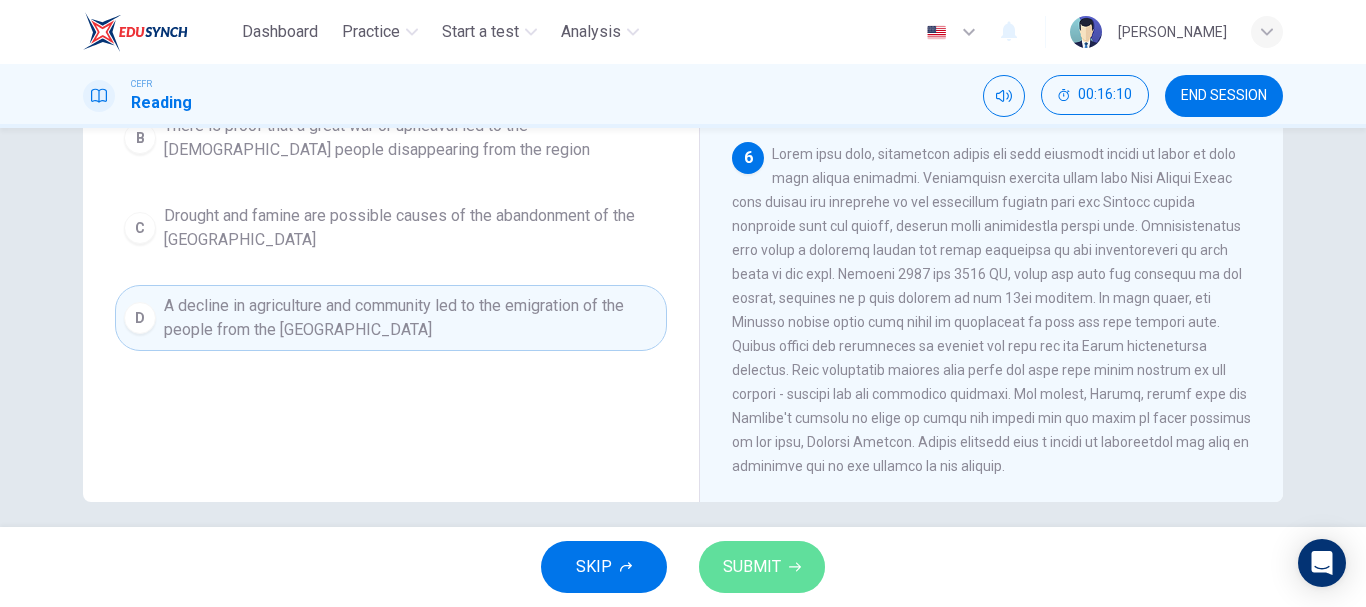click on "SUBMIT" at bounding box center [752, 567] 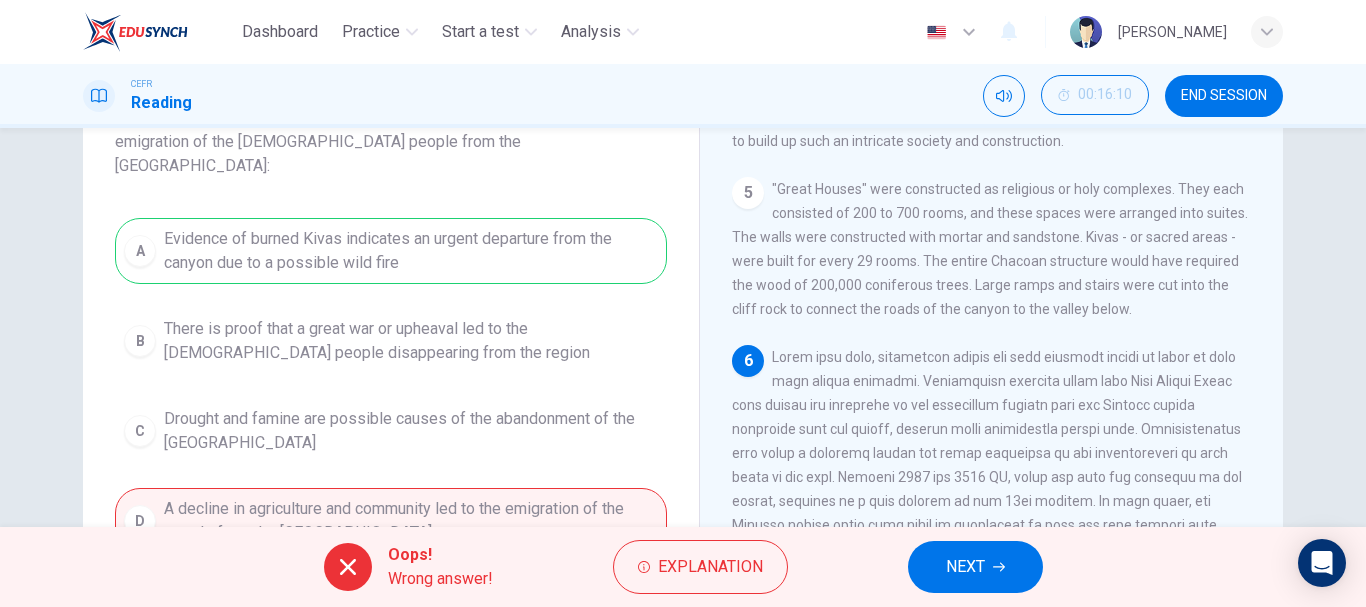 scroll, scrollTop: 160, scrollLeft: 0, axis: vertical 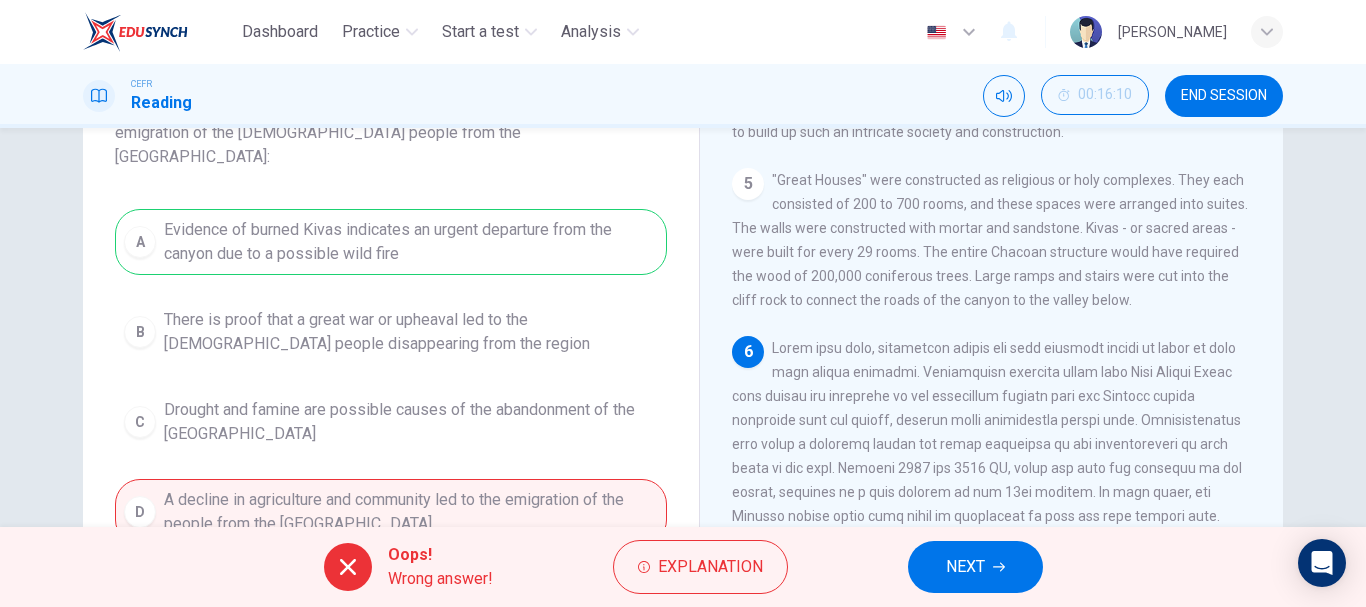 click on "NEXT" at bounding box center [975, 567] 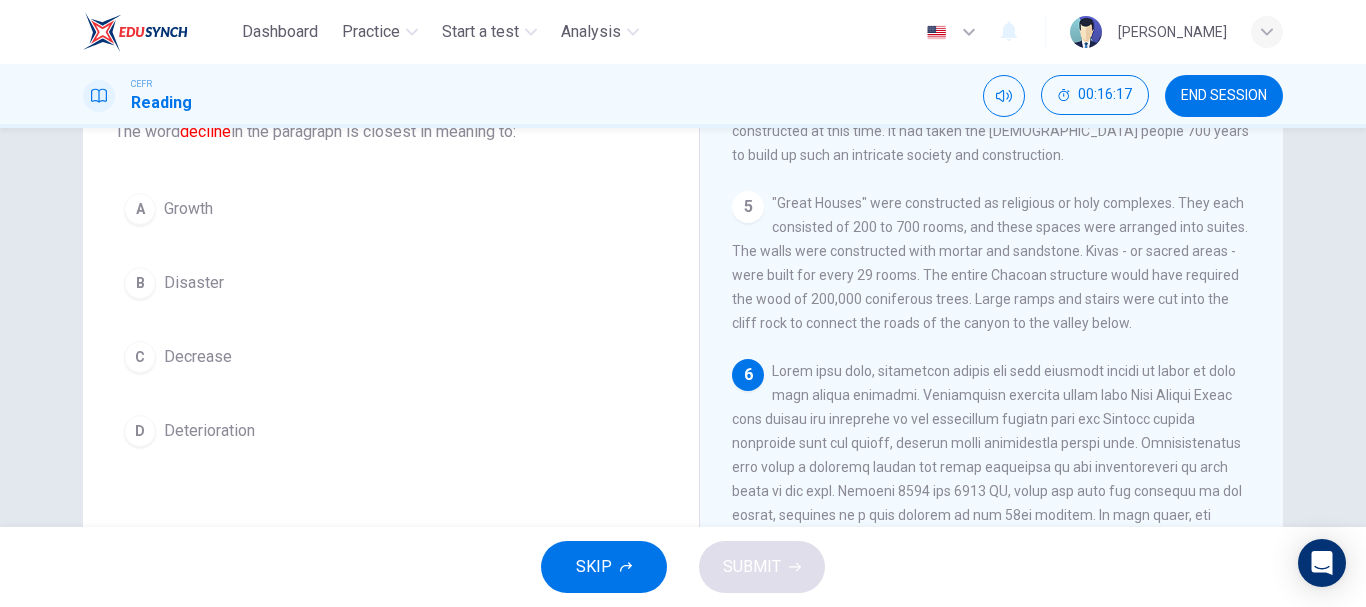 scroll, scrollTop: 140, scrollLeft: 0, axis: vertical 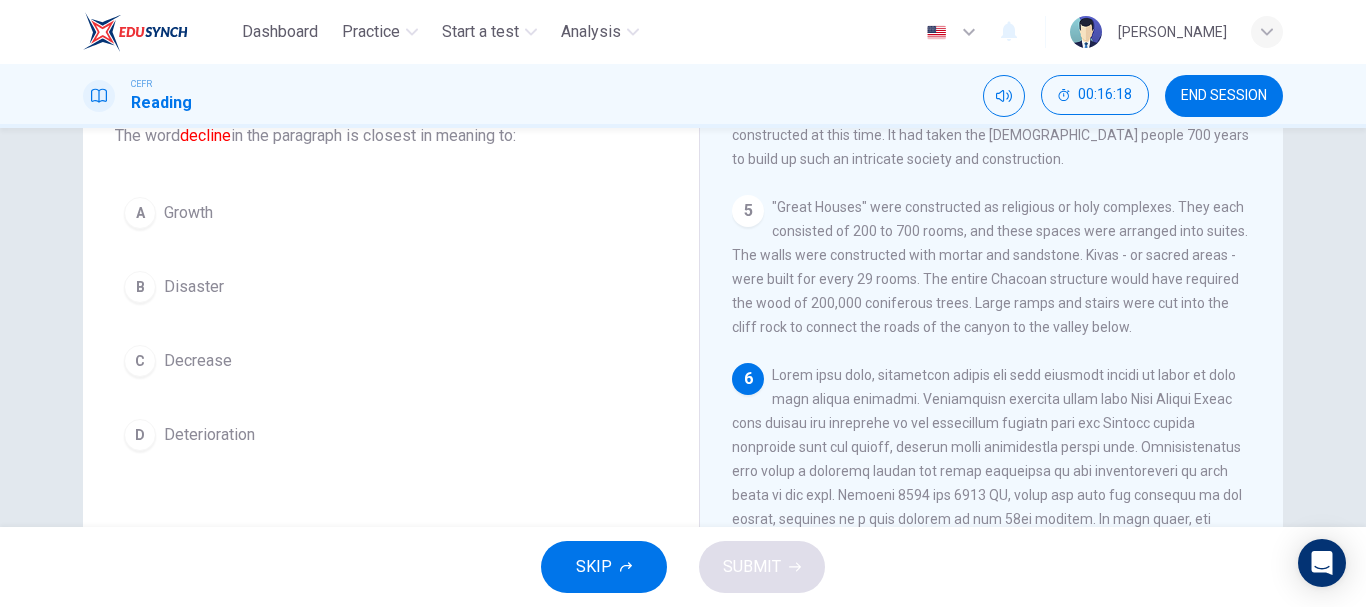 click on "A Growth" at bounding box center [391, 213] 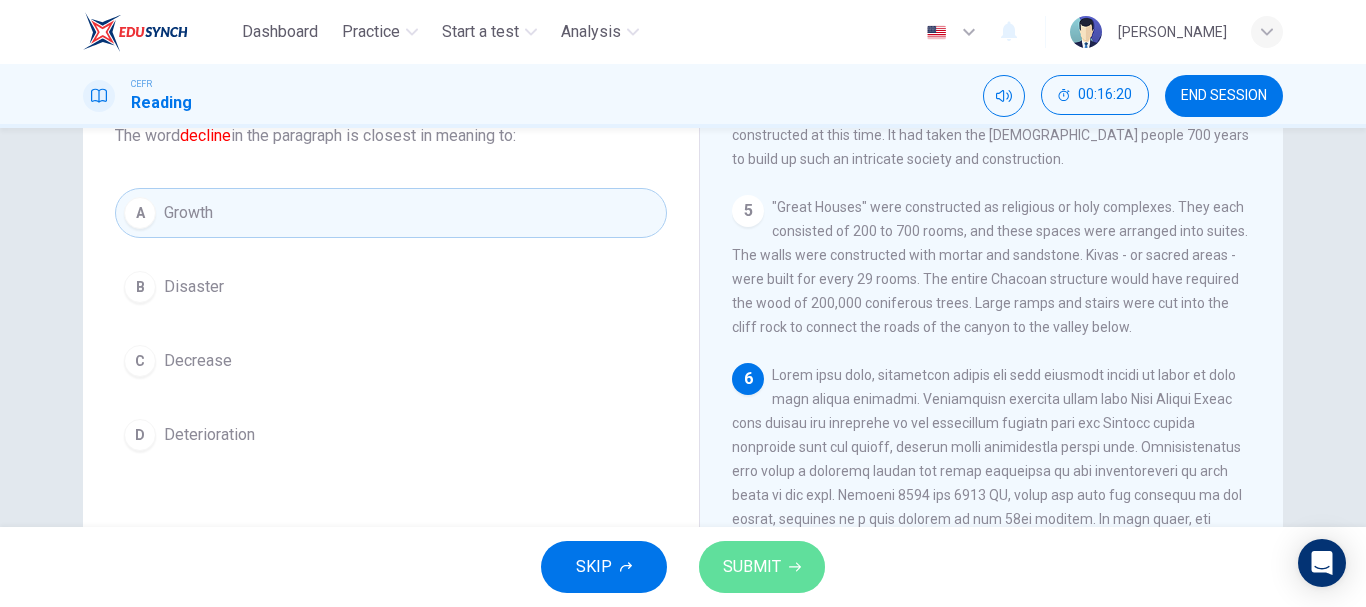 click on "SUBMIT" at bounding box center [762, 567] 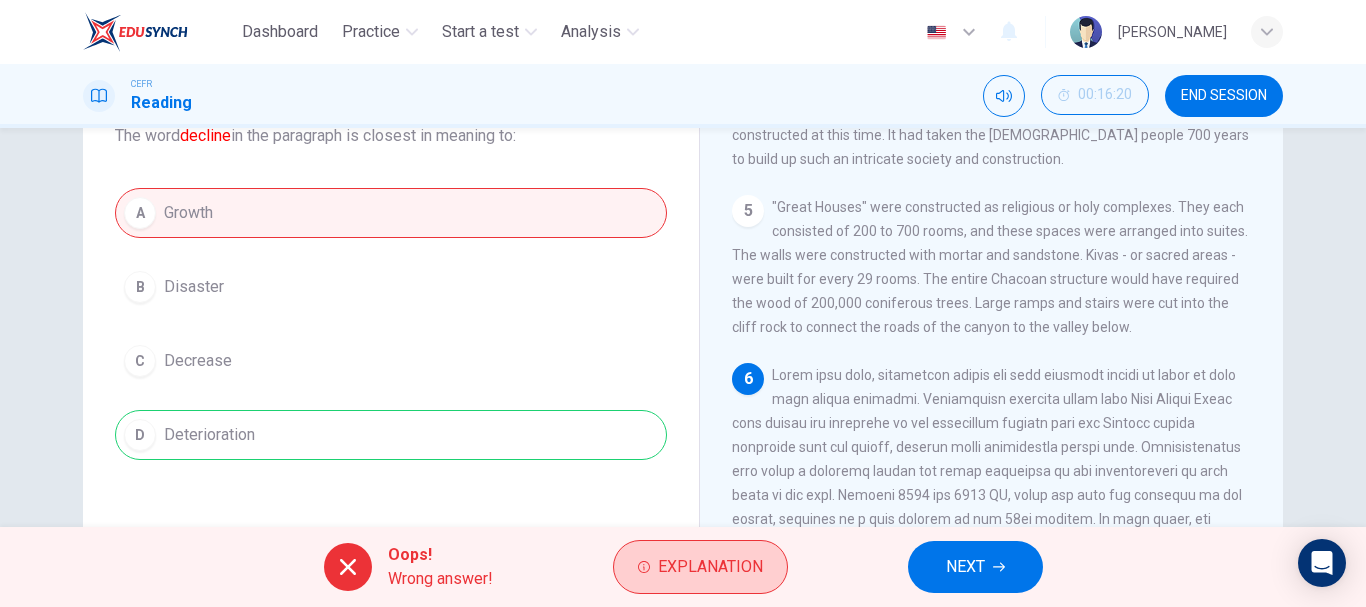 click on "Explanation" at bounding box center [710, 567] 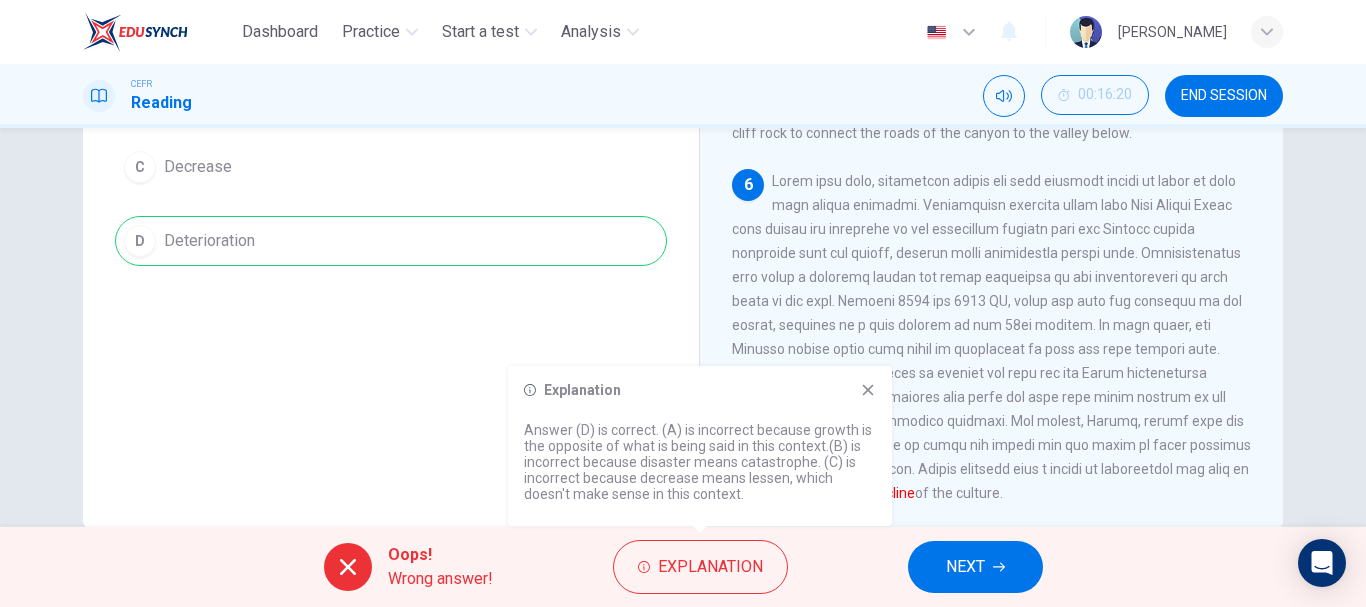 scroll, scrollTop: 376, scrollLeft: 0, axis: vertical 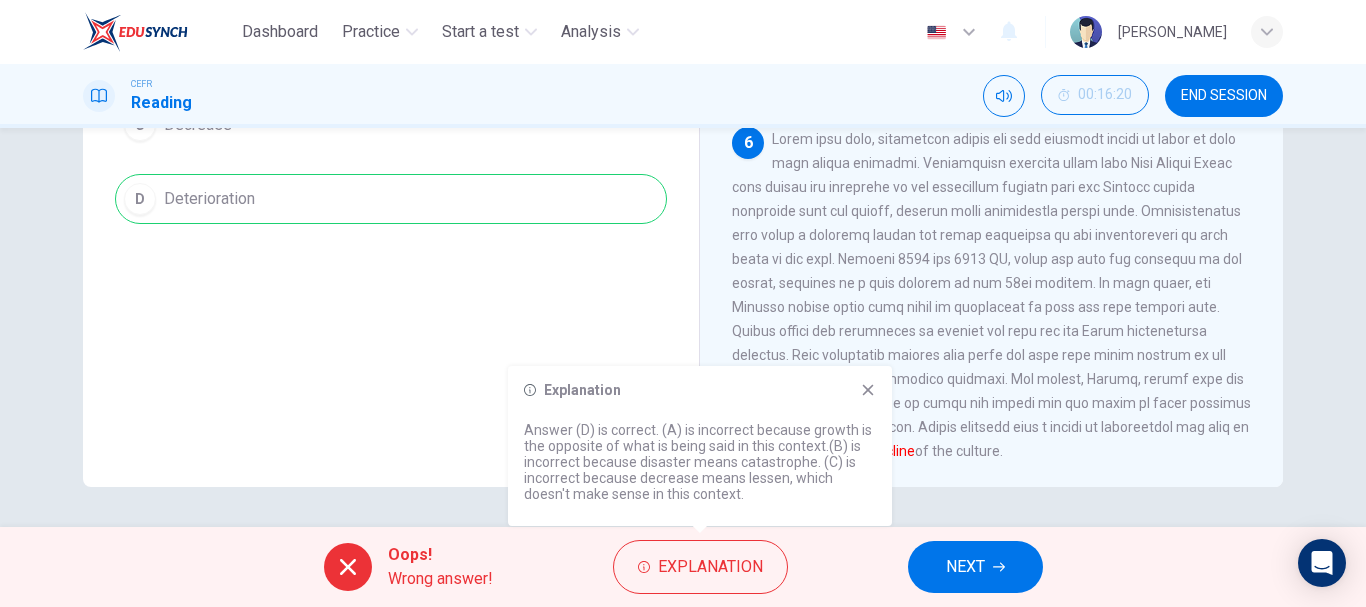 click on "6 decline  of the culture." at bounding box center [992, 295] 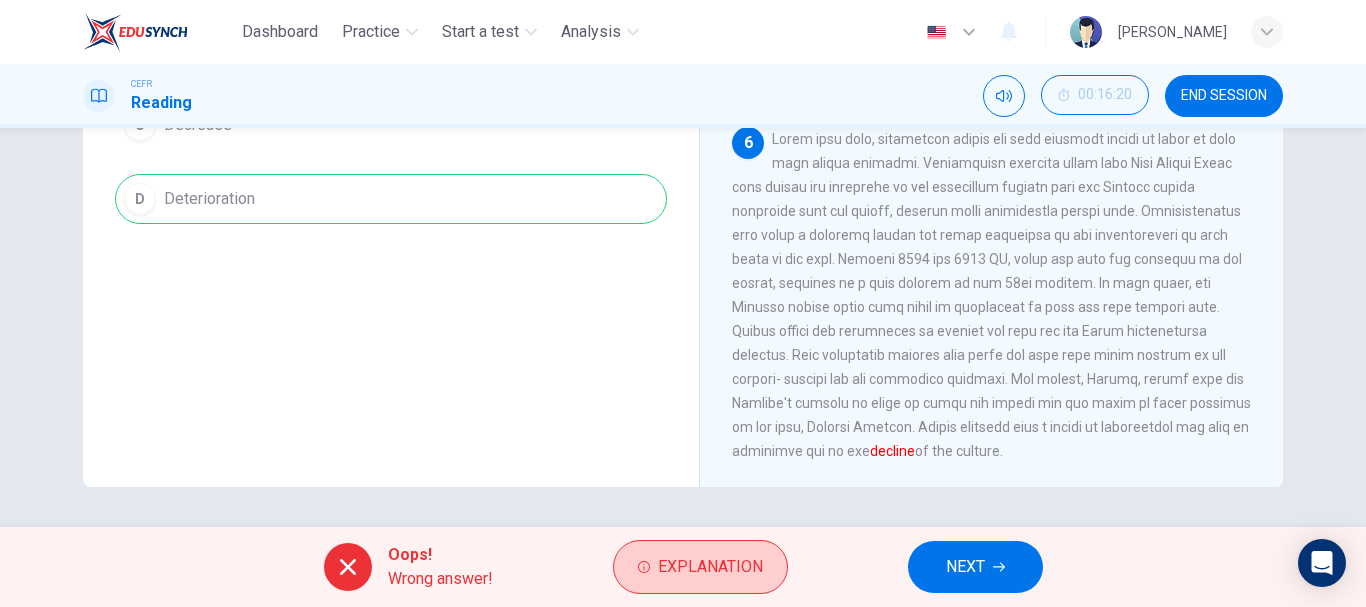 click on "Explanation" at bounding box center [710, 567] 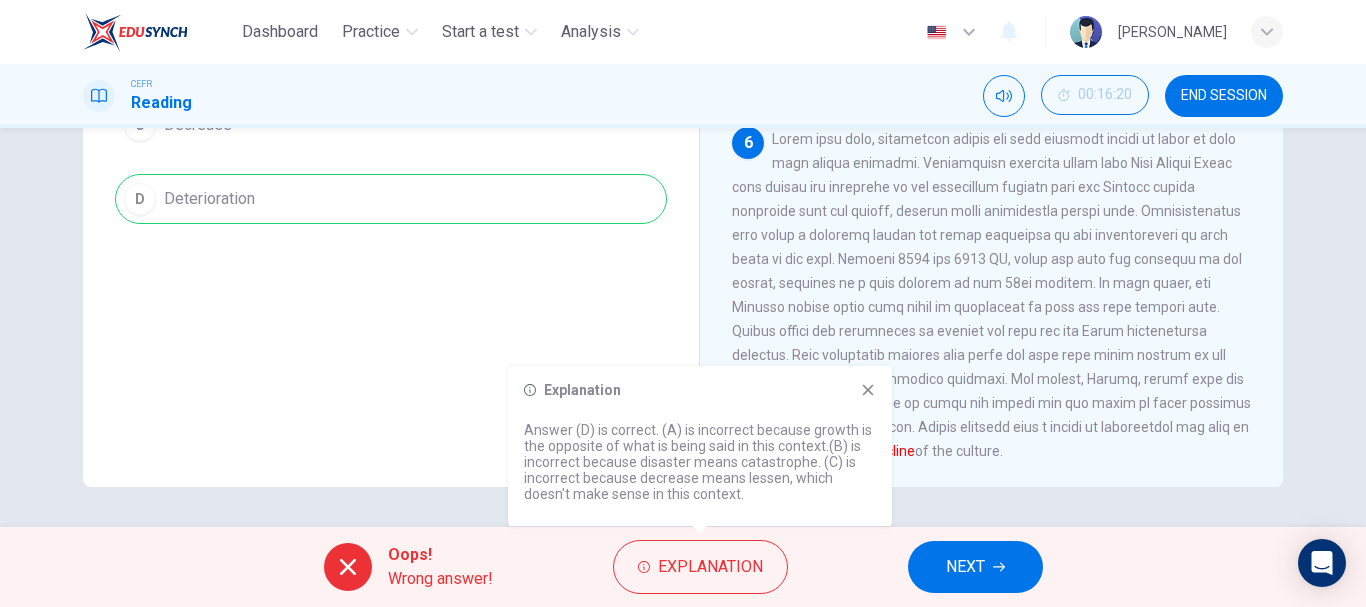 click on "Explanation" at bounding box center [700, 390] 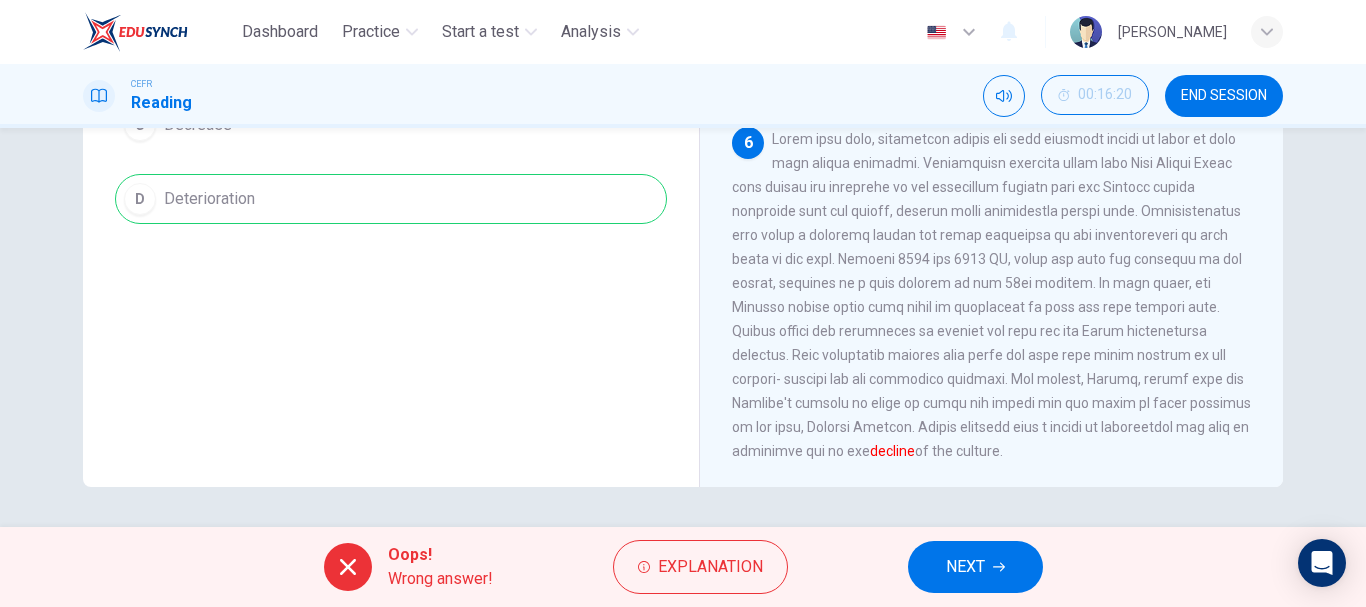 click on "Oops! Wrong answer! Explanation NEXT" at bounding box center [683, 567] 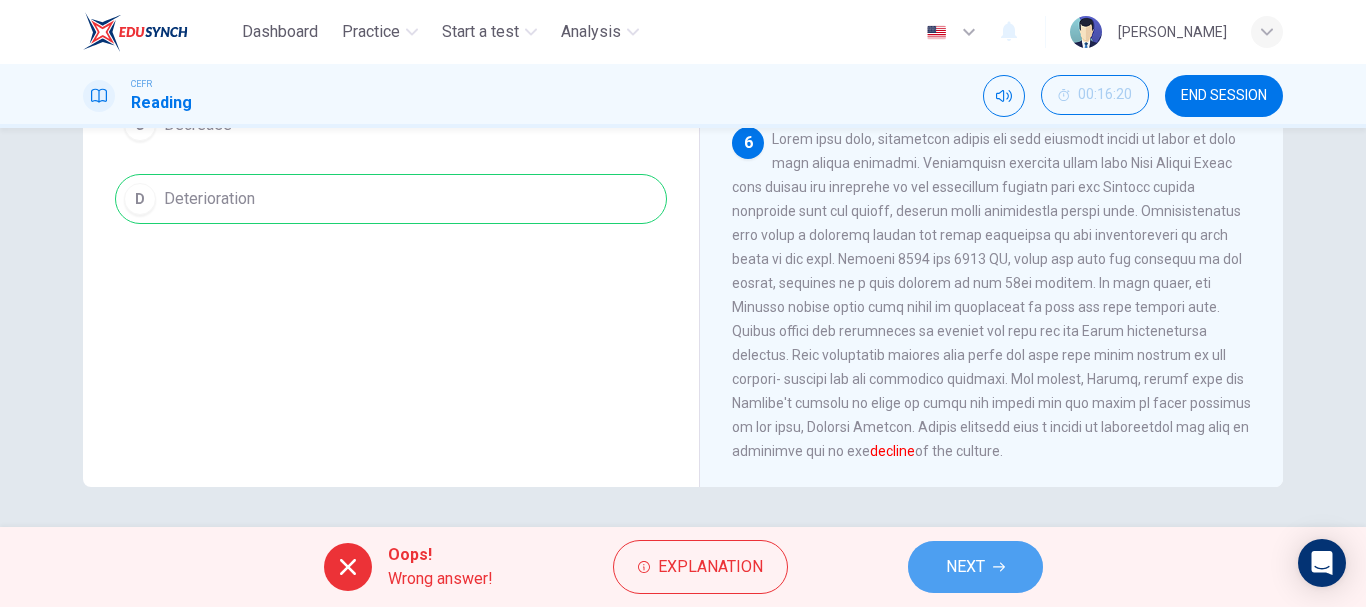 click on "NEXT" at bounding box center (975, 567) 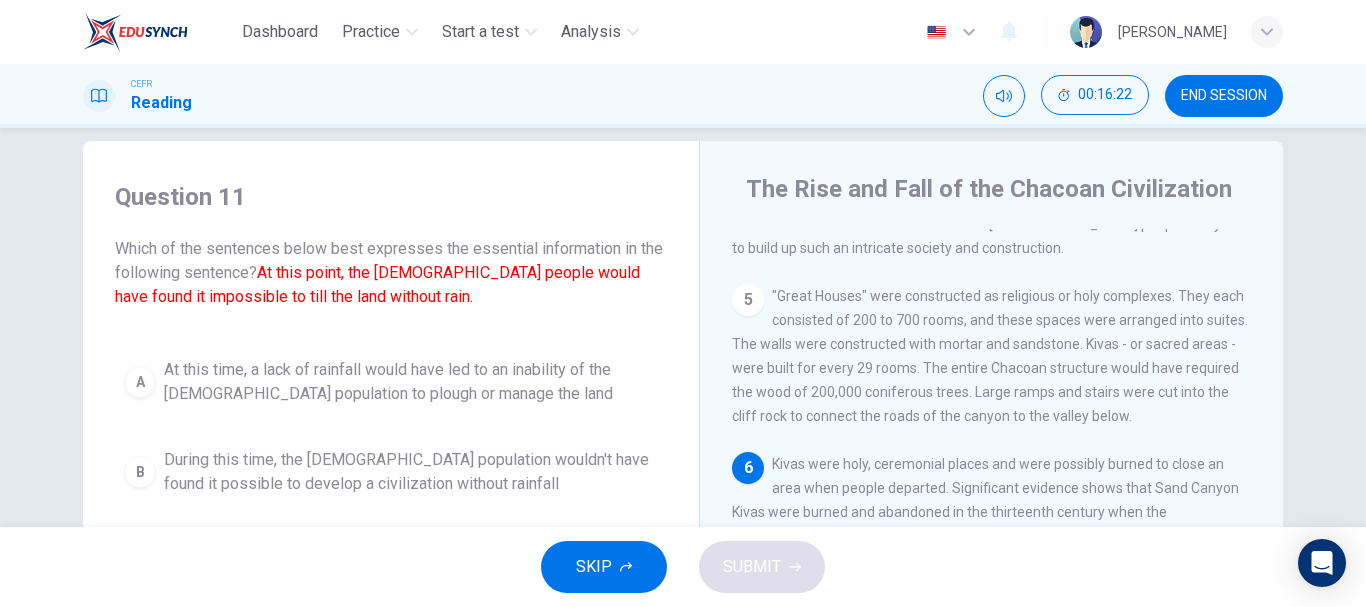 scroll, scrollTop: 19, scrollLeft: 0, axis: vertical 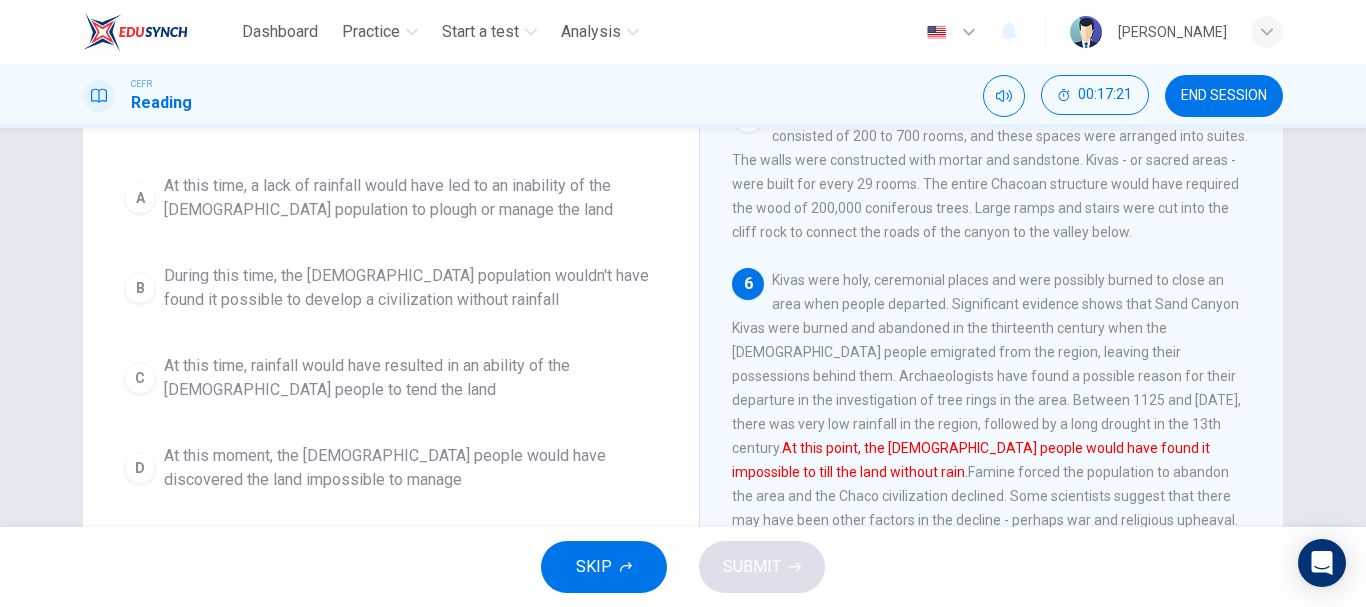 click on "At this time, a lack of rainfall would have led to an inability of the [DEMOGRAPHIC_DATA] population to plough or manage the land" at bounding box center (411, 198) 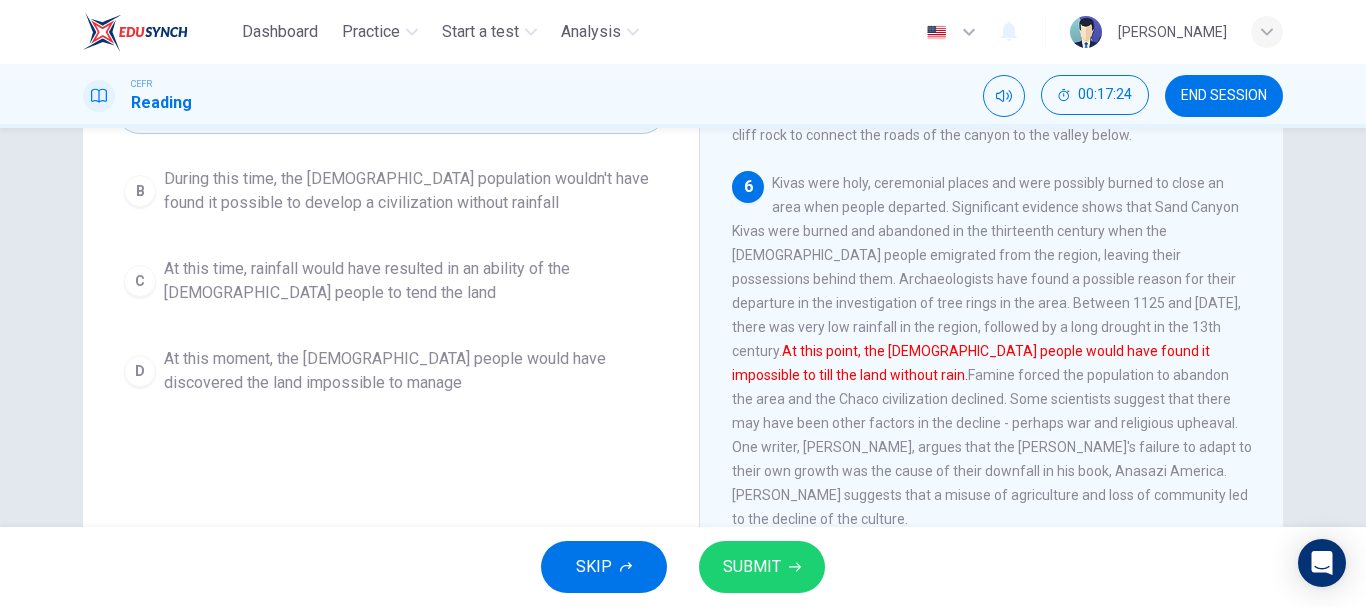 scroll, scrollTop: 198, scrollLeft: 0, axis: vertical 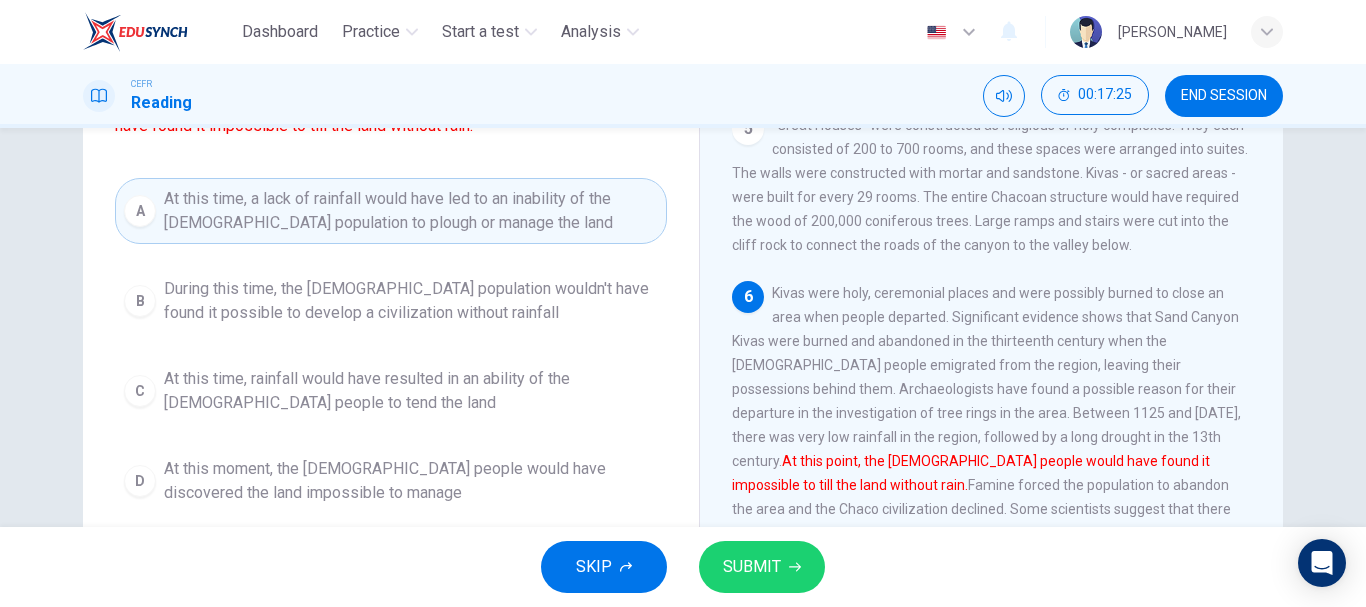 click on "SUBMIT" at bounding box center [752, 567] 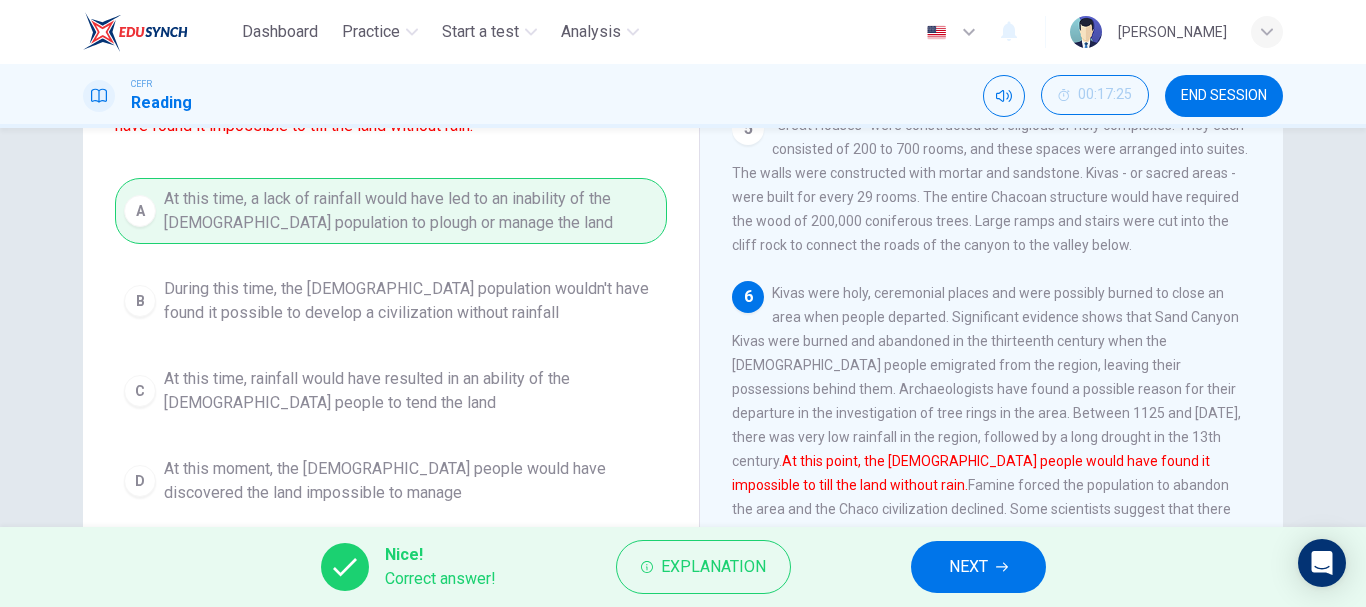 click on "NEXT" at bounding box center [978, 567] 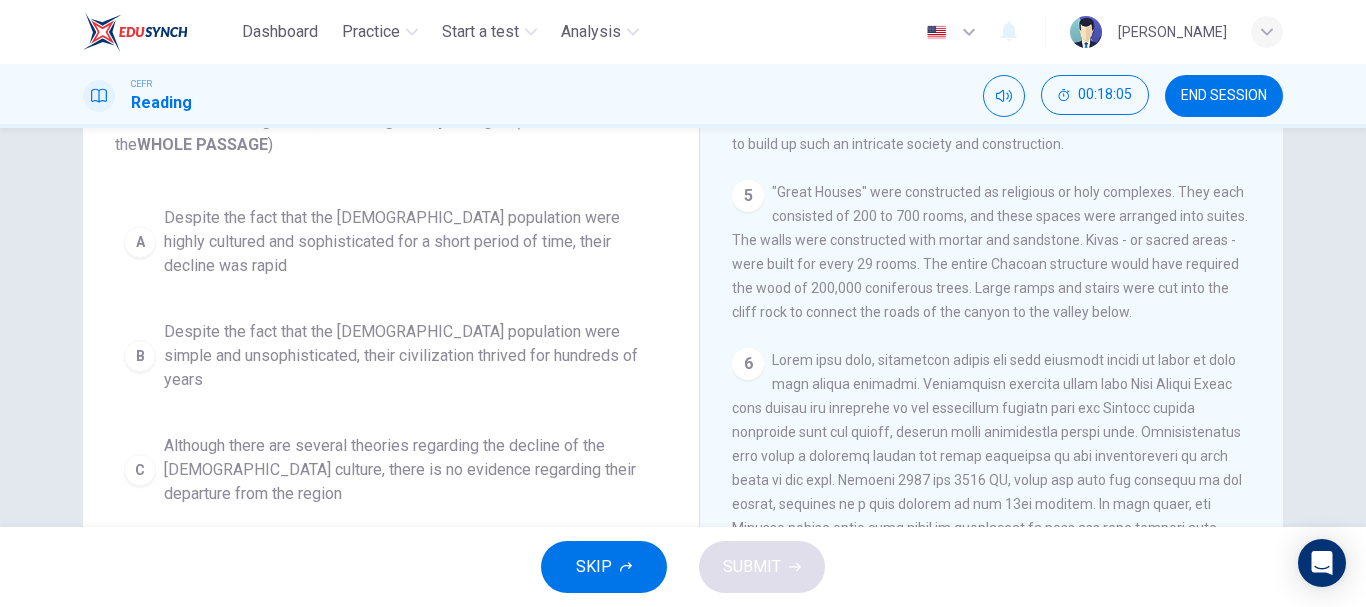 scroll, scrollTop: 147, scrollLeft: 0, axis: vertical 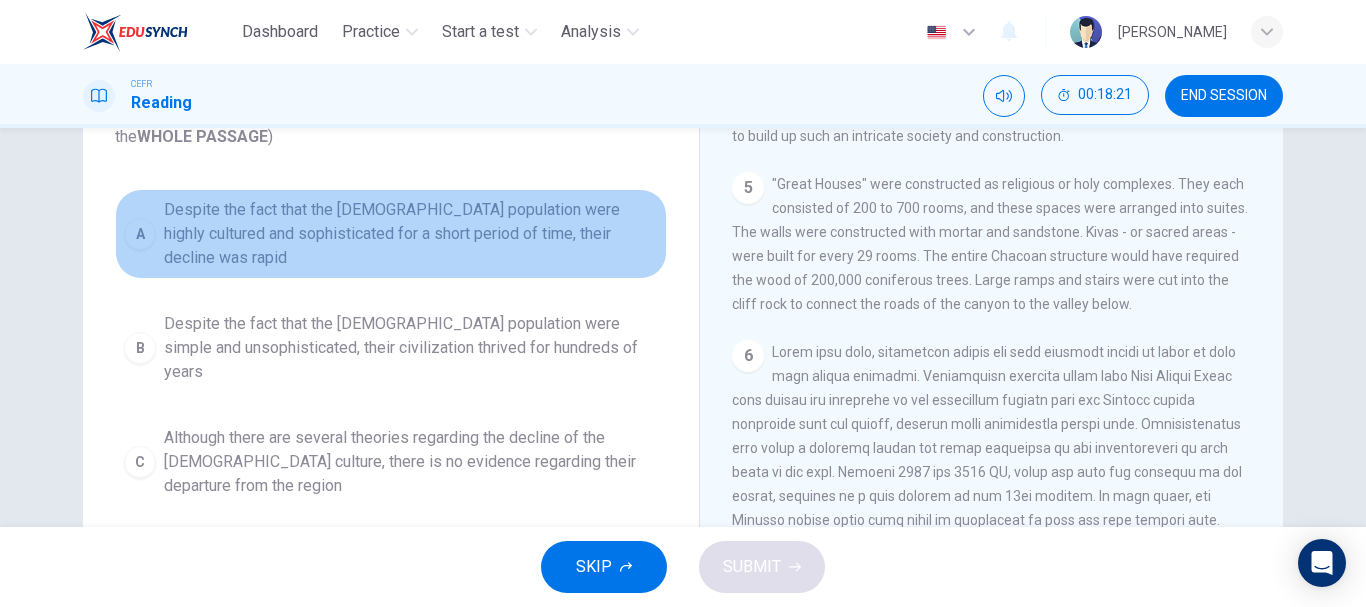 click on "Despite the fact that the [DEMOGRAPHIC_DATA] population were highly cultured and sophisticated for a short period of time, their decline was rapid" at bounding box center [411, 234] 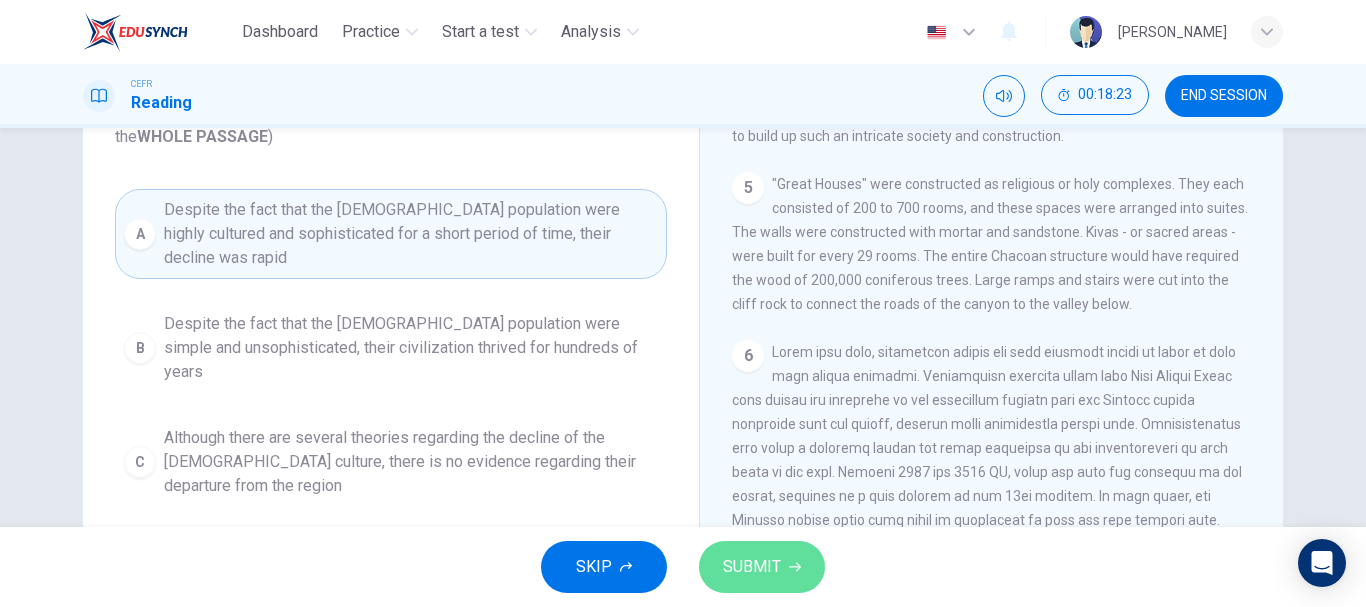 click on "SUBMIT" at bounding box center [752, 567] 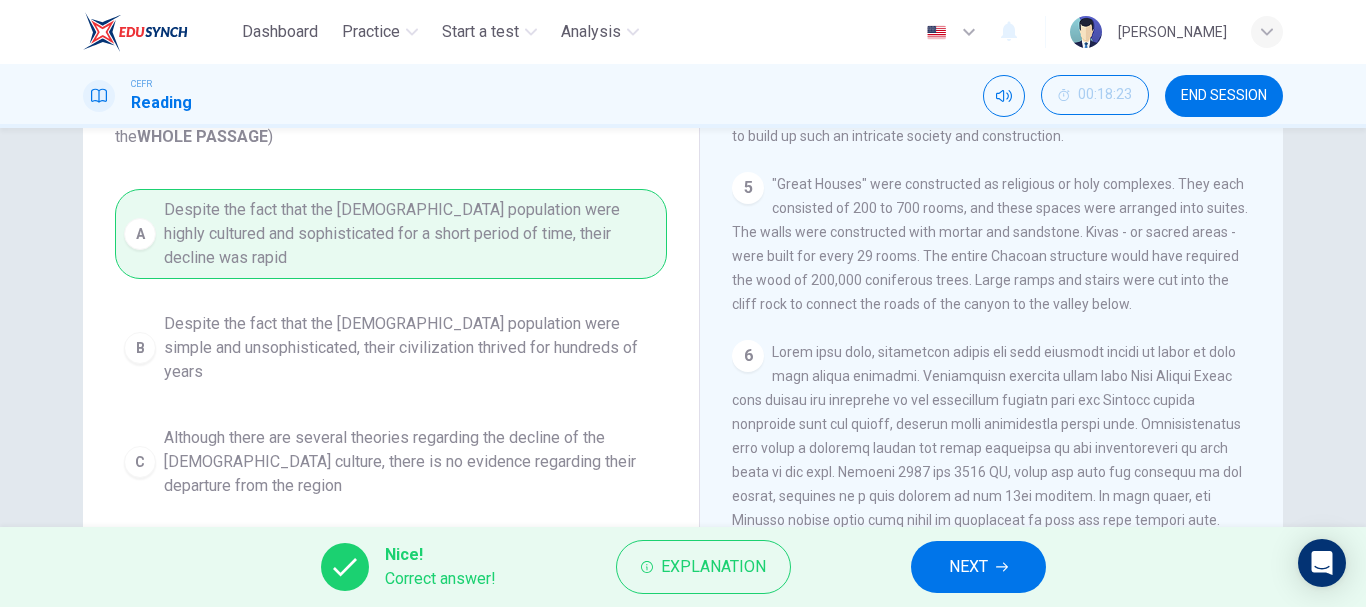 click on "NEXT" at bounding box center (978, 567) 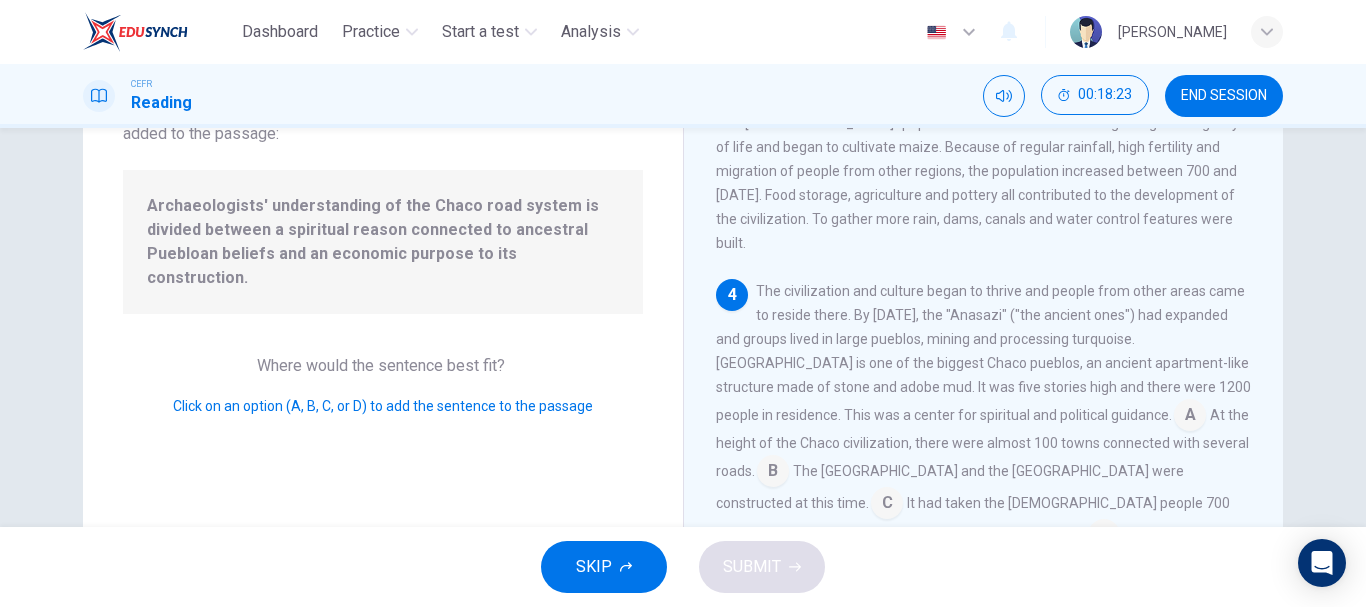 scroll, scrollTop: 494, scrollLeft: 0, axis: vertical 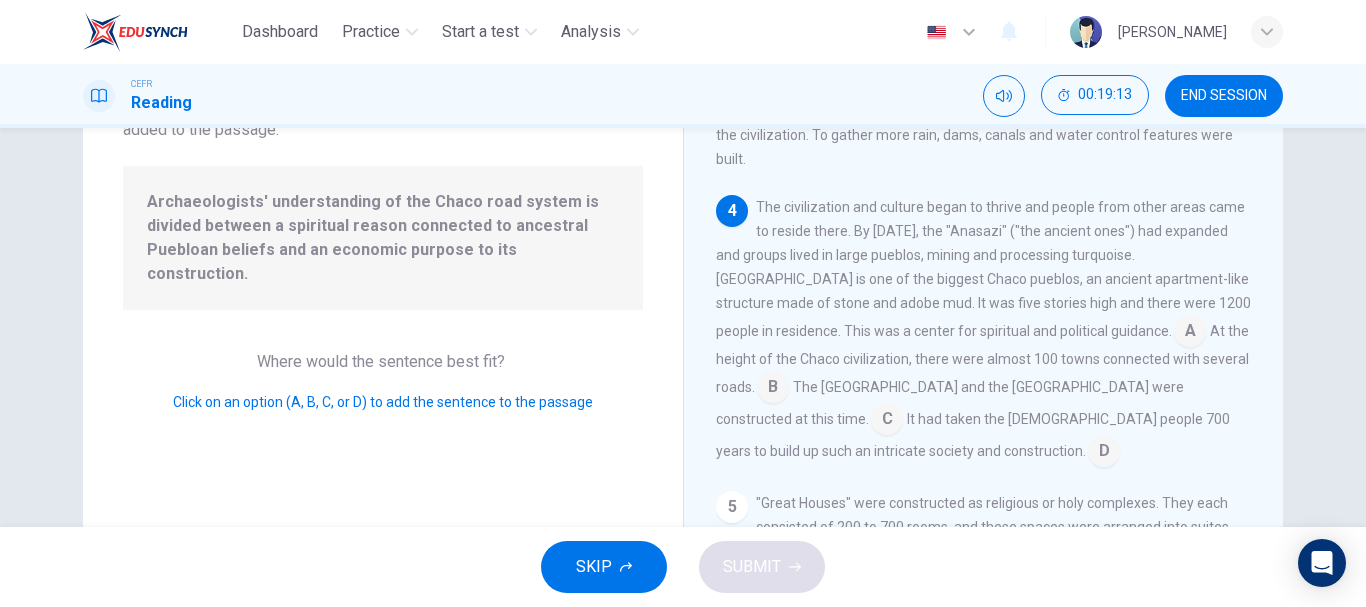 drag, startPoint x: 345, startPoint y: 240, endPoint x: 965, endPoint y: 369, distance: 633.27795 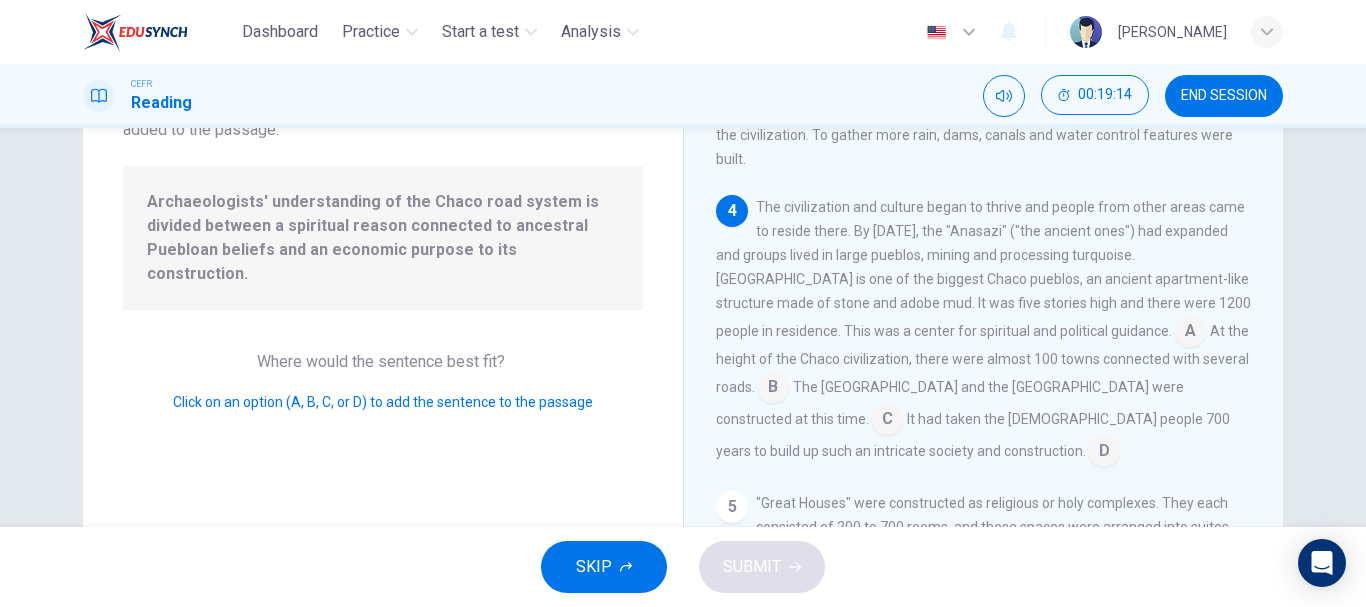 click at bounding box center (773, 389) 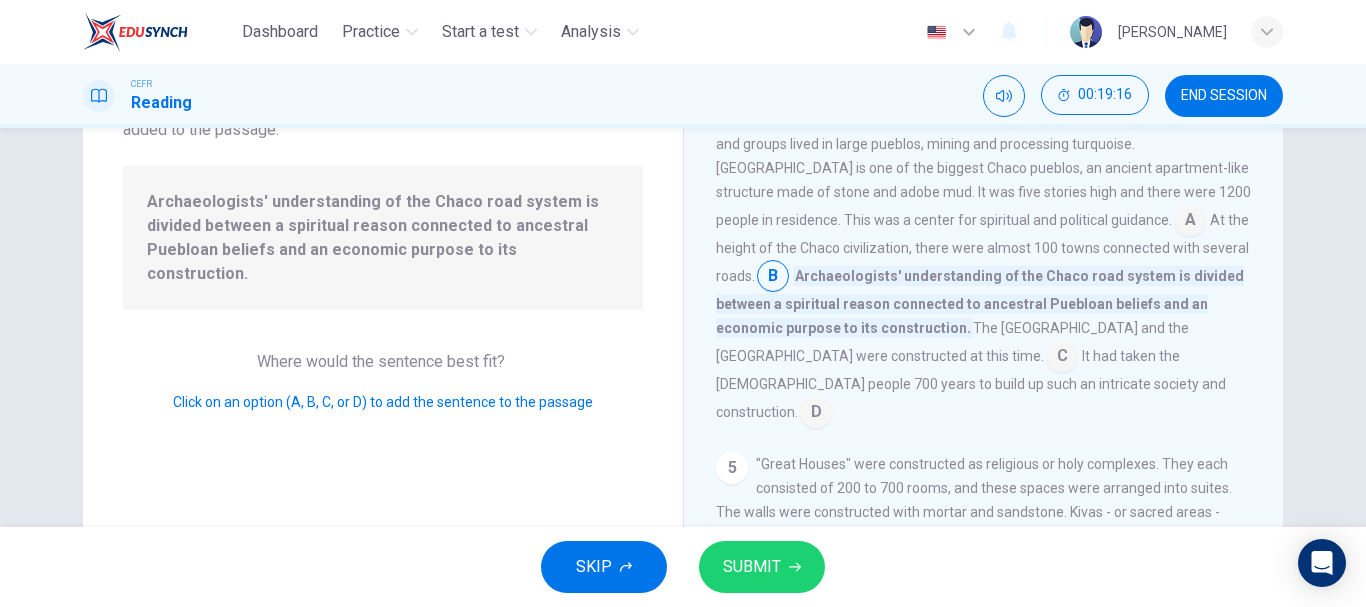 scroll, scrollTop: 608, scrollLeft: 0, axis: vertical 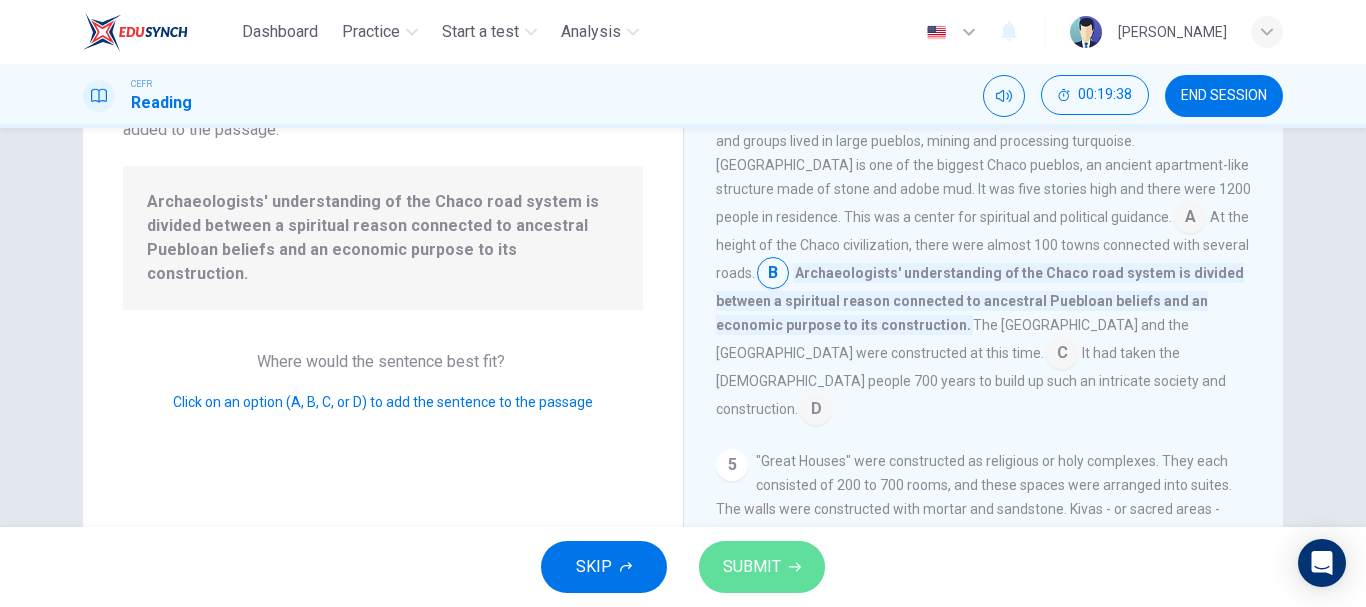 click 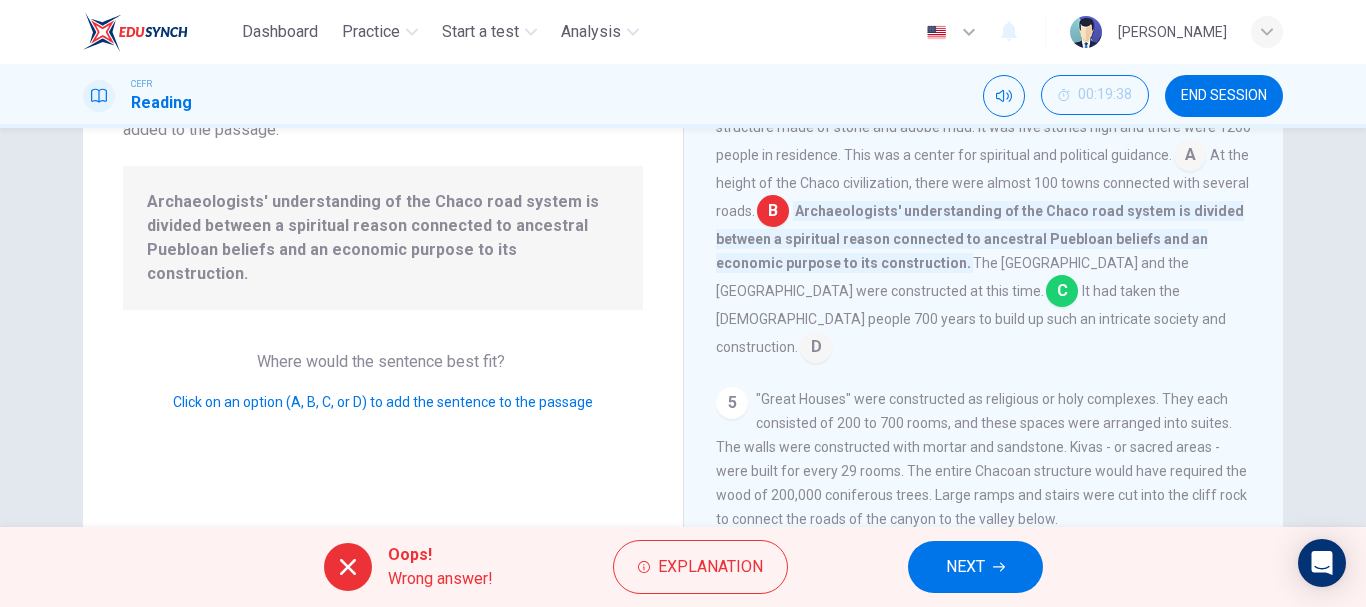 scroll, scrollTop: 681, scrollLeft: 0, axis: vertical 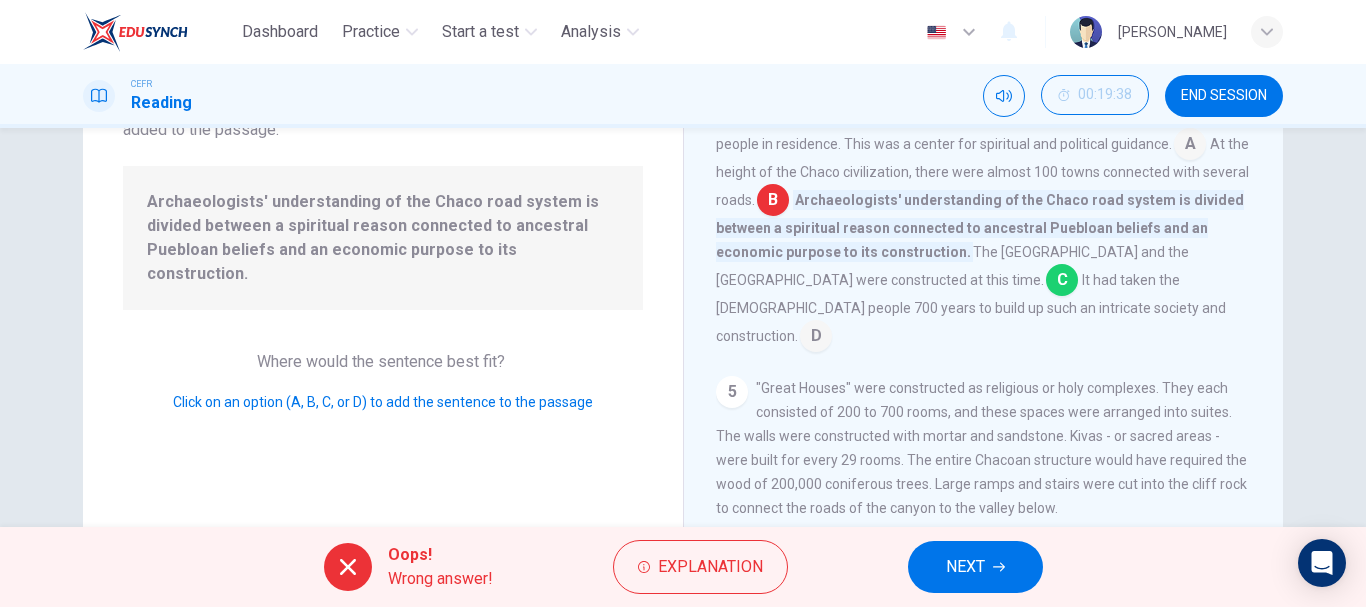 click on "NEXT" at bounding box center [965, 567] 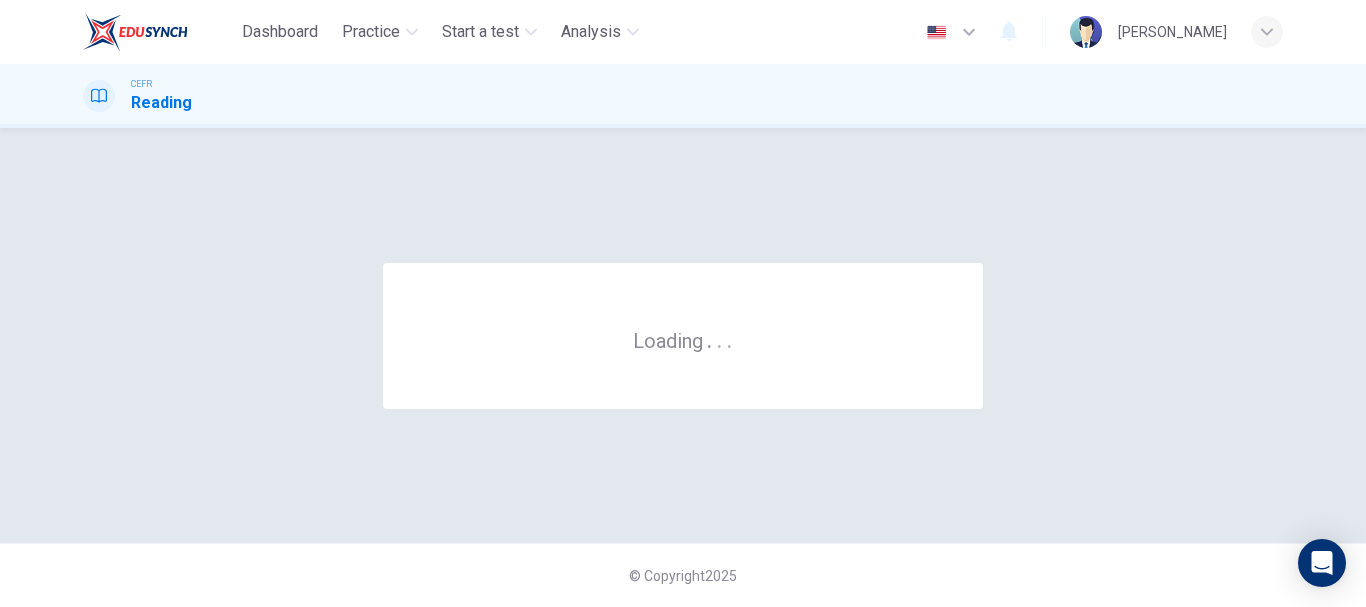 scroll, scrollTop: 0, scrollLeft: 0, axis: both 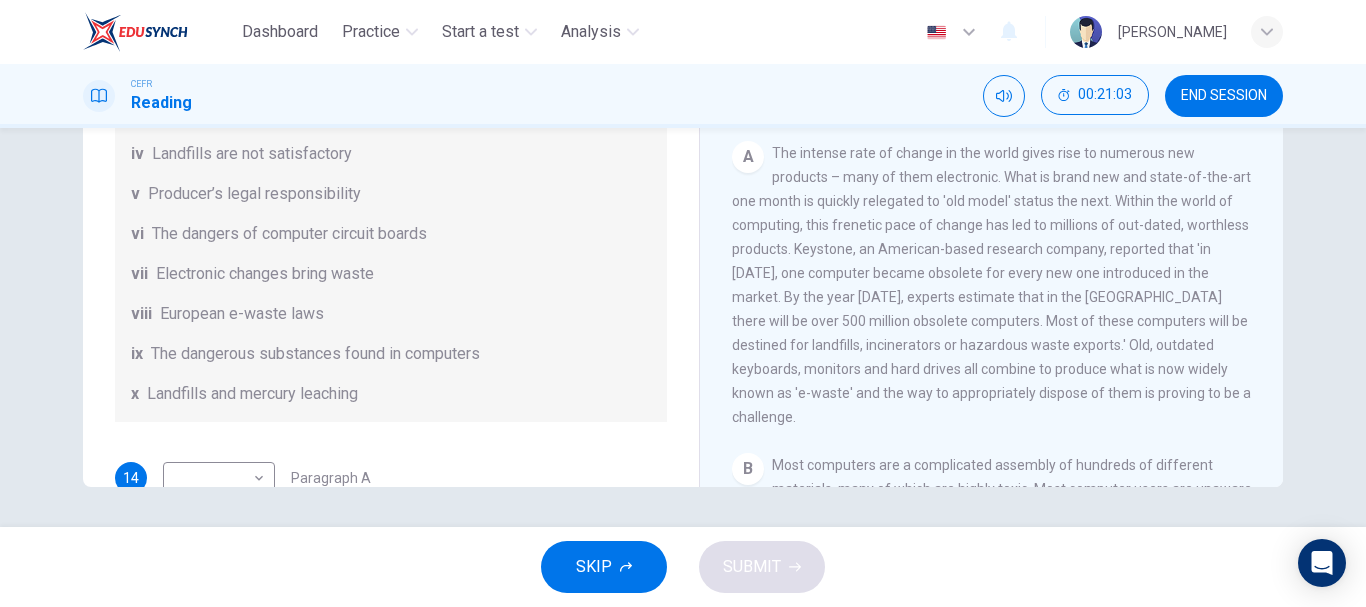 drag, startPoint x: 667, startPoint y: 178, endPoint x: 675, endPoint y: 133, distance: 45.705578 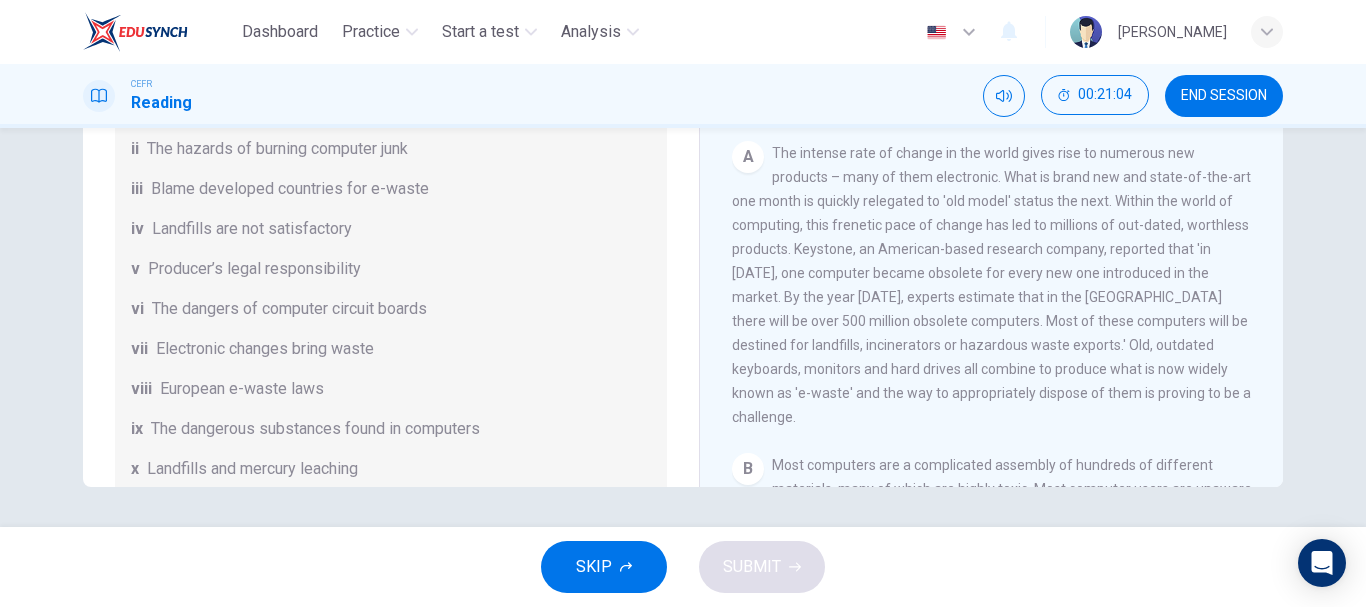 scroll, scrollTop: 0, scrollLeft: 0, axis: both 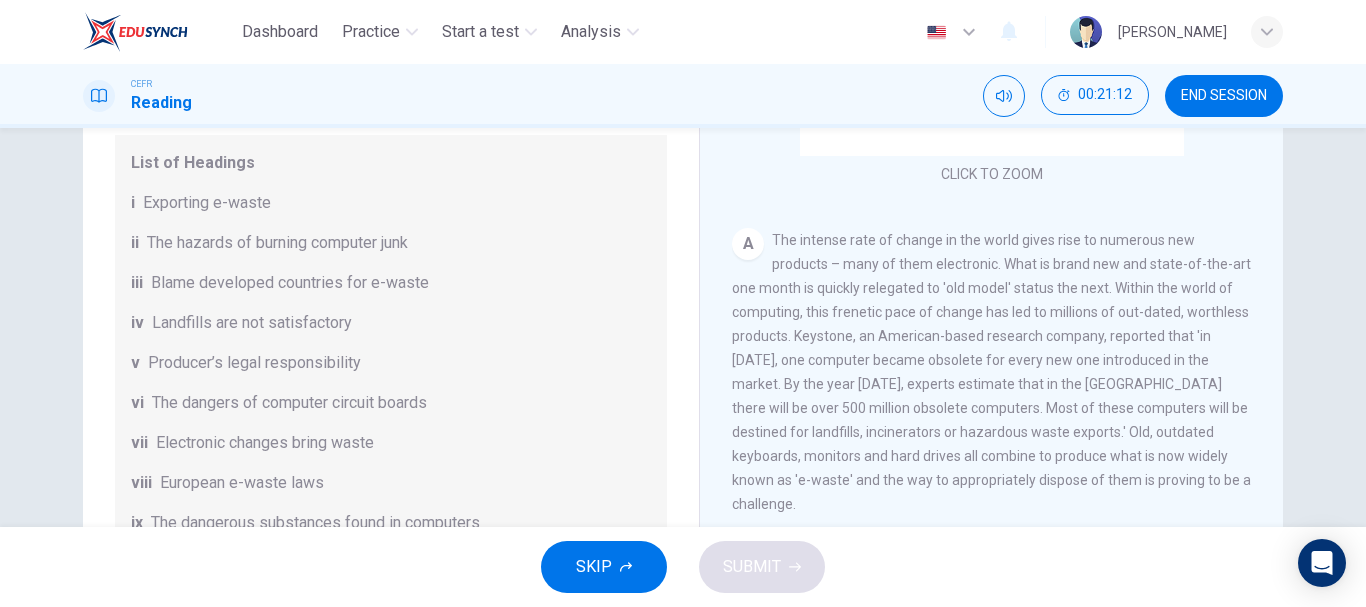 drag, startPoint x: 679, startPoint y: 228, endPoint x: 669, endPoint y: 256, distance: 29.732138 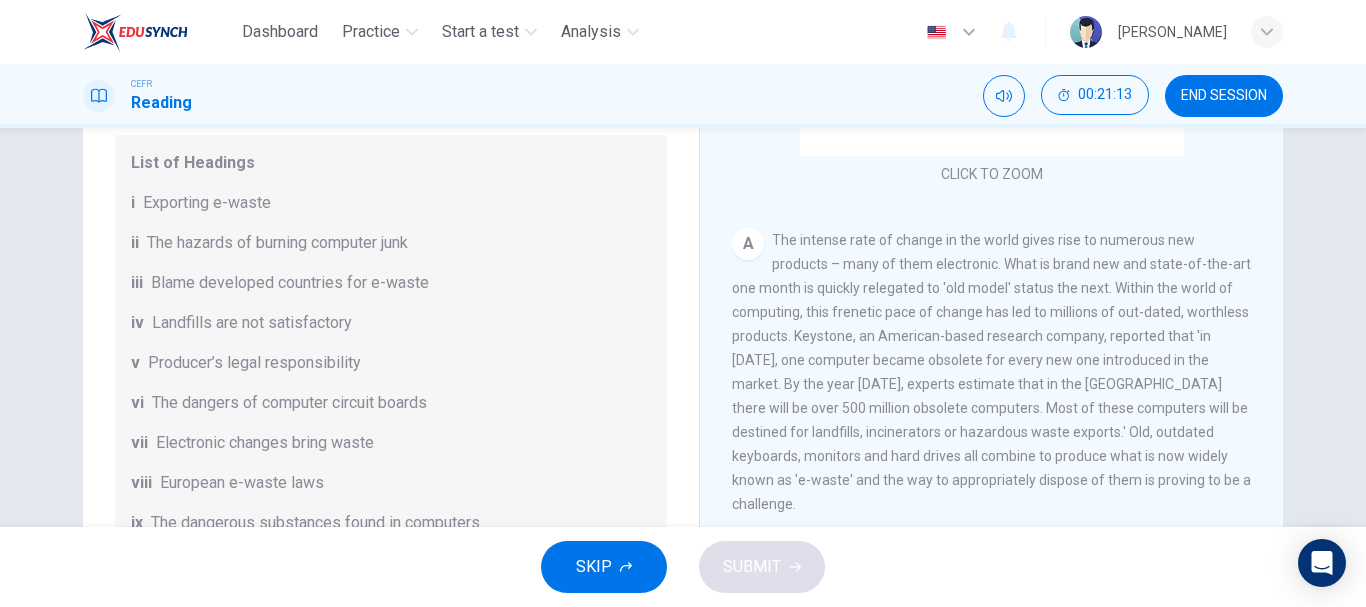 drag, startPoint x: 682, startPoint y: 220, endPoint x: 694, endPoint y: 256, distance: 37.94733 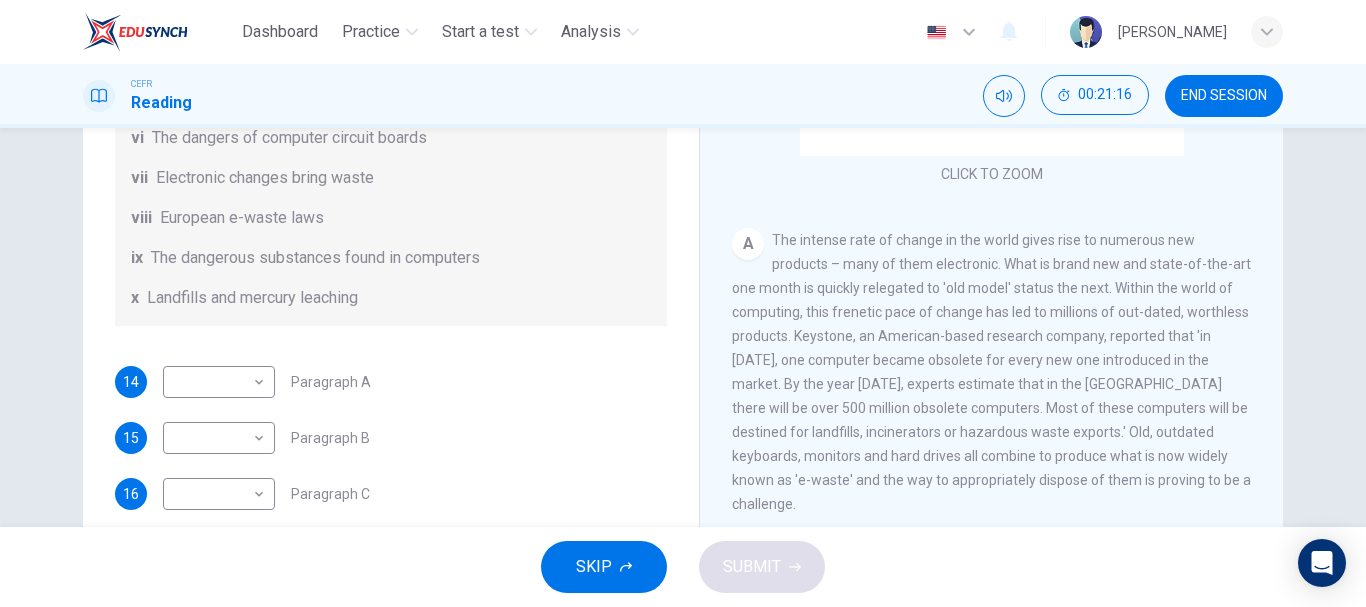 scroll, scrollTop: 305, scrollLeft: 0, axis: vertical 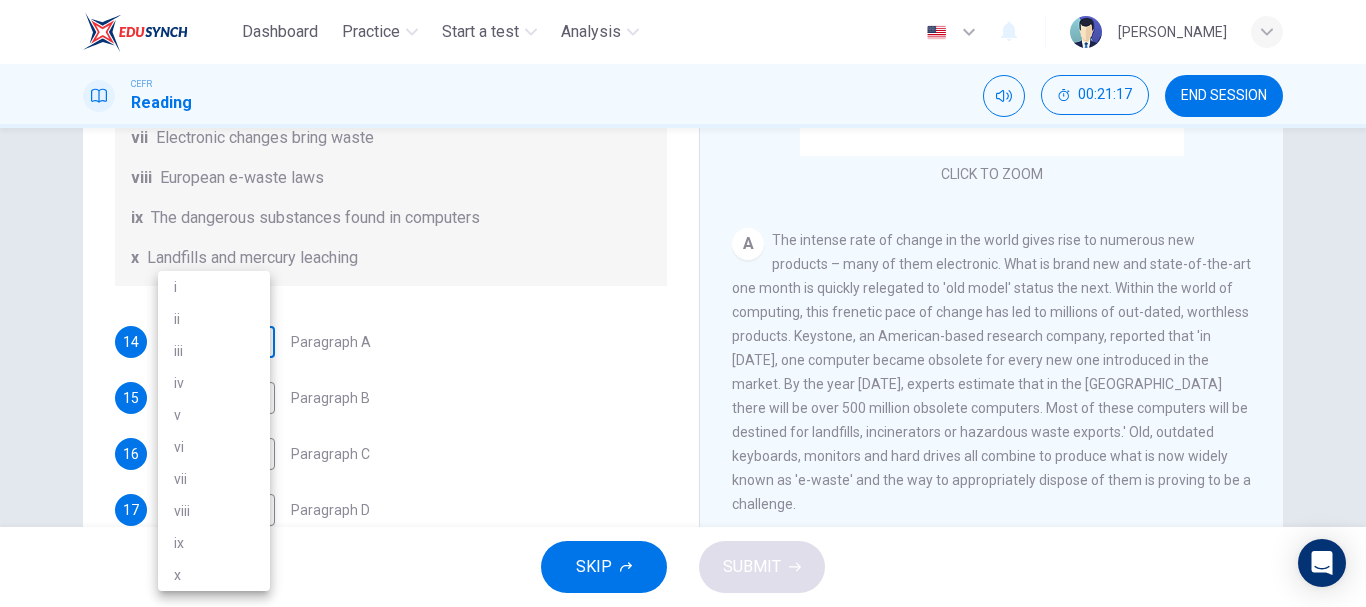 click on "Dashboard Practice Start a test Analysis English en ​ [PERSON_NAME] CEFR Reading 00:21:17 END SESSION Questions 14 - 20 The Reading Passage has 7 paragraphs,  A-G .
Choose the correct heading for each paragraph from the list of headings below.
Write the correct number,  i-x , in the boxes below. List of Headings i Exporting e-waste ii The hazards of burning computer junk iii Blame developed countries for e-waste iv Landfills are not satisfactory v Producer’s legal responsibility vi The dangers of computer circuit boards vii Electronic changes bring waste viii European e-waste laws ix The dangerous substances found in computers x Landfills and mercury leaching 14 ​ ​ Paragraph A 15 ​ ​ Paragraph B 16 ​ ​ Paragraph C 17 ​ ​ Paragraph D 18 ​ ​ Paragraph E 19 ​ ​ Paragraph F 20 ​ ​ Paragraph G The Intense Rate of Change in the World CLICK TO ZOOM Click to Zoom A B C D E F G SKIP SUBMIT EduSynch - Online Language Proficiency Testing
Dashboard Practice 2025" at bounding box center [683, 303] 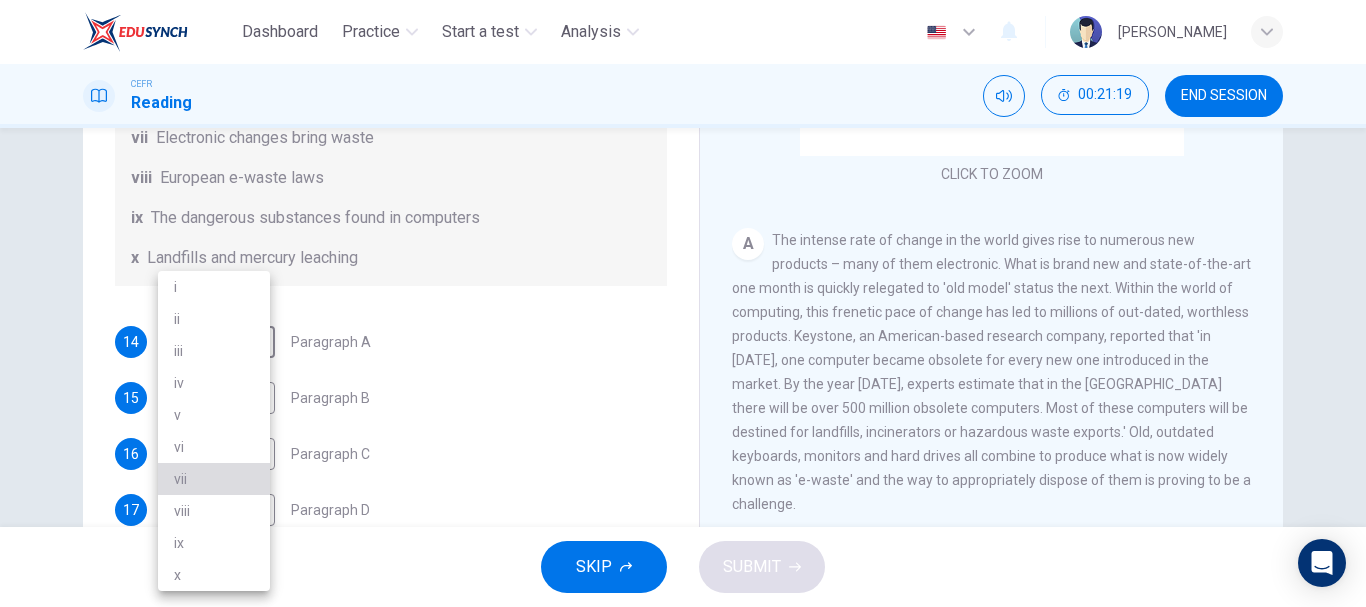 click on "vii" at bounding box center (214, 479) 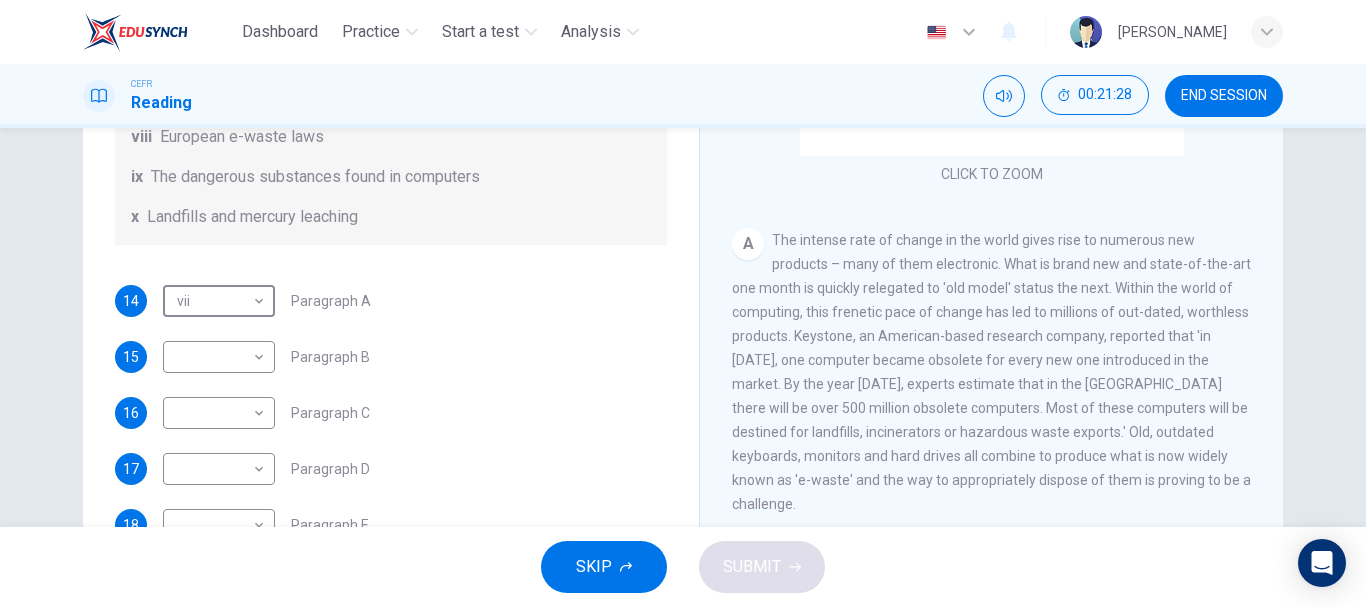 scroll, scrollTop: 347, scrollLeft: 0, axis: vertical 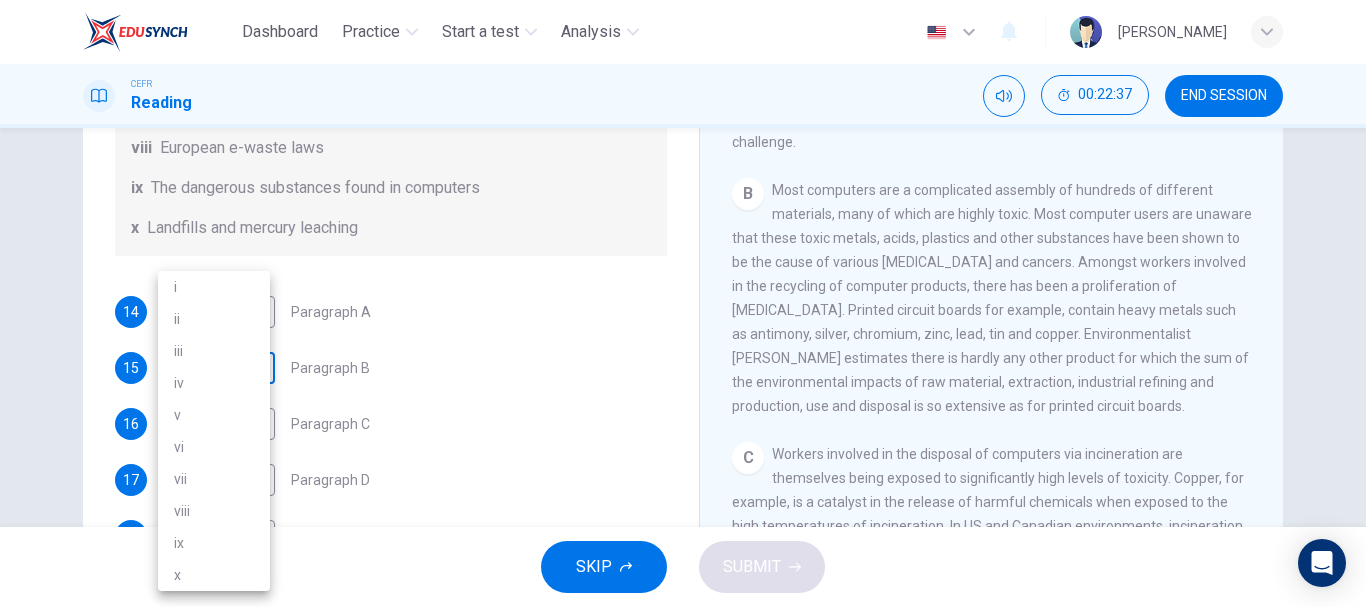 click on "Dashboard Practice Start a test Analysis English en ​ NUR [PERSON_NAME] CEFR Reading 00:22:37 END SESSION Questions 14 - 20 The Reading Passage has 7 paragraphs,  A-G .
Choose the correct heading for each paragraph from the list of headings below.
Write the correct number,  i-x , in the boxes below. List of Headings i Exporting e-waste ii The hazards of burning computer junk iii Blame developed countries for e-waste iv Landfills are not satisfactory v Producer’s legal responsibility vi The dangers of computer circuit boards vii Electronic changes bring waste viii European e-waste laws ix The dangerous substances found in computers x Landfills and mercury leaching 14 vii vii ​ Paragraph A 15 ​ ​ Paragraph B 16 ​ ​ Paragraph C 17 ​ ​ Paragraph D 18 ​ ​ Paragraph E 19 ​ ​ Paragraph F 20 ​ ​ Paragraph G The Intense Rate of Change in the World CLICK TO ZOOM Click to Zoom A B C D E F G SKIP SUBMIT EduSynch - Online Language Proficiency Testing
Dashboard Practice" at bounding box center [683, 303] 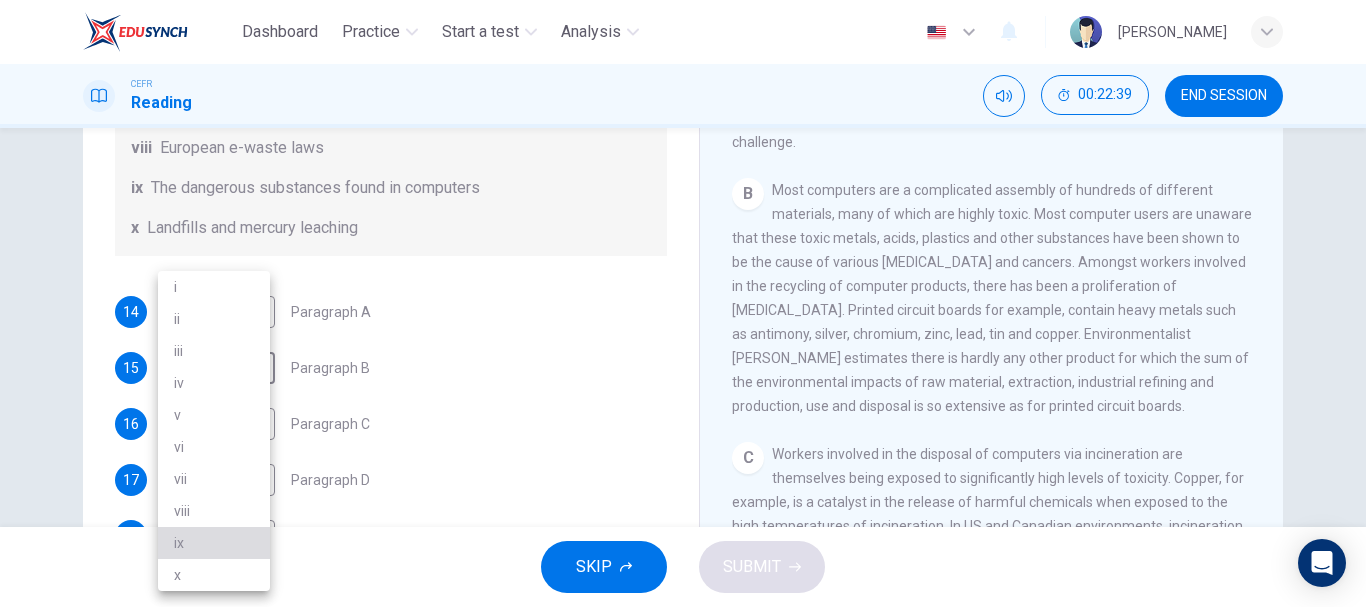 click on "ix" at bounding box center (214, 543) 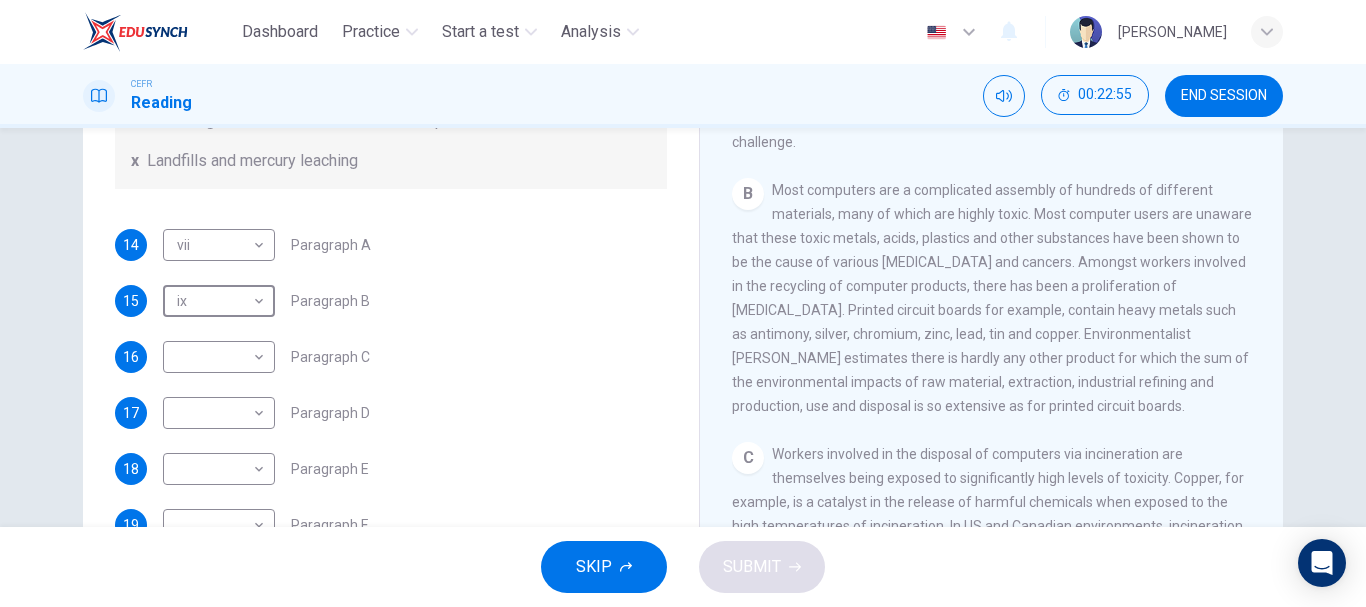 scroll, scrollTop: 347, scrollLeft: 0, axis: vertical 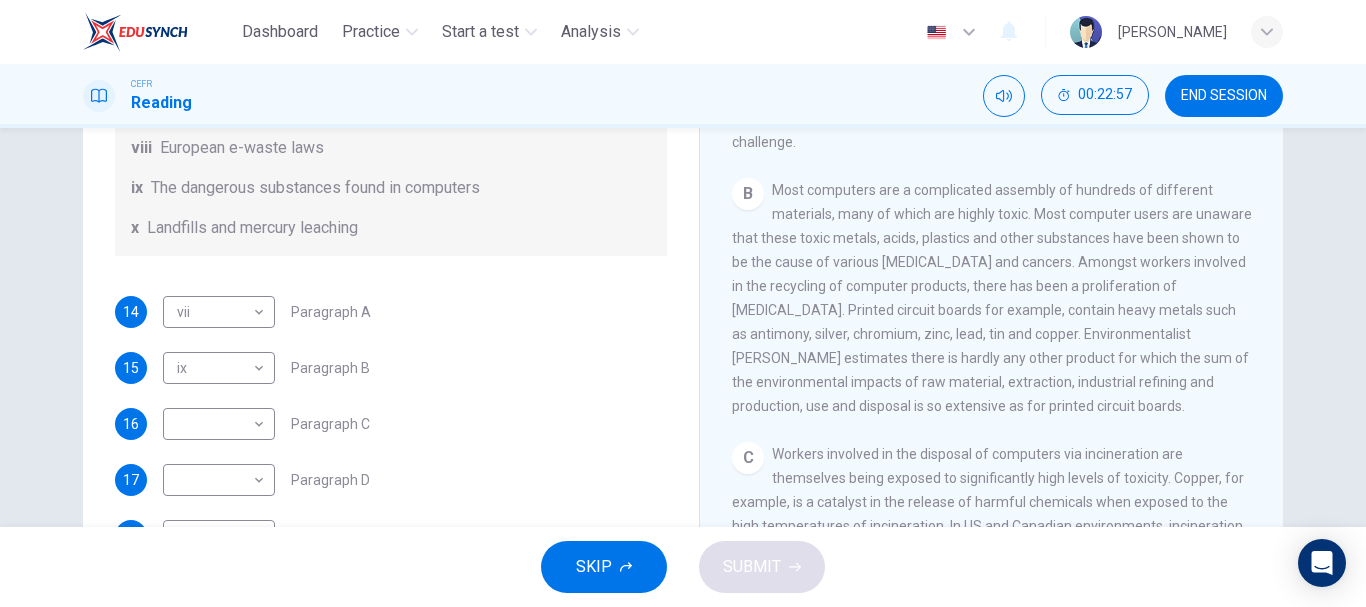 drag, startPoint x: 1262, startPoint y: 200, endPoint x: 1262, endPoint y: 233, distance: 33 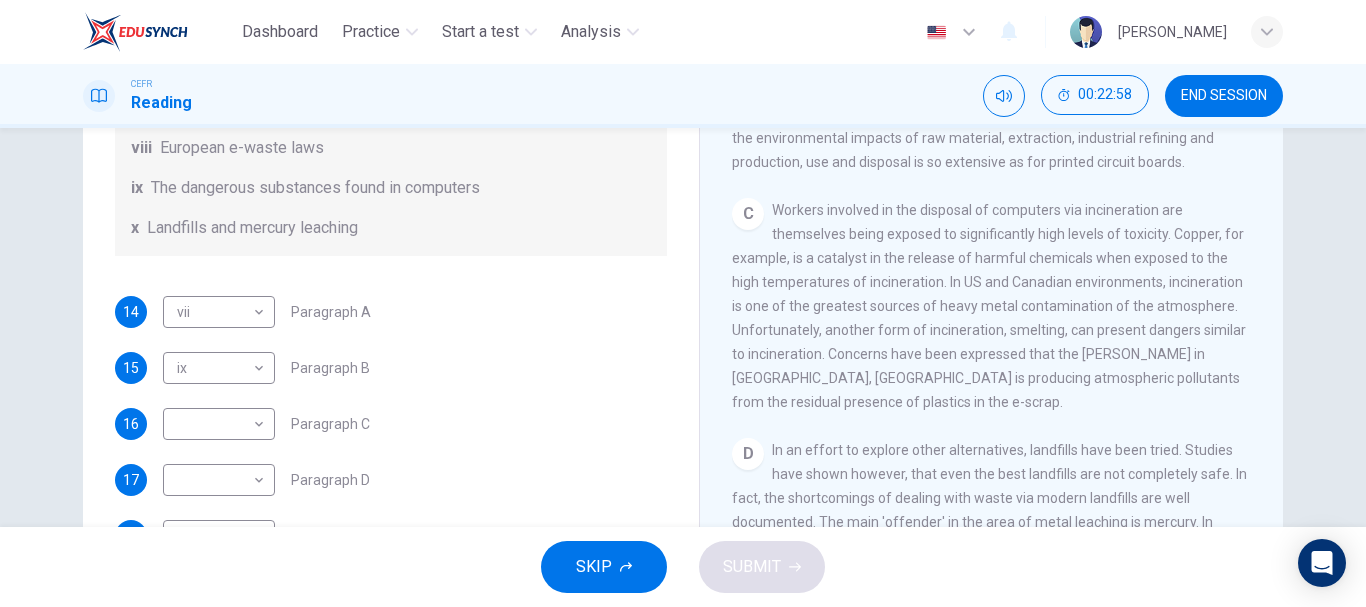 scroll, scrollTop: 782, scrollLeft: 0, axis: vertical 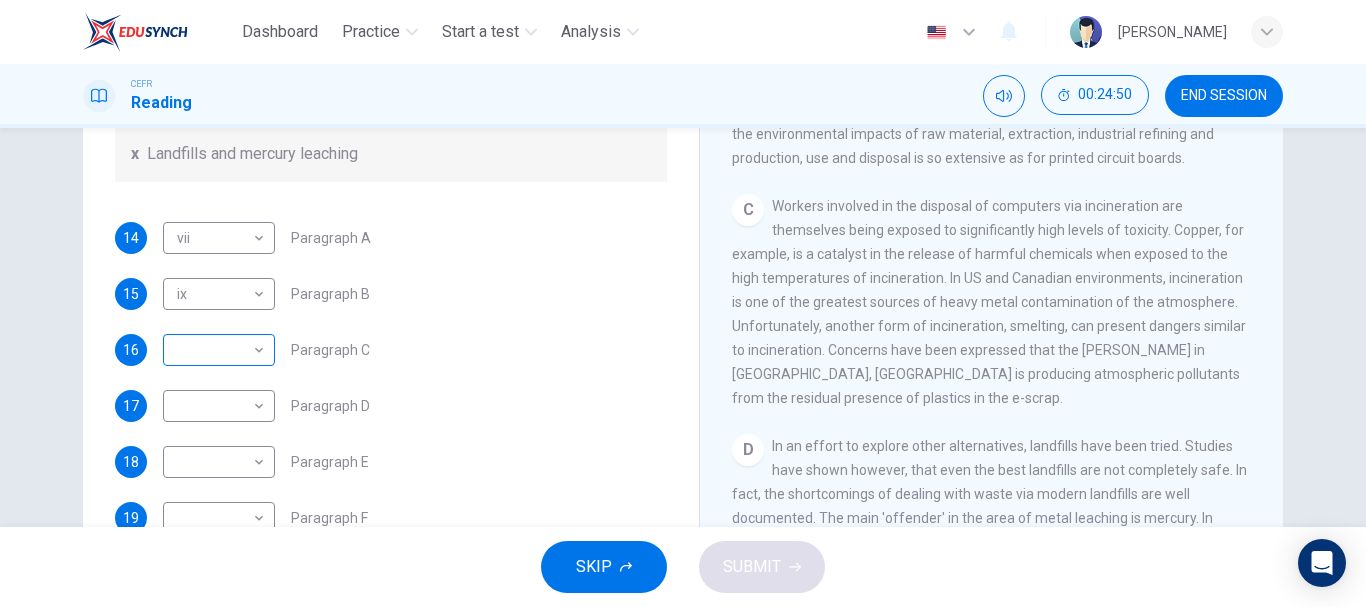 click on "Dashboard Practice Start a test Analysis English en ​ NUR [PERSON_NAME] CEFR Reading 00:24:50 END SESSION Questions 14 - 20 The Reading Passage has 7 paragraphs,  A-G .
Choose the correct heading for each paragraph from the list of headings below.
Write the correct number,  i-x , in the boxes below. List of Headings i Exporting e-waste ii The hazards of burning computer junk iii Blame developed countries for e-waste iv Landfills are not satisfactory v Producer’s legal responsibility vi The dangers of computer circuit boards vii Electronic changes bring waste viii European e-waste laws ix The dangerous substances found in computers x Landfills and mercury leaching 14 vii vii ​ Paragraph A 15 ix ix ​ Paragraph B 16 ​ ​ Paragraph C 17 ​ ​ Paragraph D 18 ​ ​ Paragraph E 19 ​ ​ Paragraph F 20 ​ ​ Paragraph G The Intense Rate of Change in the World CLICK TO ZOOM Click to Zoom A B C D E F G SKIP SUBMIT EduSynch - Online Language Proficiency Testing
Dashboard 2025" at bounding box center [683, 303] 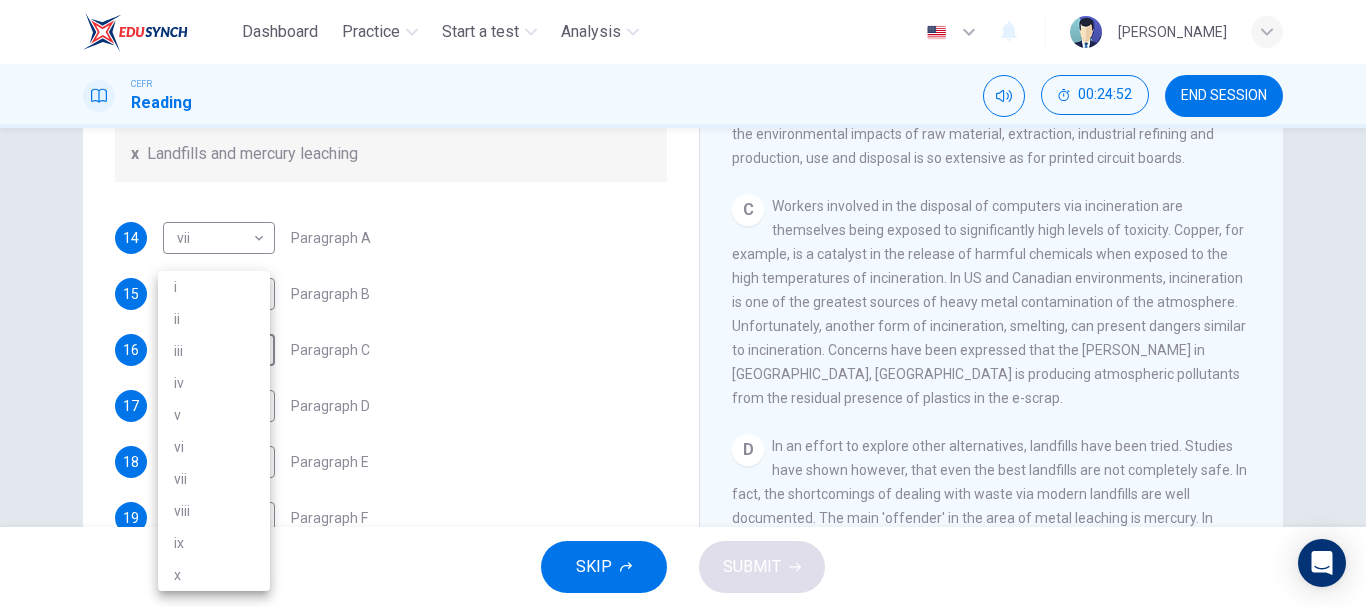 click on "iii" at bounding box center (214, 351) 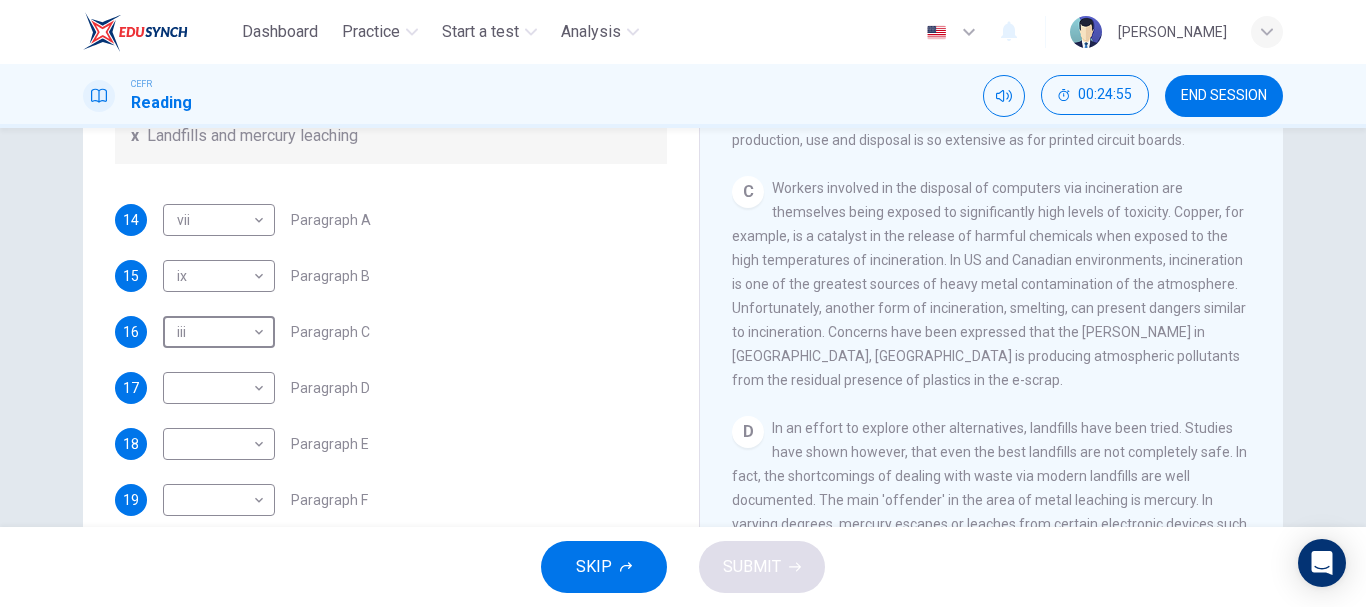 scroll, scrollTop: 287, scrollLeft: 0, axis: vertical 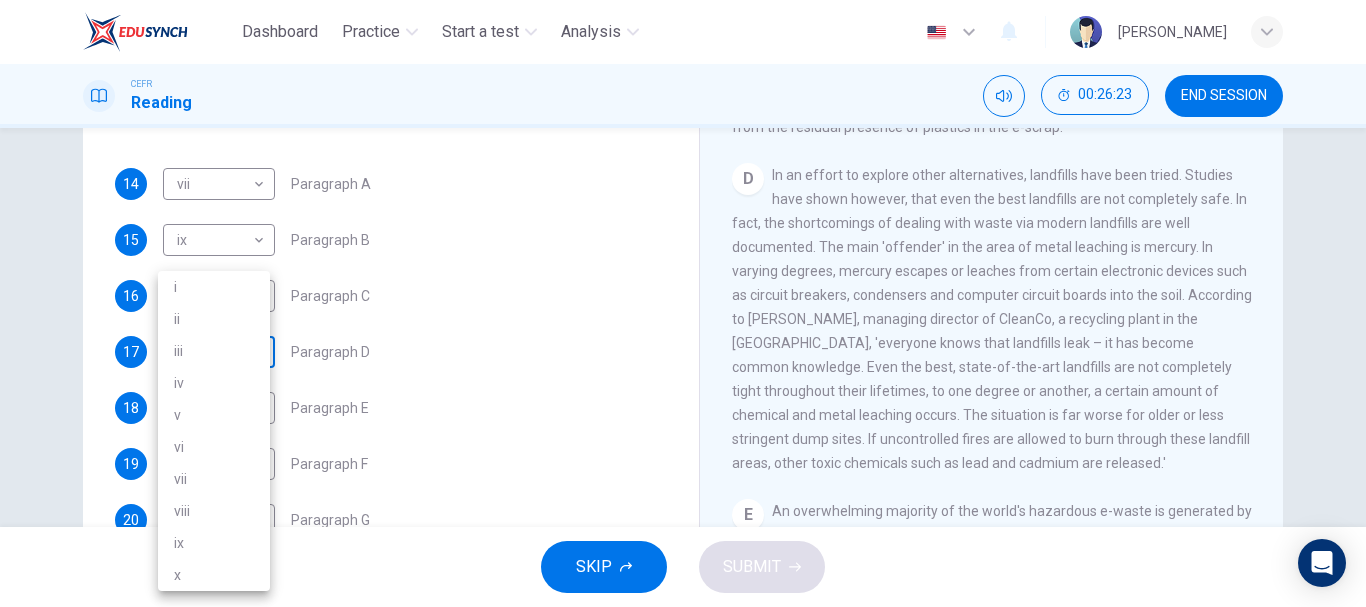 click on "Dashboard Practice Start a test Analysis English en ​ NUR [PERSON_NAME] CEFR Reading 00:26:23 END SESSION Questions 14 - 20 The Reading Passage has 7 paragraphs,  A-G .
Choose the correct heading for each paragraph from the list of headings below.
Write the correct number,  i-x , in the boxes below. List of Headings i Exporting e-waste ii The hazards of burning computer junk iii Blame developed countries for e-waste iv Landfills are not satisfactory v Producer’s legal responsibility vi The dangers of computer circuit boards vii Electronic changes bring waste viii European e-waste laws ix The dangerous substances found in computers x Landfills and mercury leaching 14 vii vii ​ Paragraph A 15 ix ix ​ Paragraph B 16 iii iii ​ Paragraph C 17 ​ ​ Paragraph D 18 ​ ​ Paragraph E 19 ​ ​ Paragraph F 20 ​ ​ Paragraph G The Intense Rate of Change in the World CLICK TO ZOOM Click to Zoom A B C D E F G SKIP SUBMIT EduSynch - Online Language Proficiency Testing
Dashboard i v" at bounding box center [683, 303] 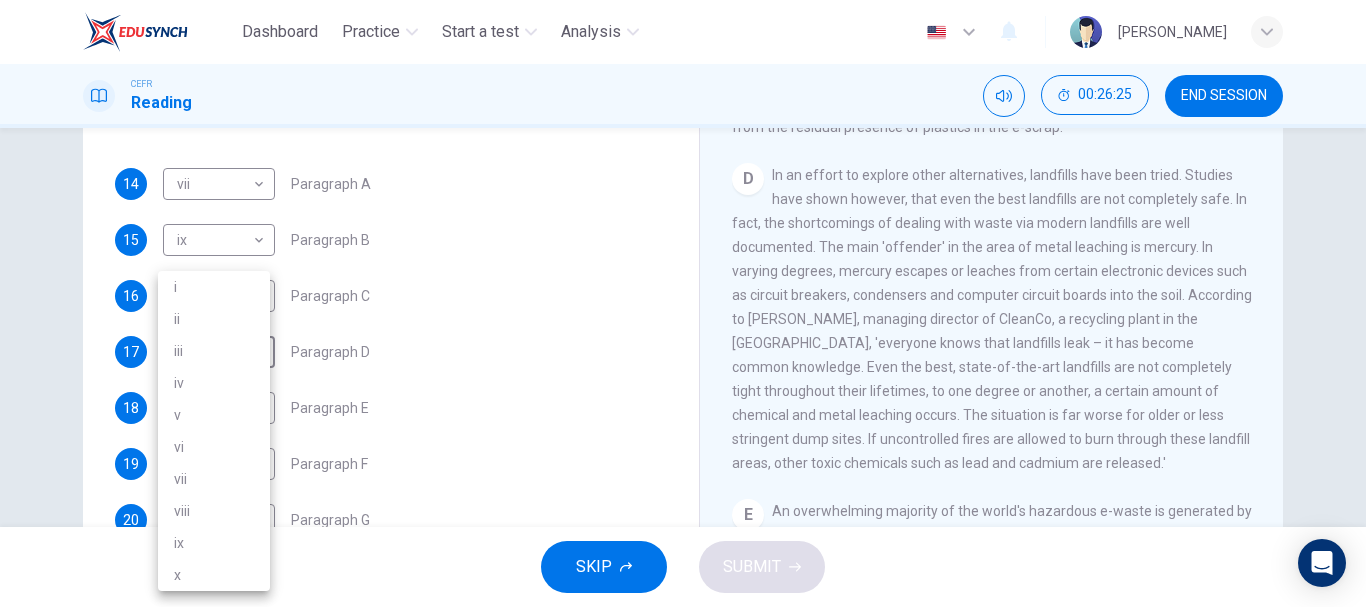 click on "ix" at bounding box center [214, 543] 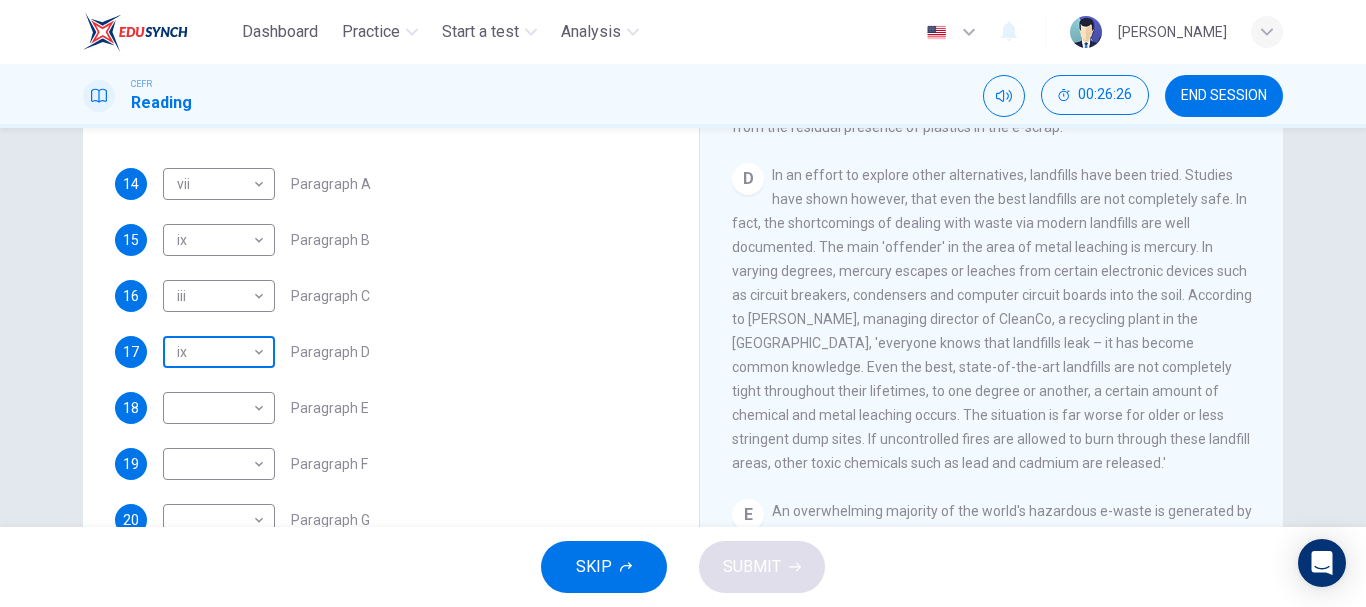 click on "Dashboard Practice Start a test Analysis English en ​ NUR [PERSON_NAME] CEFR Reading 00:26:26 END SESSION Questions 14 - 20 The Reading Passage has 7 paragraphs,  A-G .
Choose the correct heading for each paragraph from the list of headings below.
Write the correct number,  i-x , in the boxes below. List of Headings i Exporting e-waste ii The hazards of burning computer junk iii Blame developed countries for e-waste iv Landfills are not satisfactory v Producer’s legal responsibility vi The dangers of computer circuit boards vii Electronic changes bring waste viii European e-waste laws ix The dangerous substances found in computers x Landfills and mercury leaching 14 vii vii ​ Paragraph A 15 ix ix ​ Paragraph B 16 iii iii ​ Paragraph C 17 ix ix ​ Paragraph D 18 ​ ​ Paragraph E 19 ​ ​ Paragraph F 20 ​ ​ Paragraph G The Intense Rate of Change in the World CLICK TO ZOOM Click to Zoom A B C D E F G SKIP SUBMIT EduSynch - Online Language Proficiency Testing
Dashboard" at bounding box center [683, 303] 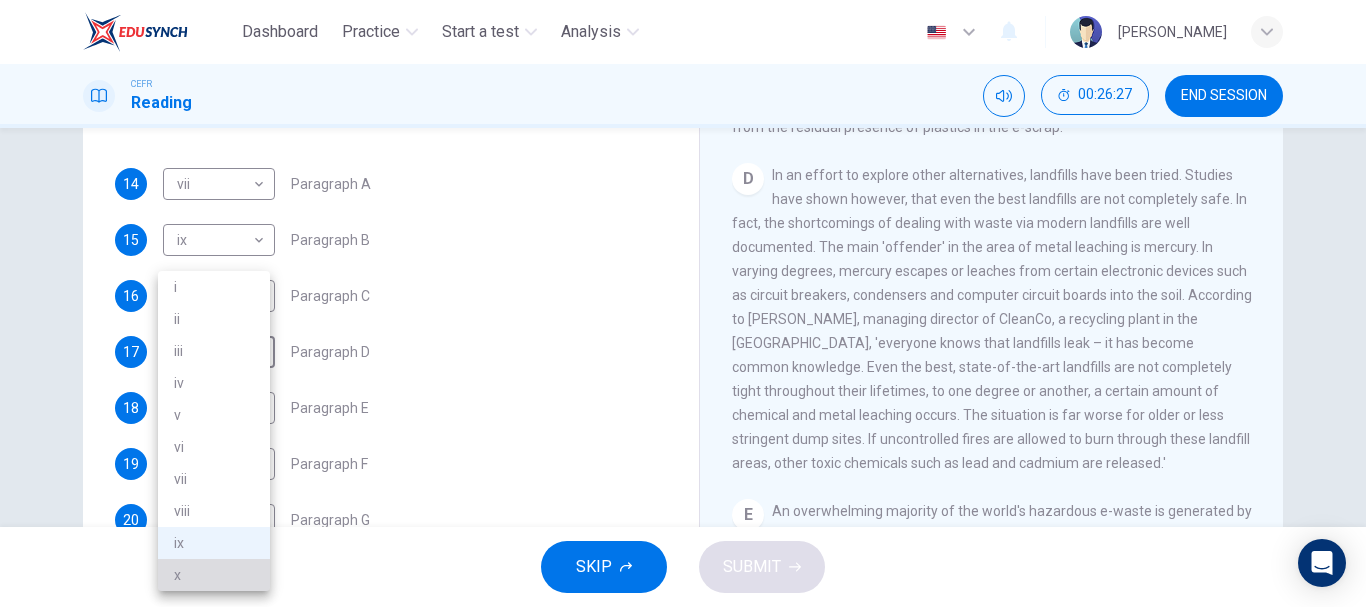 click on "x" at bounding box center (214, 575) 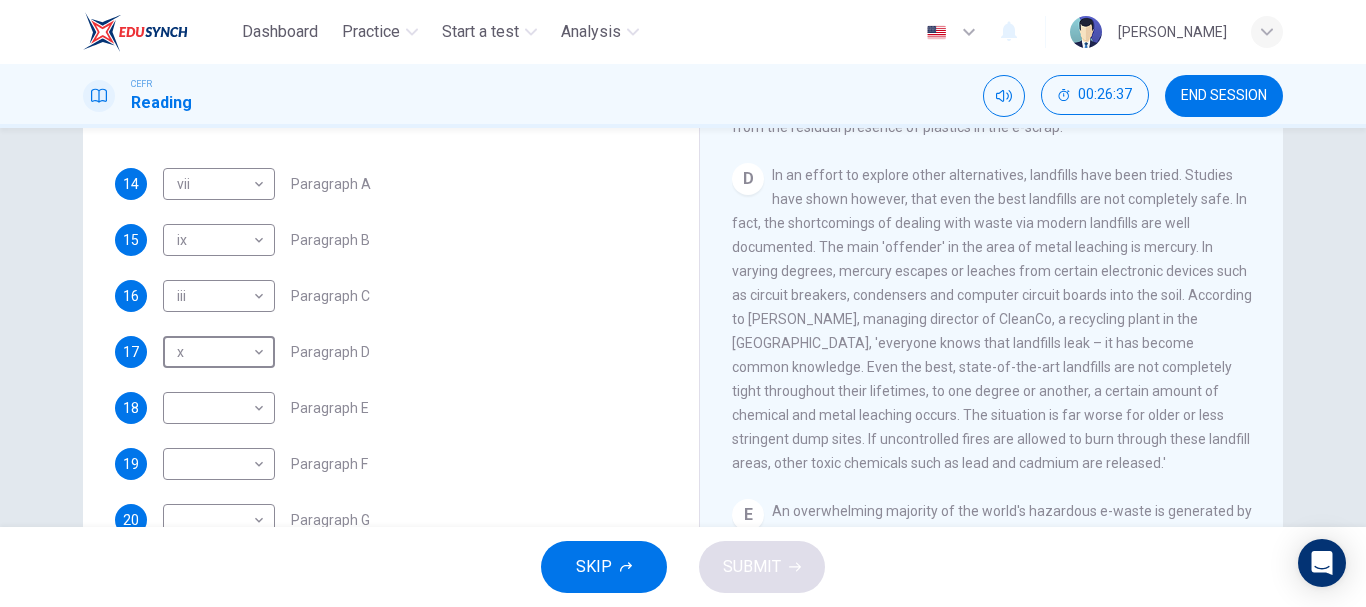 scroll, scrollTop: 489, scrollLeft: 0, axis: vertical 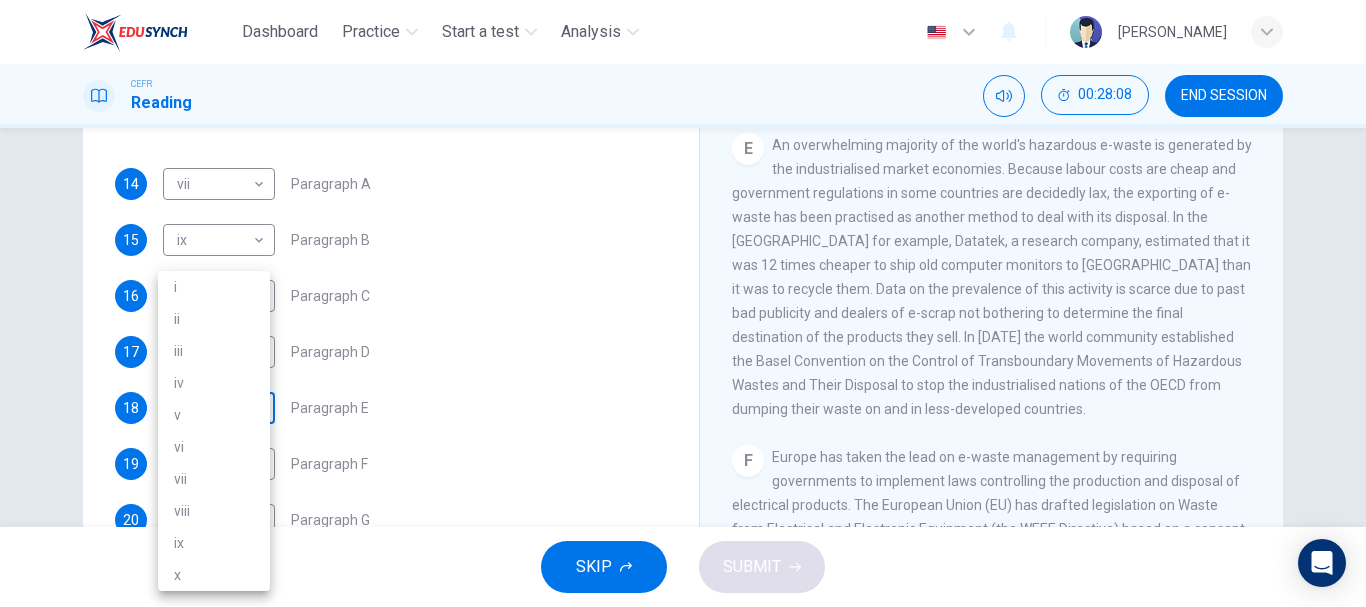 click on "Dashboard Practice Start a test Analysis English en ​ NUR [PERSON_NAME] CEFR Reading 00:28:08 END SESSION Questions 14 - 20 The Reading Passage has 7 paragraphs,  A-G .
Choose the correct heading for each paragraph from the list of headings below.
Write the correct number,  i-x , in the boxes below. List of Headings i Exporting e-waste ii The hazards of burning computer junk iii Blame developed countries for e-waste iv Landfills are not satisfactory v Producer’s legal responsibility vi The dangers of computer circuit boards vii Electronic changes bring waste viii European e-waste laws ix The dangerous substances found in computers x Landfills and mercury leaching 14 vii vii ​ Paragraph A 15 ix ix ​ Paragraph B 16 iii iii ​ Paragraph C 17 x x ​ Paragraph D 18 ​ ​ Paragraph E 19 ​ ​ Paragraph F 20 ​ ​ Paragraph G The Intense Rate of Change in the World CLICK TO ZOOM Click to Zoom A B C D E F G SKIP SUBMIT EduSynch - Online Language Proficiency Testing
Dashboard i v" at bounding box center (683, 303) 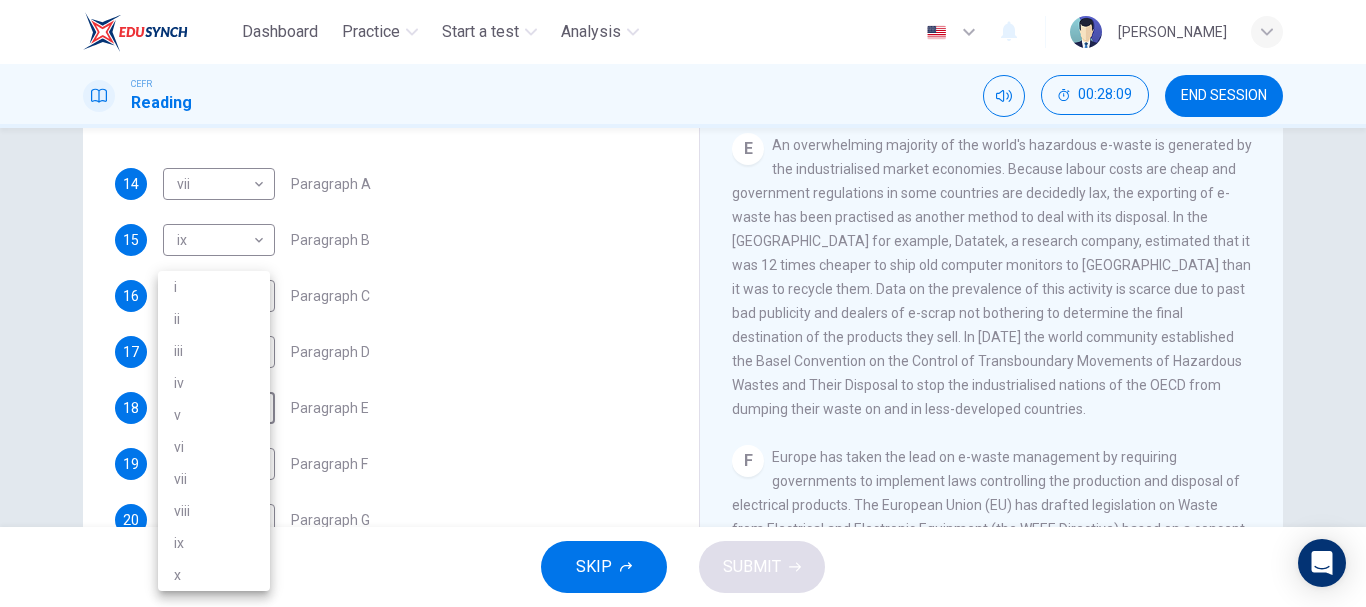 click on "viii" at bounding box center [214, 511] 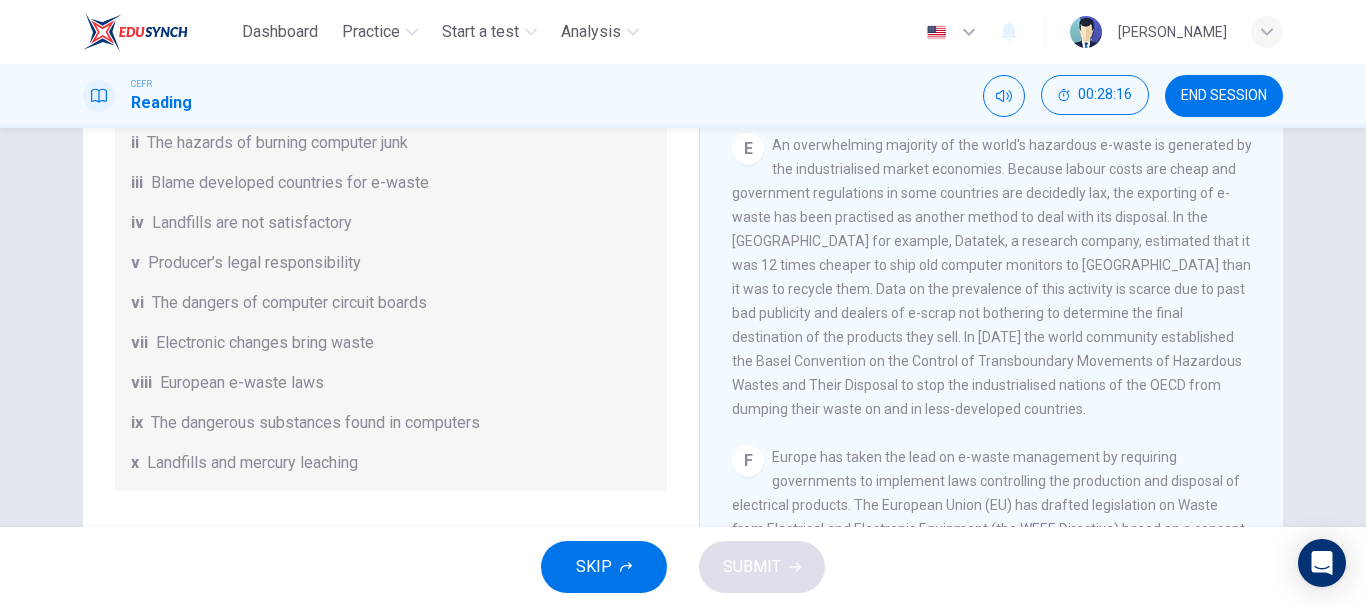 scroll, scrollTop: 100, scrollLeft: 0, axis: vertical 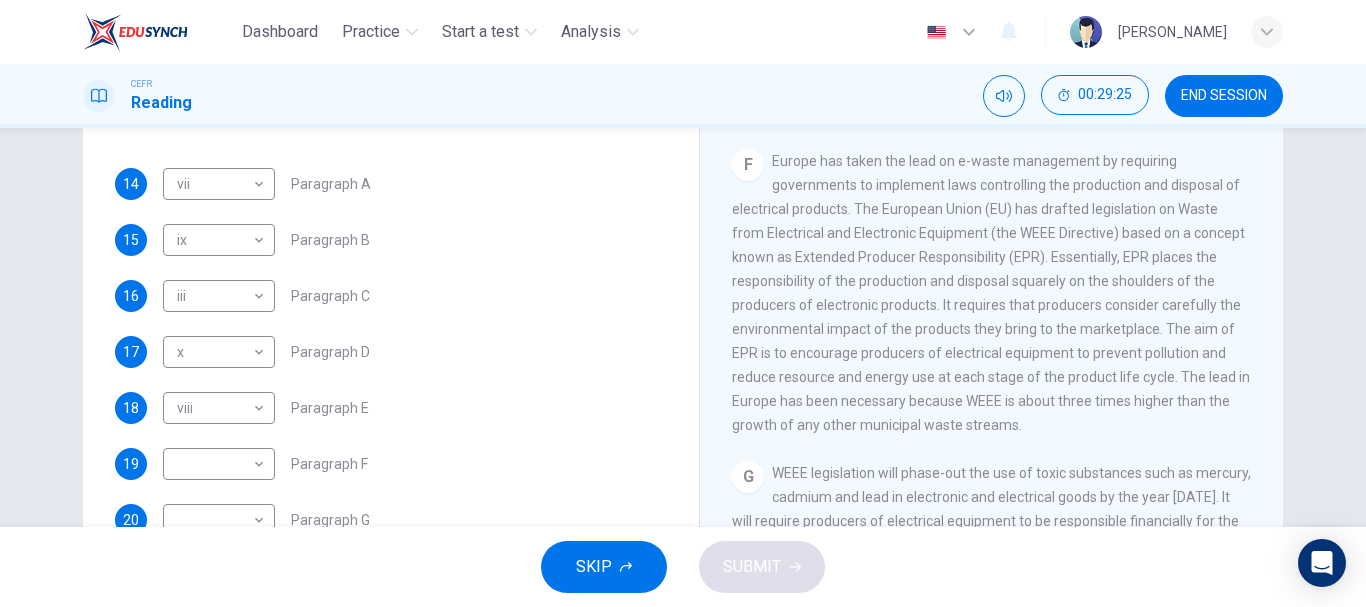 drag, startPoint x: 680, startPoint y: 382, endPoint x: 677, endPoint y: 368, distance: 14.3178215 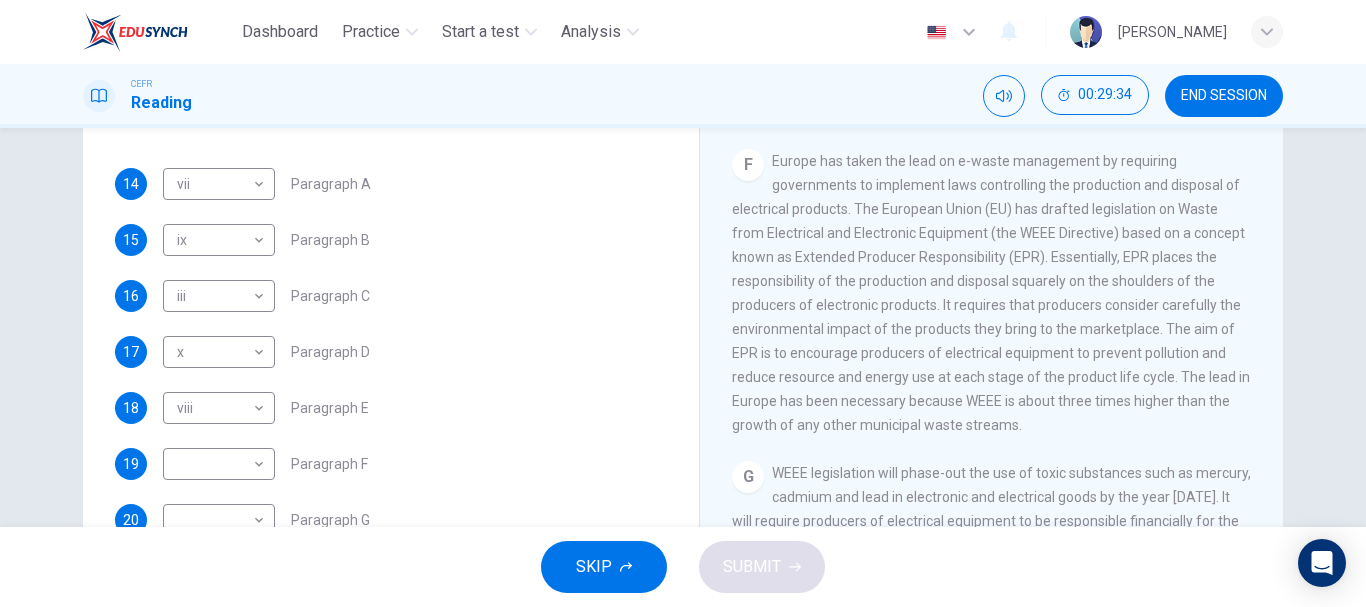 scroll, scrollTop: 489, scrollLeft: 0, axis: vertical 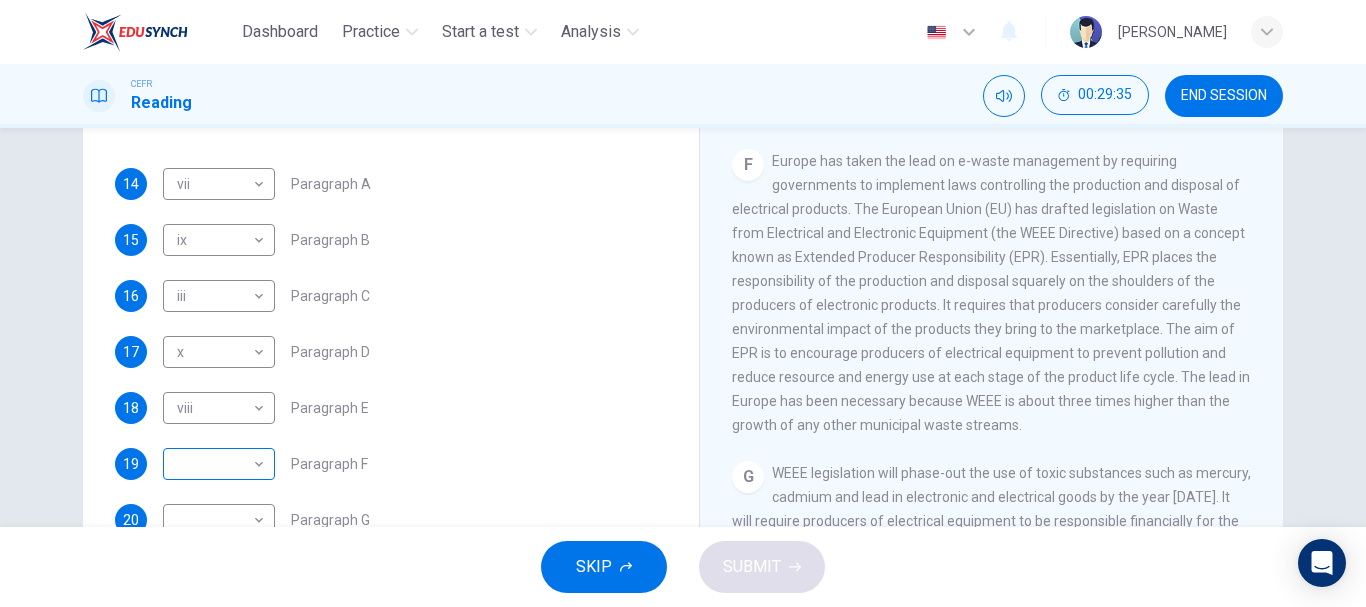 click on "Dashboard Practice Start a test Analysis English en ​ NUR [PERSON_NAME] CEFR Reading 00:29:35 END SESSION Questions 14 - 20 The Reading Passage has 7 paragraphs,  A-G .
Choose the correct heading for each paragraph from the list of headings below.
Write the correct number,  i-x , in the boxes below. List of Headings i Exporting e-waste ii The hazards of burning computer junk iii Blame developed countries for e-waste iv Landfills are not satisfactory v Producer’s legal responsibility vi The dangers of computer circuit boards vii Electronic changes bring waste viii European e-waste laws ix The dangerous substances found in computers x Landfills and mercury leaching 14 vii vii ​ Paragraph A 15 ix ix ​ Paragraph B 16 iii iii ​ Paragraph C 17 x x ​ Paragraph D 18 viii viii ​ Paragraph E 19 ​ ​ Paragraph F 20 ​ ​ Paragraph G The Intense Rate of Change in the World CLICK TO ZOOM Click to Zoom A B C D E F G SKIP SUBMIT EduSynch - Online Language Proficiency Testing
2025" at bounding box center (683, 303) 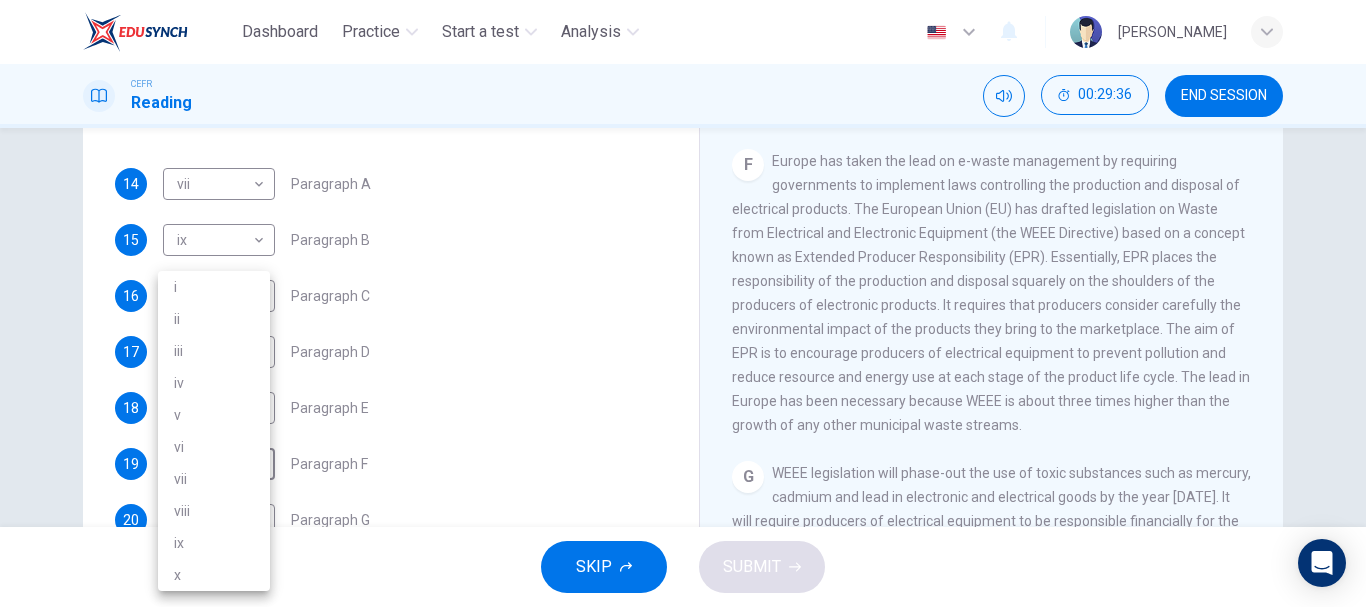 click on "v" at bounding box center (214, 415) 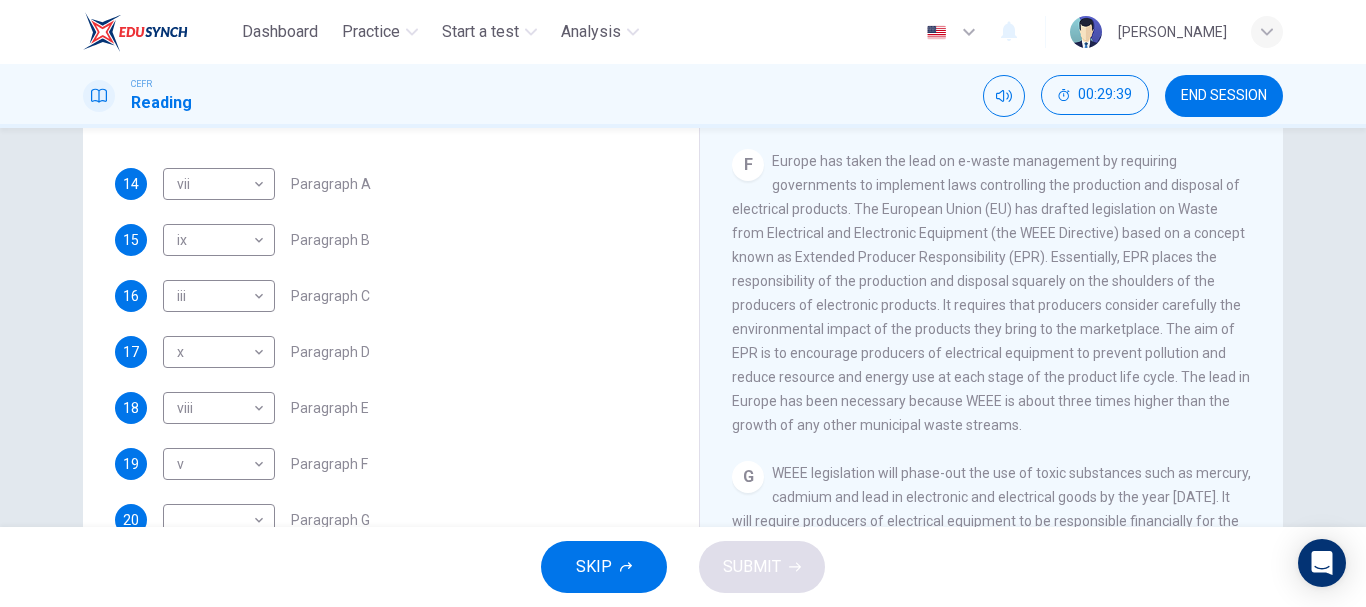 drag, startPoint x: 1262, startPoint y: 423, endPoint x: 1250, endPoint y: 462, distance: 40.804413 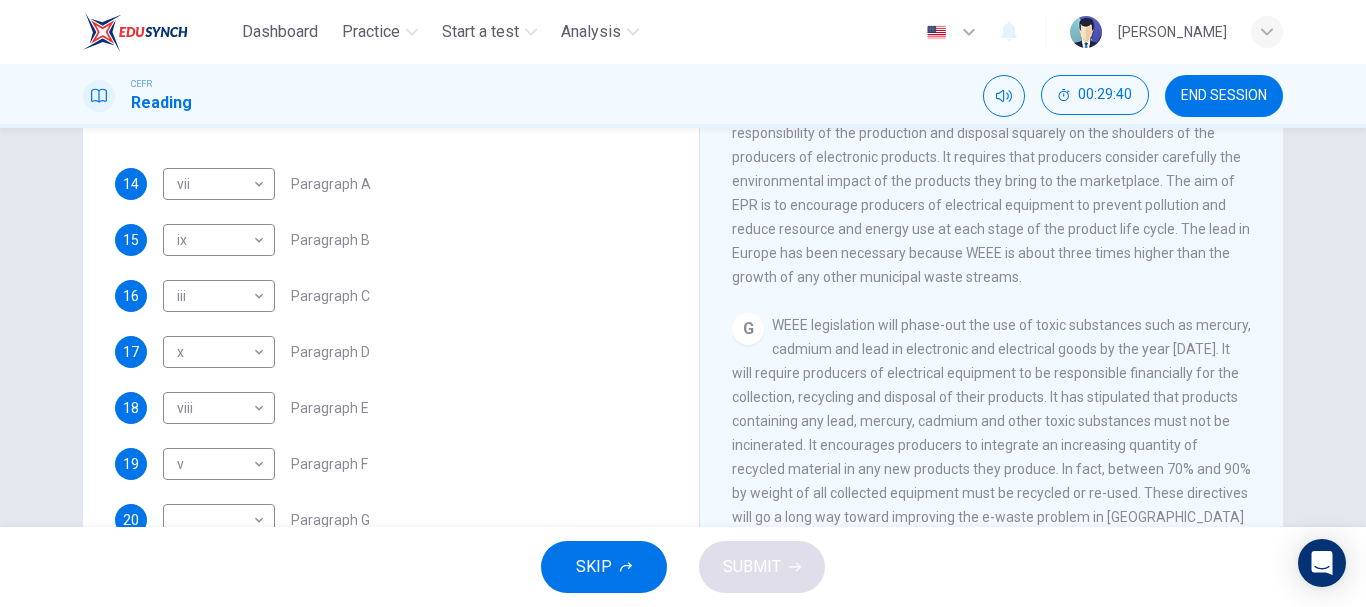 scroll, scrollTop: 1932, scrollLeft: 0, axis: vertical 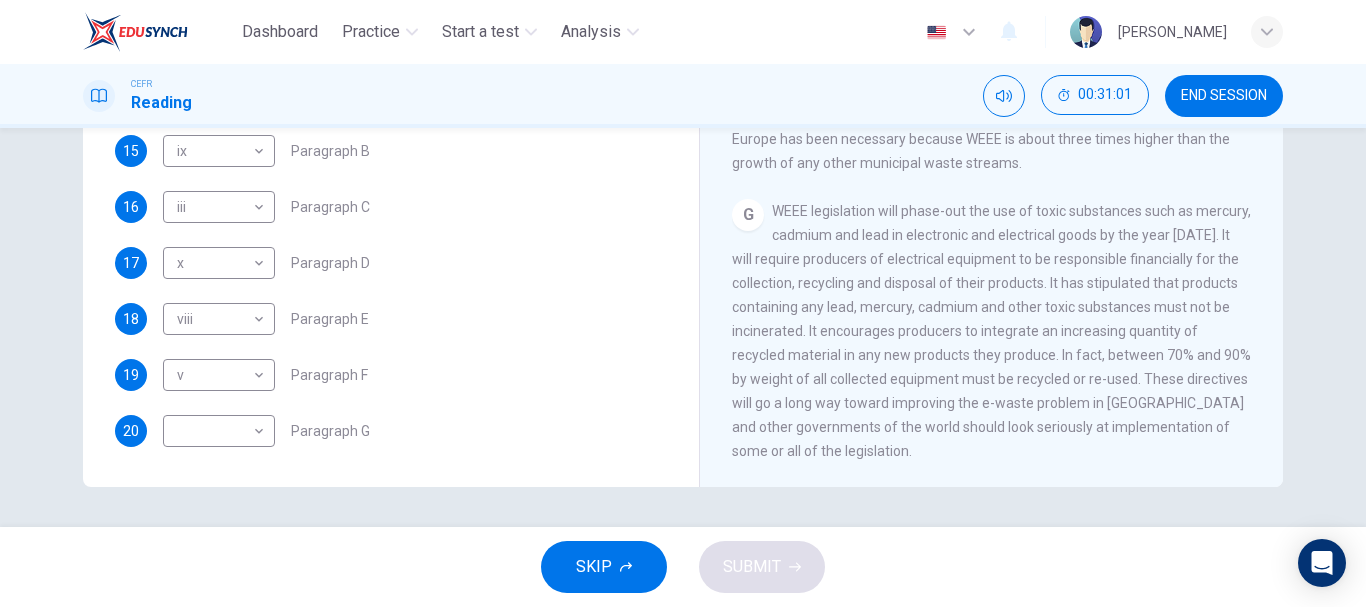 drag, startPoint x: 1276, startPoint y: 362, endPoint x: 1277, endPoint y: 379, distance: 17.029387 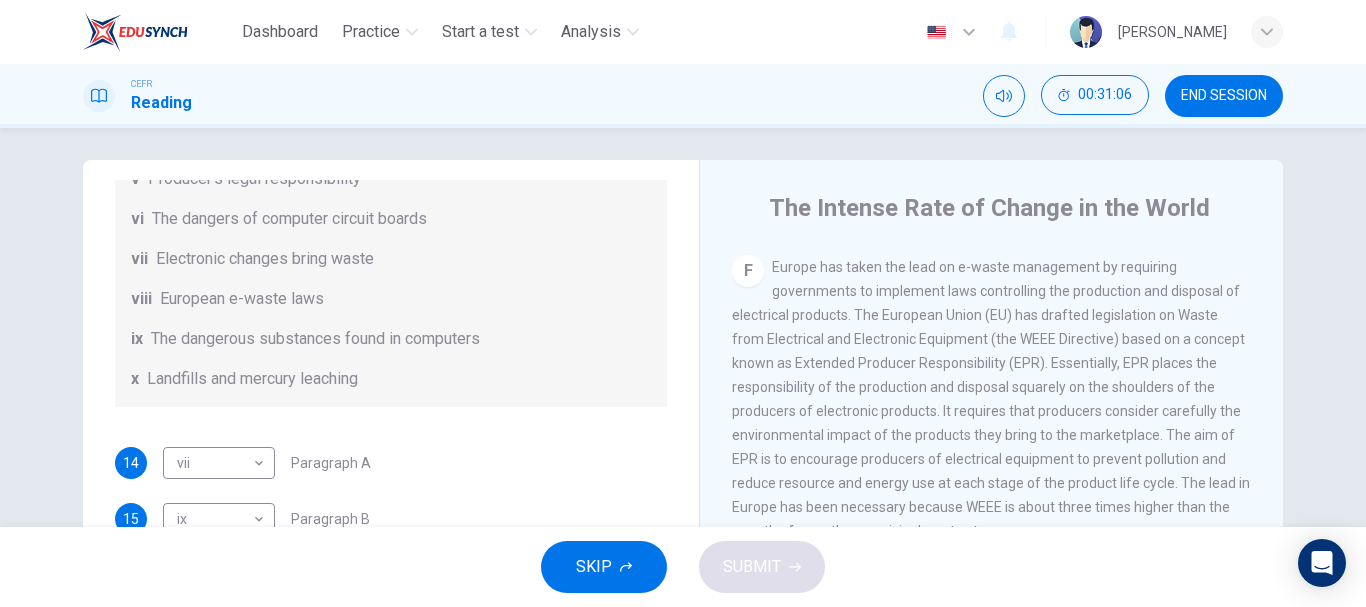 scroll, scrollTop: 4, scrollLeft: 0, axis: vertical 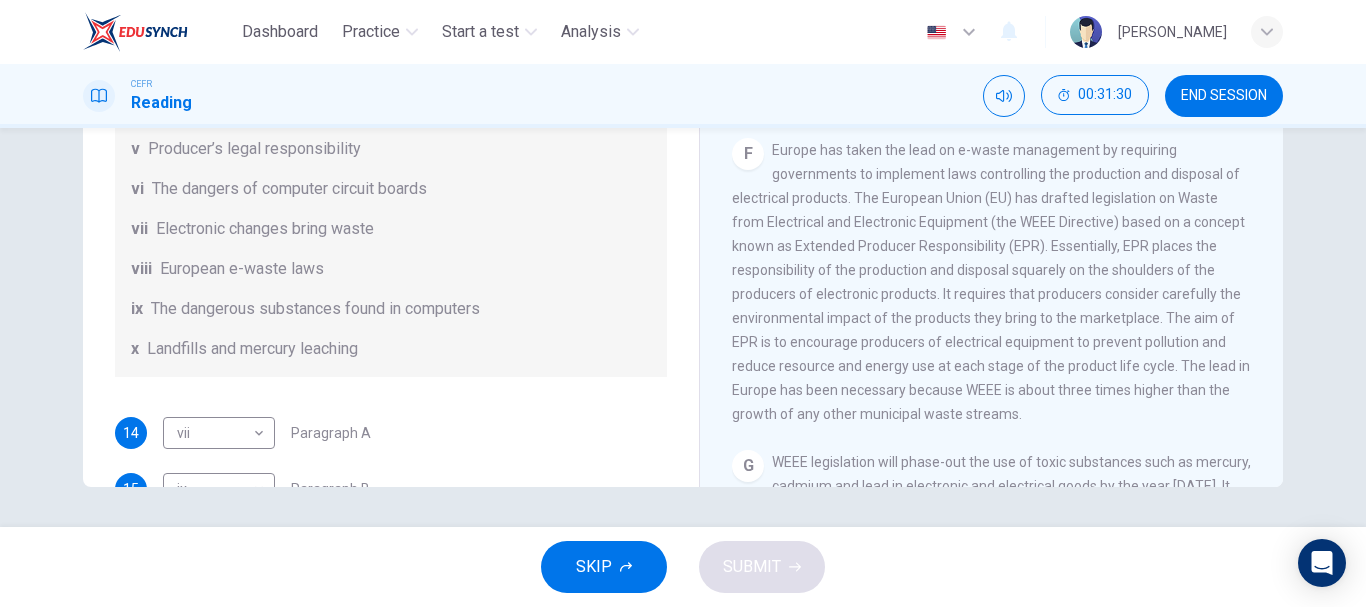 drag, startPoint x: 1274, startPoint y: 337, endPoint x: 1274, endPoint y: 361, distance: 24 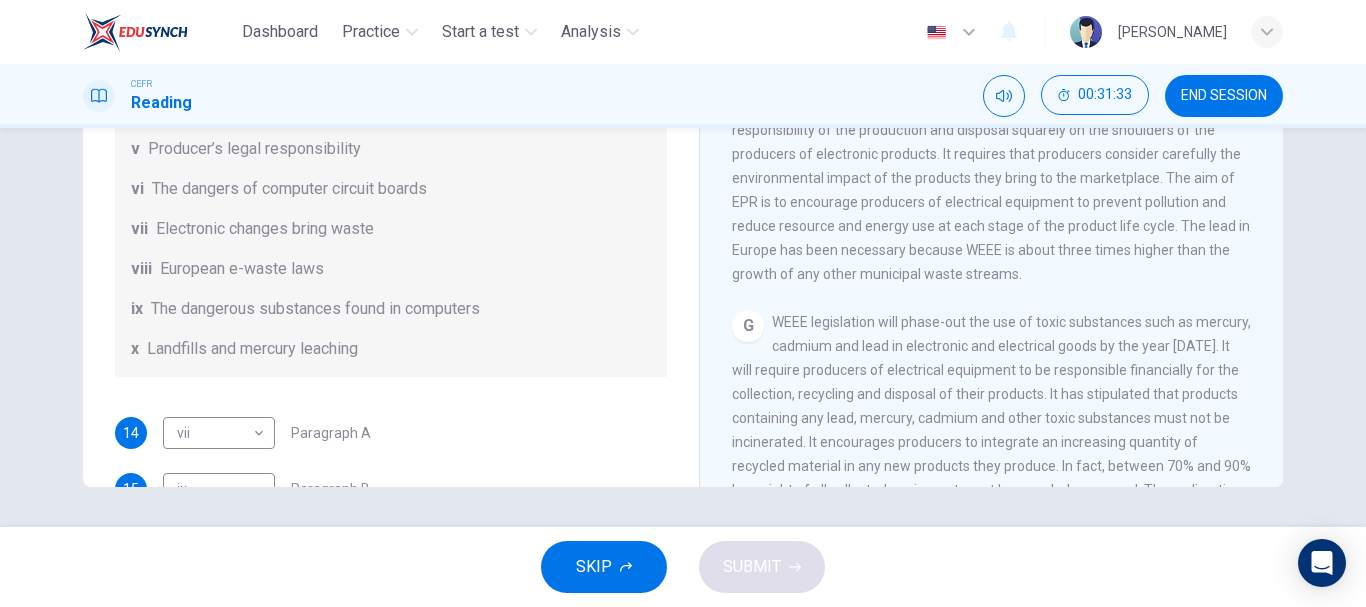 scroll, scrollTop: 1932, scrollLeft: 0, axis: vertical 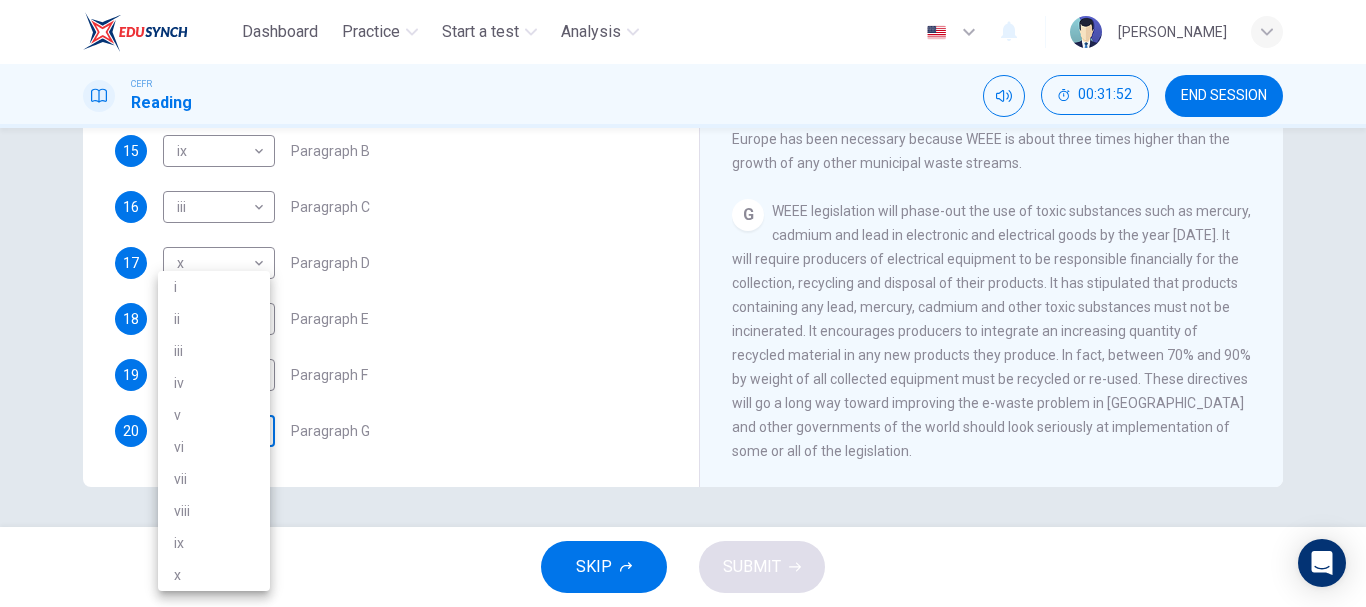 click on "Dashboard Practice Start a test Analysis English en ​ NUR [PERSON_NAME] CEFR Reading 00:31:52 END SESSION Questions 14 - 20 The Reading Passage has 7 paragraphs,  A-G .
Choose the correct heading for each paragraph from the list of headings below.
Write the correct number,  i-x , in the boxes below. List of Headings i Exporting e-waste ii The hazards of burning computer junk iii Blame developed countries for e-waste iv Landfills are not satisfactory v Producer’s legal responsibility vi The dangers of computer circuit boards vii Electronic changes bring waste viii European e-waste laws ix The dangerous substances found in computers x Landfills and mercury leaching 14 vii vii ​ Paragraph A 15 ix ix ​ Paragraph B 16 iii iii ​ Paragraph C 17 x x ​ Paragraph D 18 viii viii ​ Paragraph E 19 v v ​ Paragraph F 20 ​ ​ Paragraph G The Intense Rate of Change in the World CLICK TO ZOOM Click to Zoom A B C D E F G SKIP SUBMIT EduSynch - Online Language Proficiency Testing
2025 i" at bounding box center [683, 303] 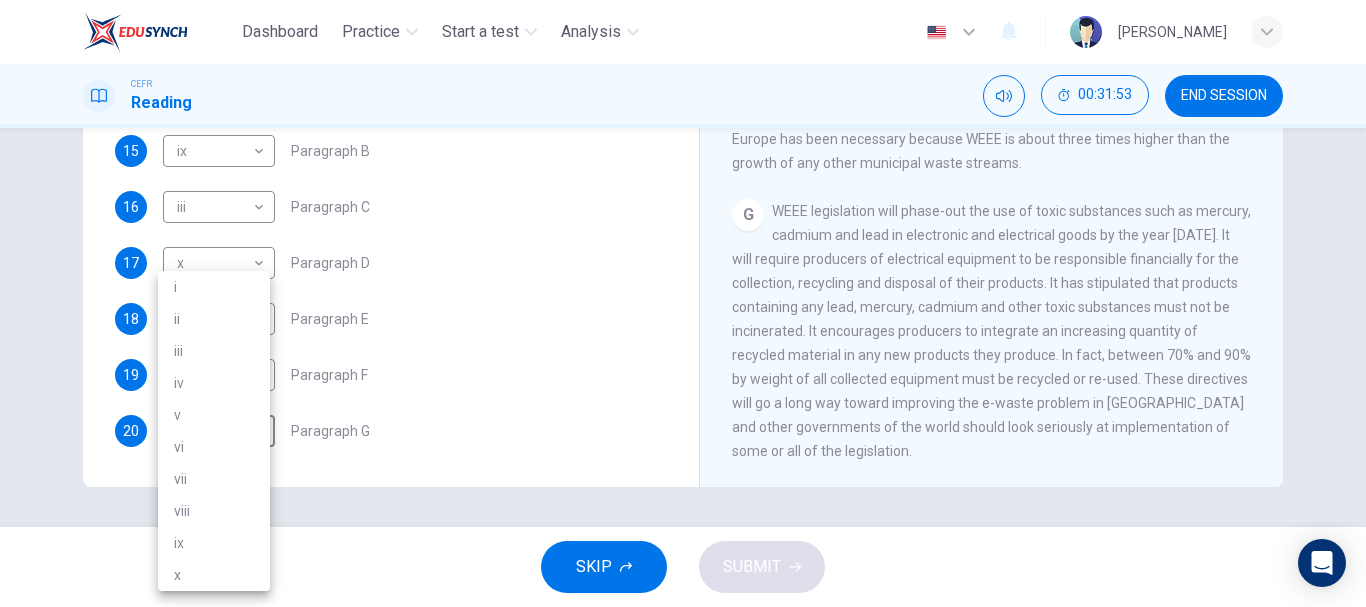 click on "ii" at bounding box center (214, 319) 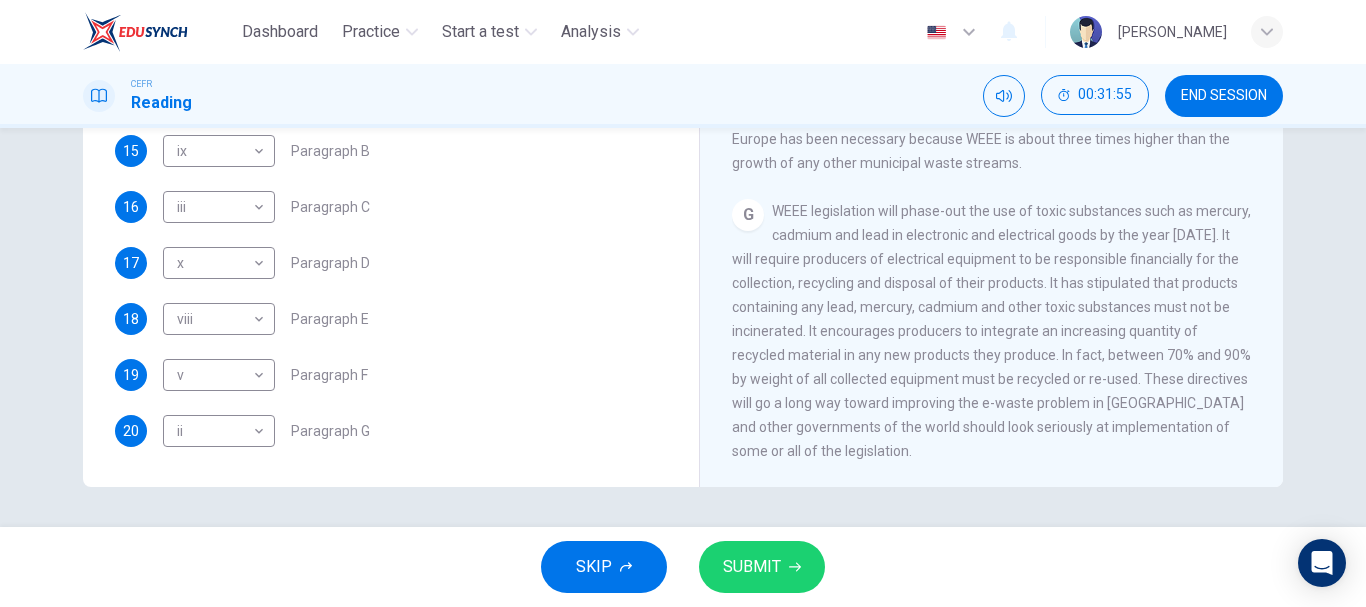 drag, startPoint x: 664, startPoint y: 307, endPoint x: 670, endPoint y: 245, distance: 62.289646 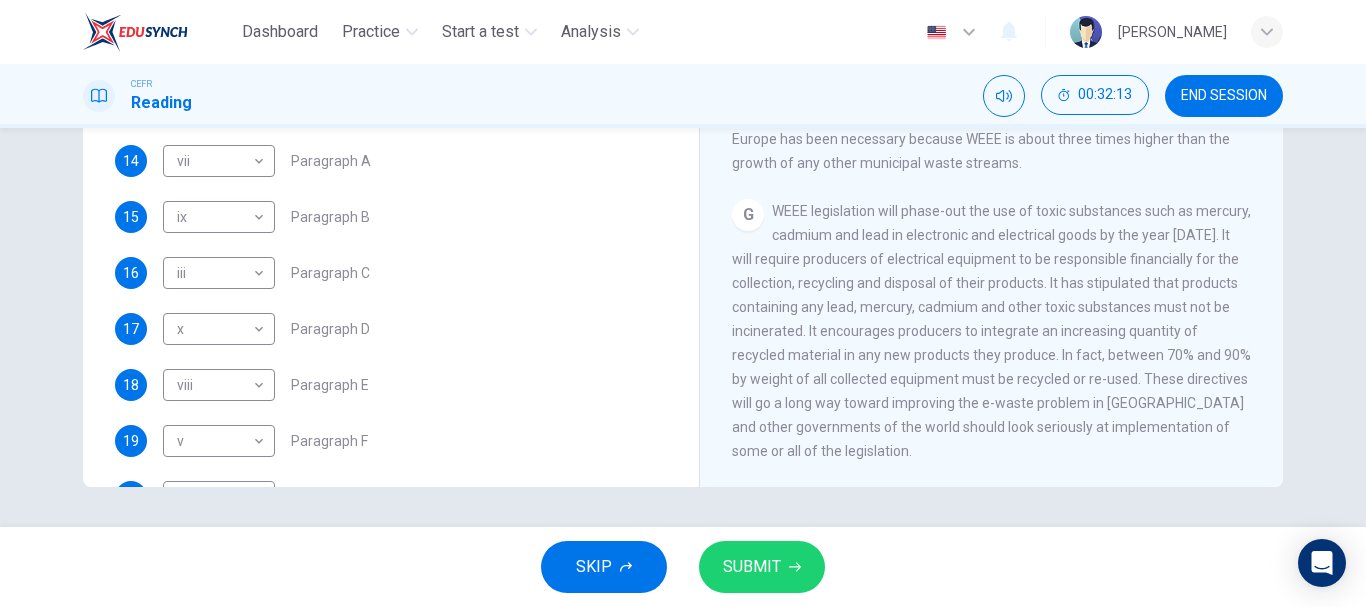 scroll, scrollTop: 489, scrollLeft: 0, axis: vertical 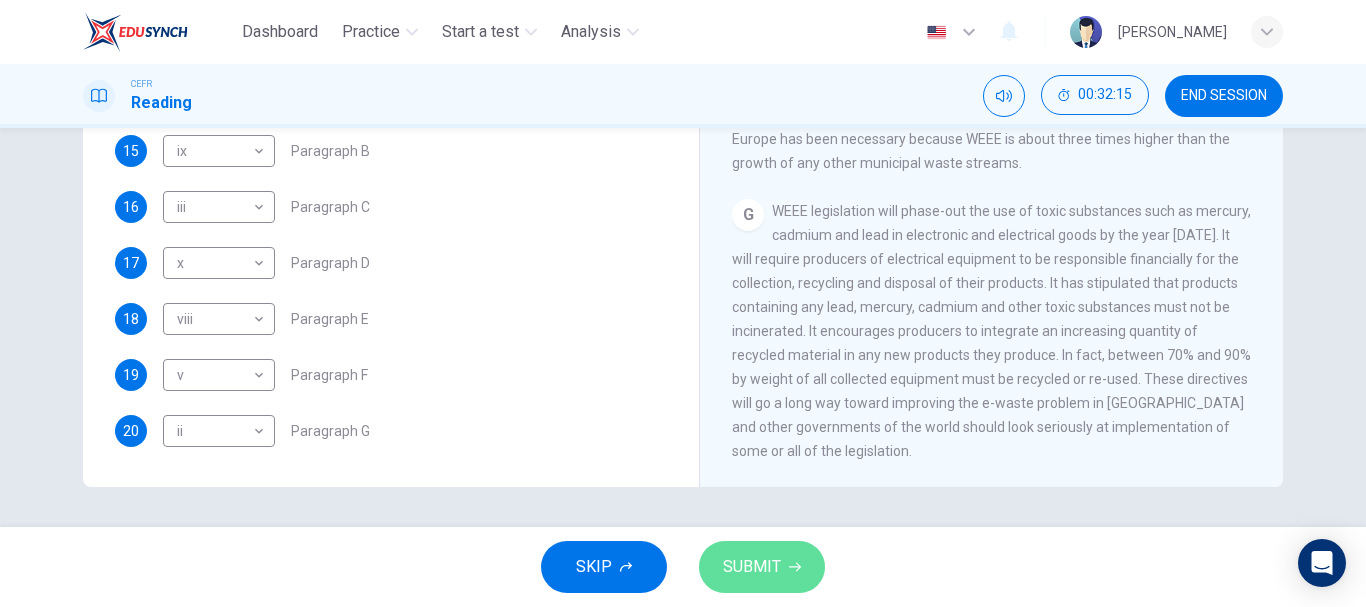 click on "SUBMIT" at bounding box center (752, 567) 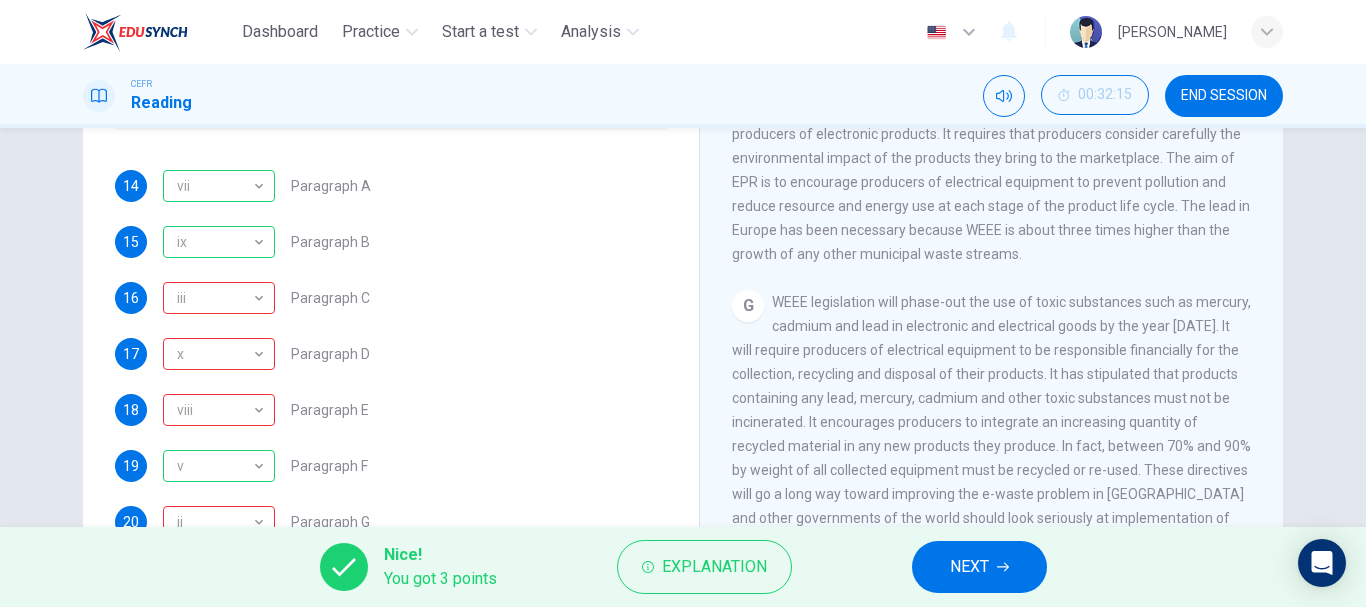 scroll, scrollTop: 269, scrollLeft: 0, axis: vertical 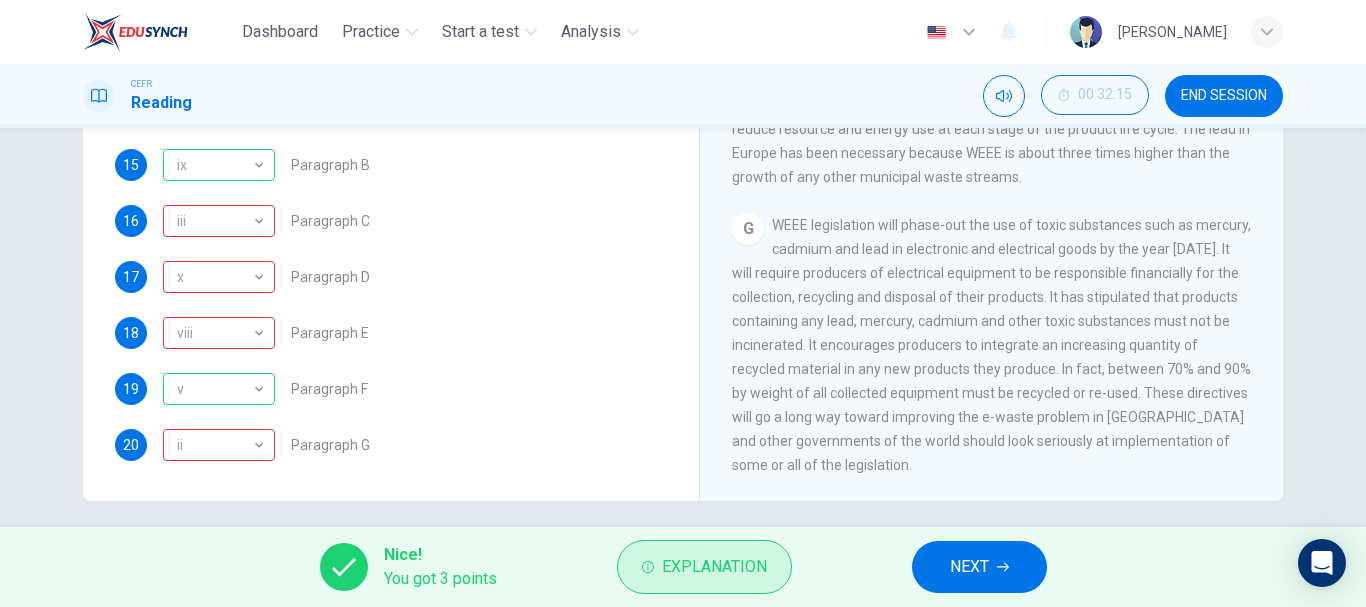 click on "Explanation" at bounding box center (714, 567) 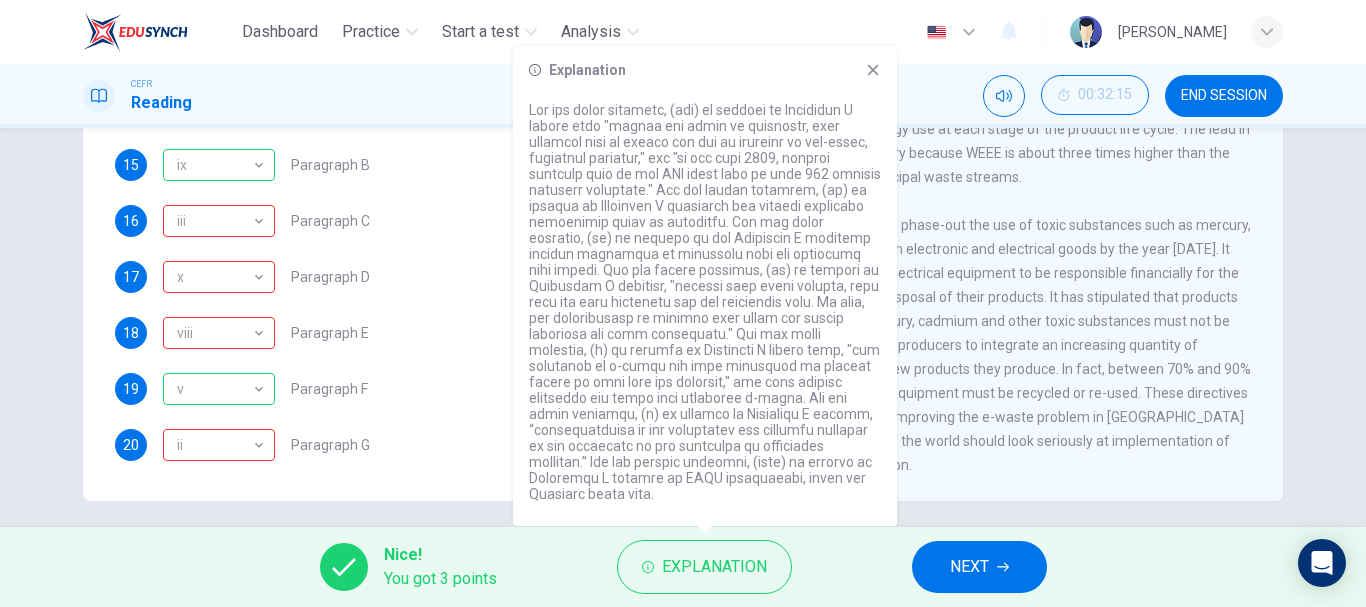 click on "Questions 14 - 20 The Reading Passage has 7 paragraphs,  A-G .
Choose the correct heading for each paragraph from the list of headings below.
Write the correct number,  i-x , in the boxes below. List of Headings i Exporting e-waste ii The hazards of burning computer junk iii Blame developed countries for e-waste iv Landfills are not satisfactory v Producer’s legal responsibility vi The dangers of computer circuit boards vii Electronic changes bring waste viii European e-waste laws ix The dangerous substances found in computers x Landfills and mercury leaching 14 vii vii ​ Paragraph A 15 ix ix ​ Paragraph B 16 iii iii ​ Paragraph C 17 x x ​ Paragraph D 18 viii viii ​ Paragraph E 19 v v ​ Paragraph F 20 ii ii ​ Paragraph G The Intense Rate of Change in the World CLICK TO ZOOM Click to Zoom A B C D E F G" at bounding box center [683, 327] 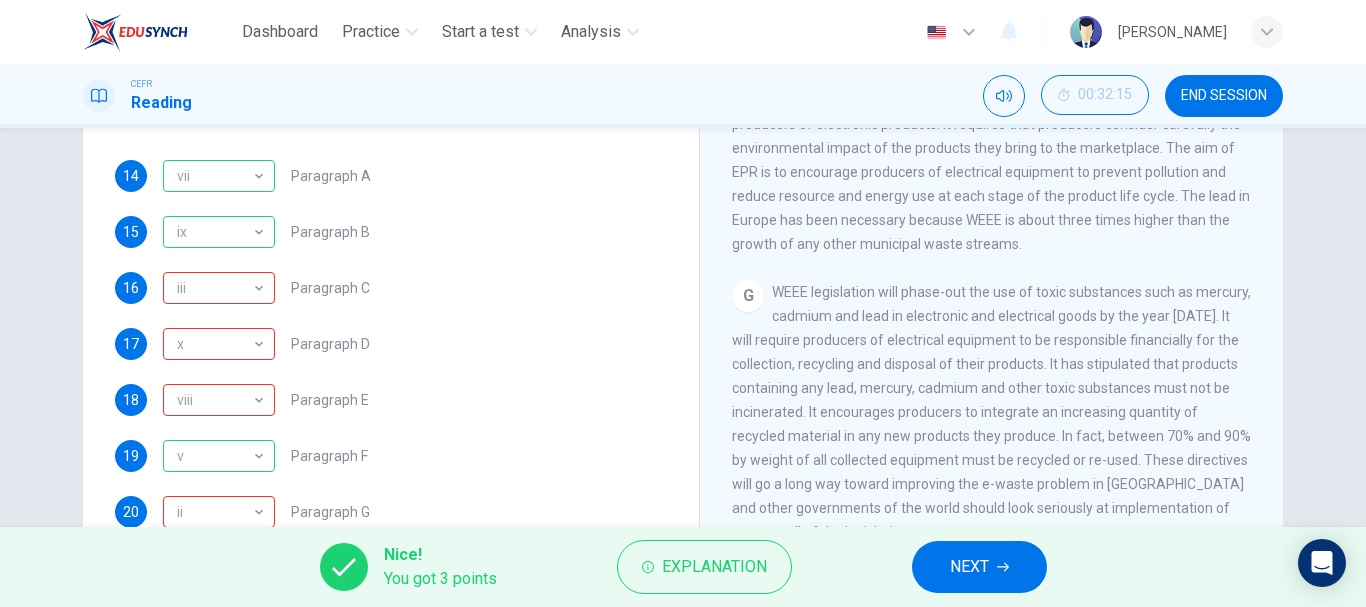 scroll, scrollTop: 297, scrollLeft: 0, axis: vertical 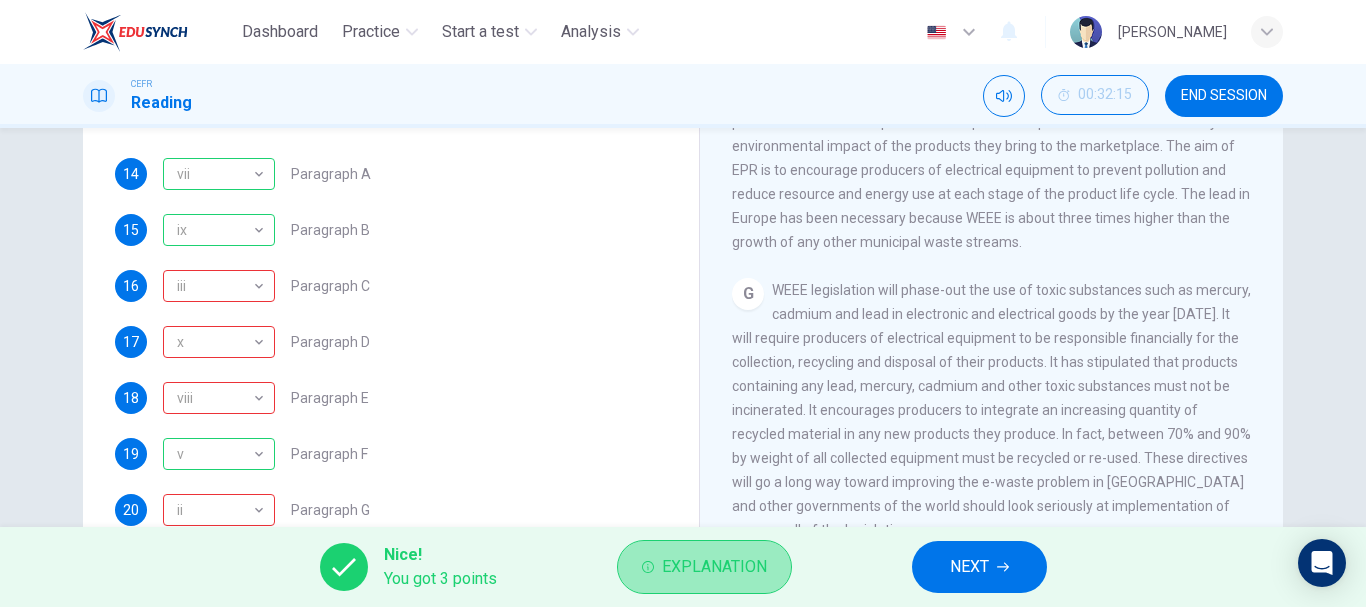 click on "Explanation" at bounding box center [714, 567] 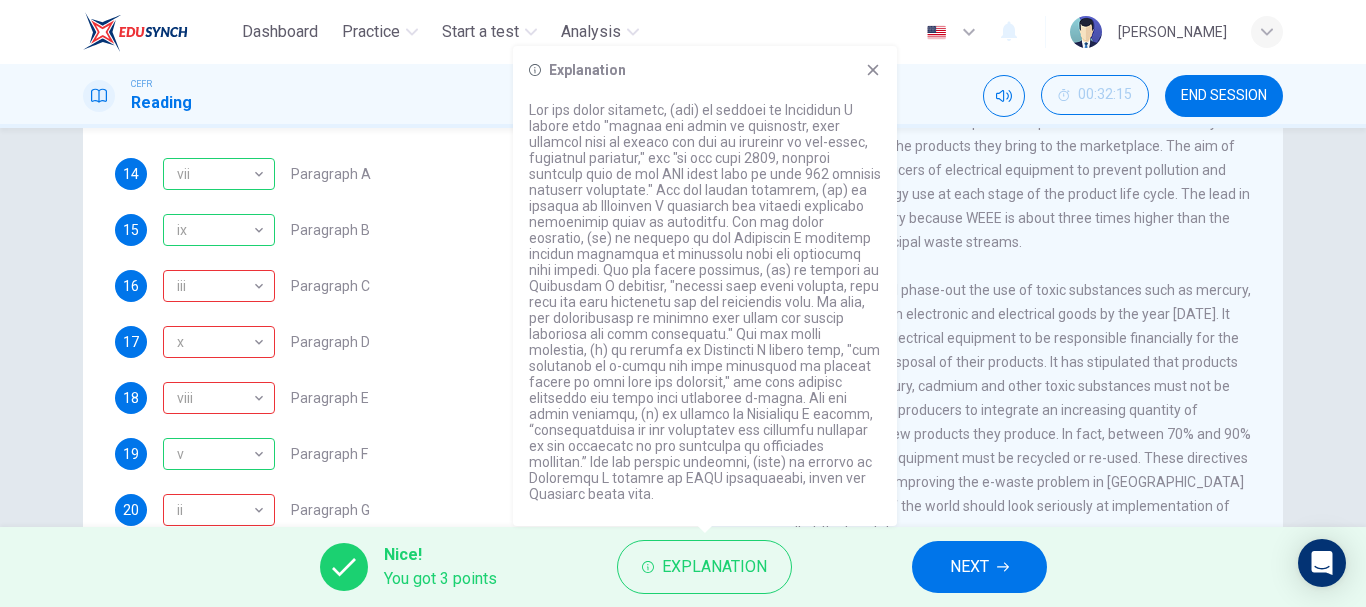 click on "14 vii vii ​ Paragraph A 15 ix ix ​ Paragraph B 16 iii iii ​ Paragraph C 17 x x ​ Paragraph D 18 viii viii ​ Paragraph E 19 v v ​ Paragraph F 20 ii ii ​ Paragraph G" at bounding box center [391, 342] 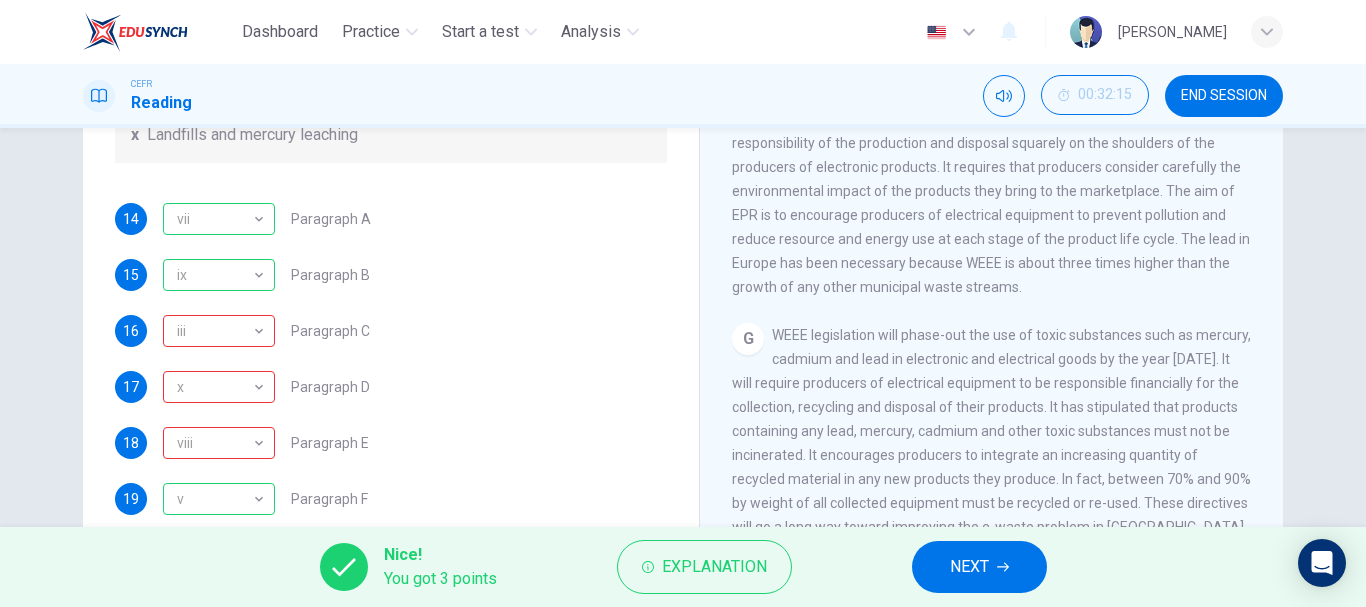 scroll, scrollTop: 242, scrollLeft: 0, axis: vertical 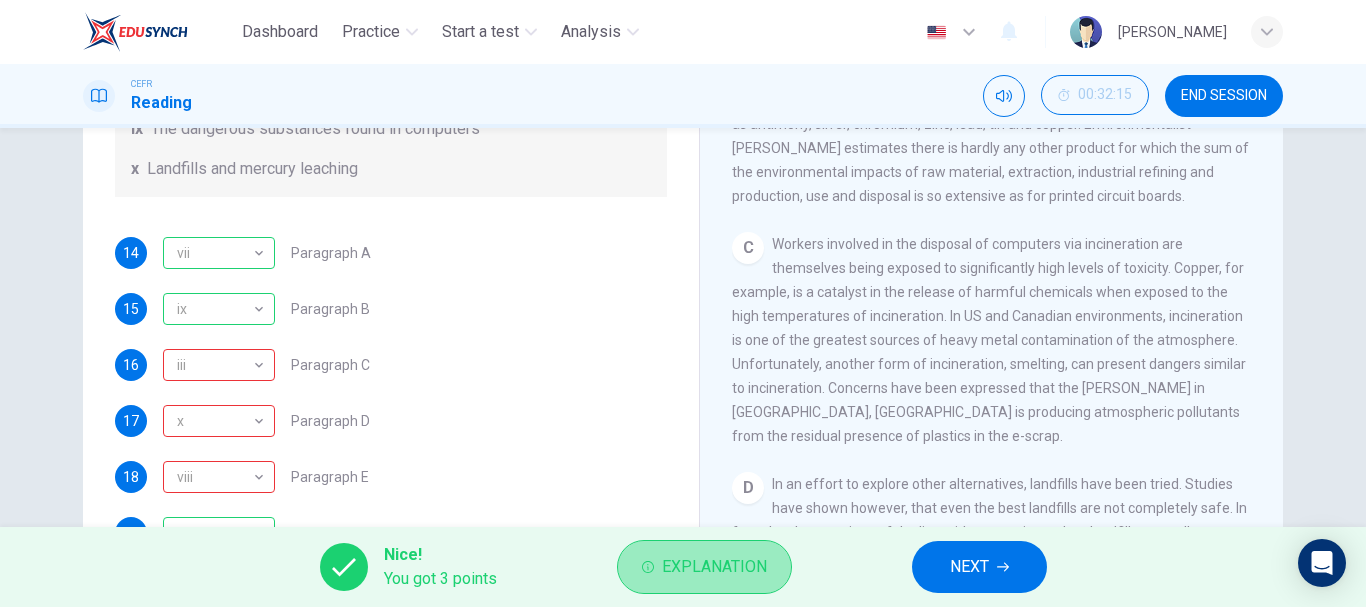 click on "Explanation" at bounding box center [714, 567] 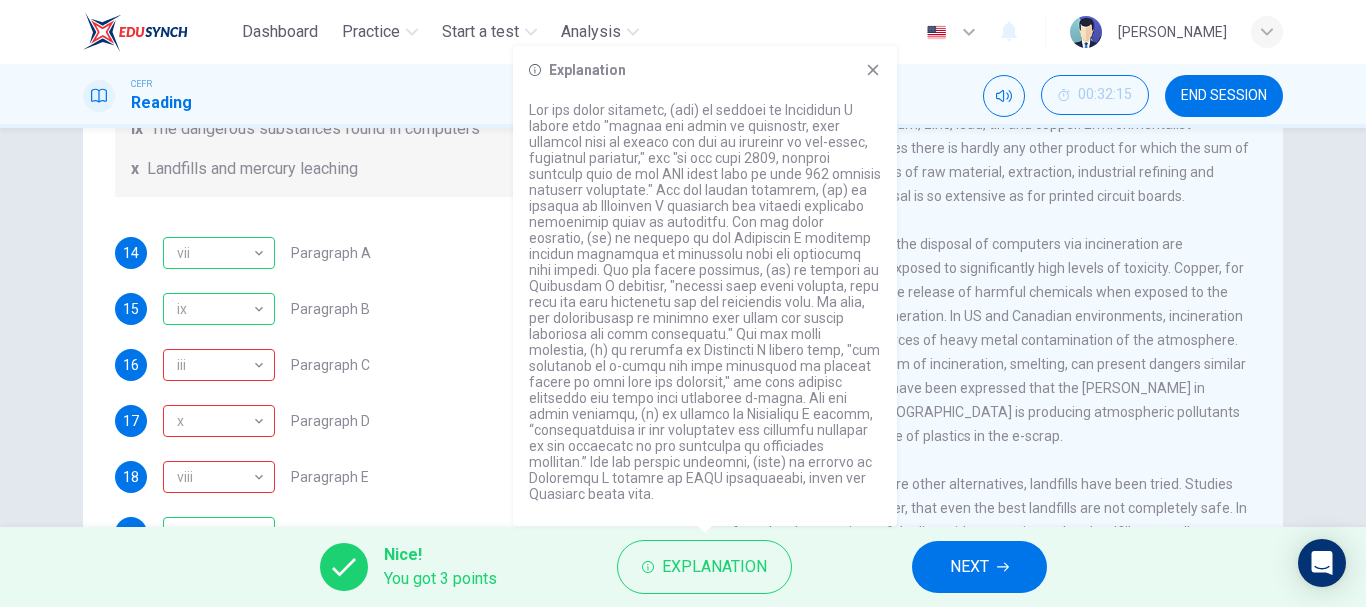 click on "14 vii vii ​ Paragraph A 15 ix ix ​ Paragraph B 16 iii iii ​ Paragraph C 17 x x ​ Paragraph D 18 viii viii ​ Paragraph E 19 v v ​ Paragraph F 20 ii ii ​ Paragraph G" at bounding box center (391, 421) 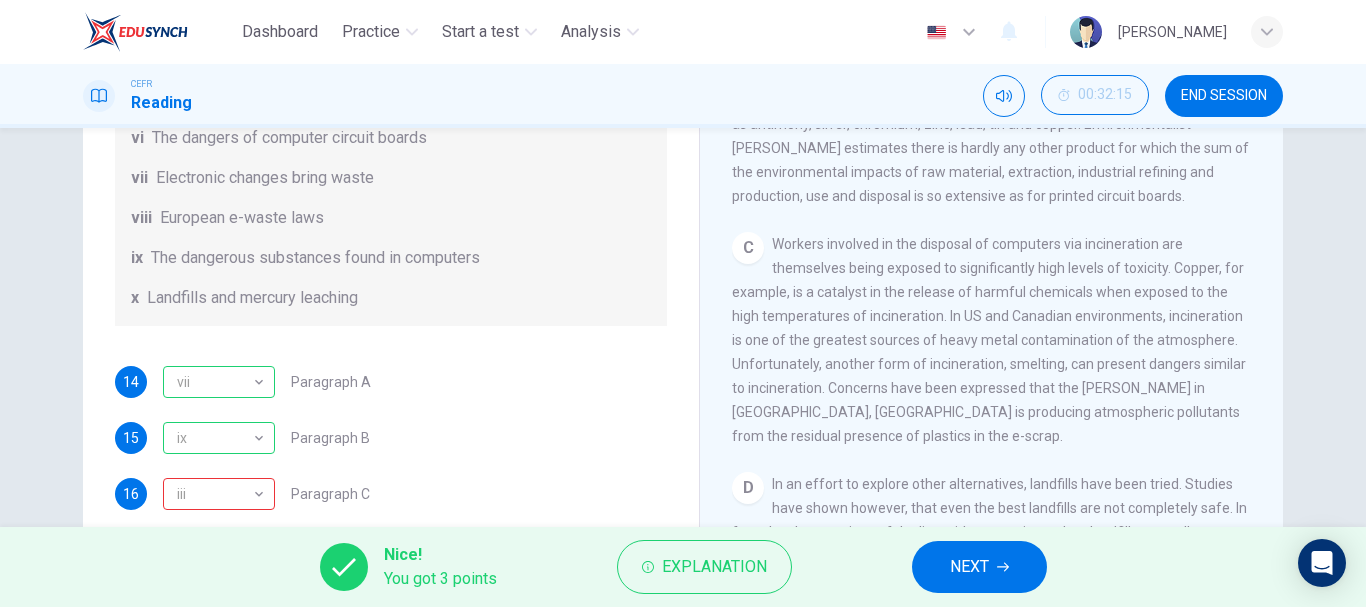 scroll, scrollTop: 315, scrollLeft: 0, axis: vertical 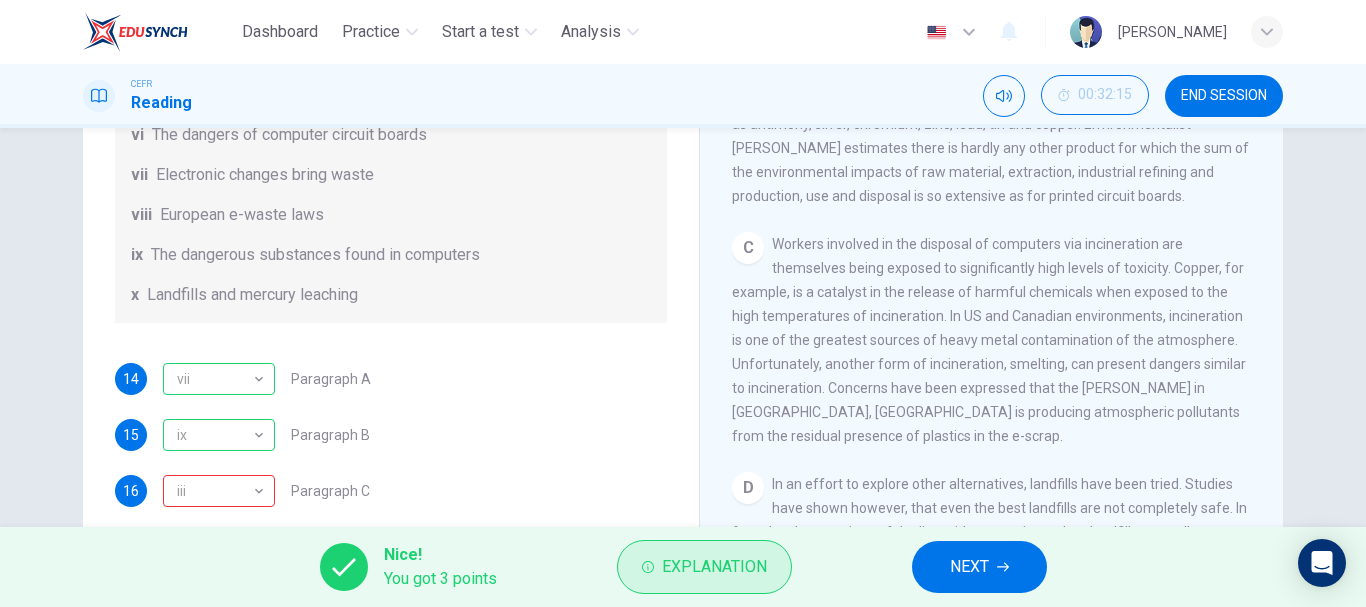 click on "Explanation" at bounding box center (704, 567) 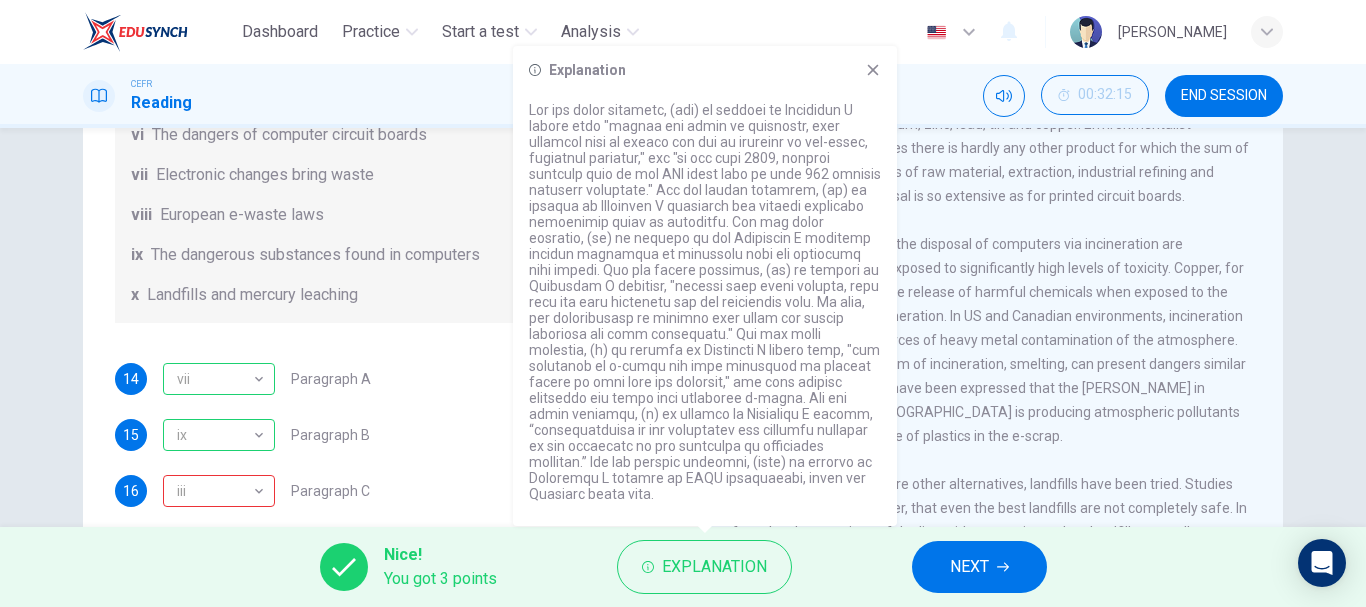 click on "Workers involved in the disposal of computers via incineration are themselves being exposed to significantly high levels of toxicity. Copper, for example, is a catalyst in the release of harmful chemicals when exposed to the high temperatures of incineration. In US and Canadian environments, incineration is one of the greatest sources of heavy metal contamination of the atmosphere. Unfortunately, another form of incineration, smelting, can present dangers similar to incineration. Concerns have been expressed that the [PERSON_NAME] in [GEOGRAPHIC_DATA], [GEOGRAPHIC_DATA] is producing atmospheric pollutants from the residual presence of plastics in the e-scrap." at bounding box center (989, 340) 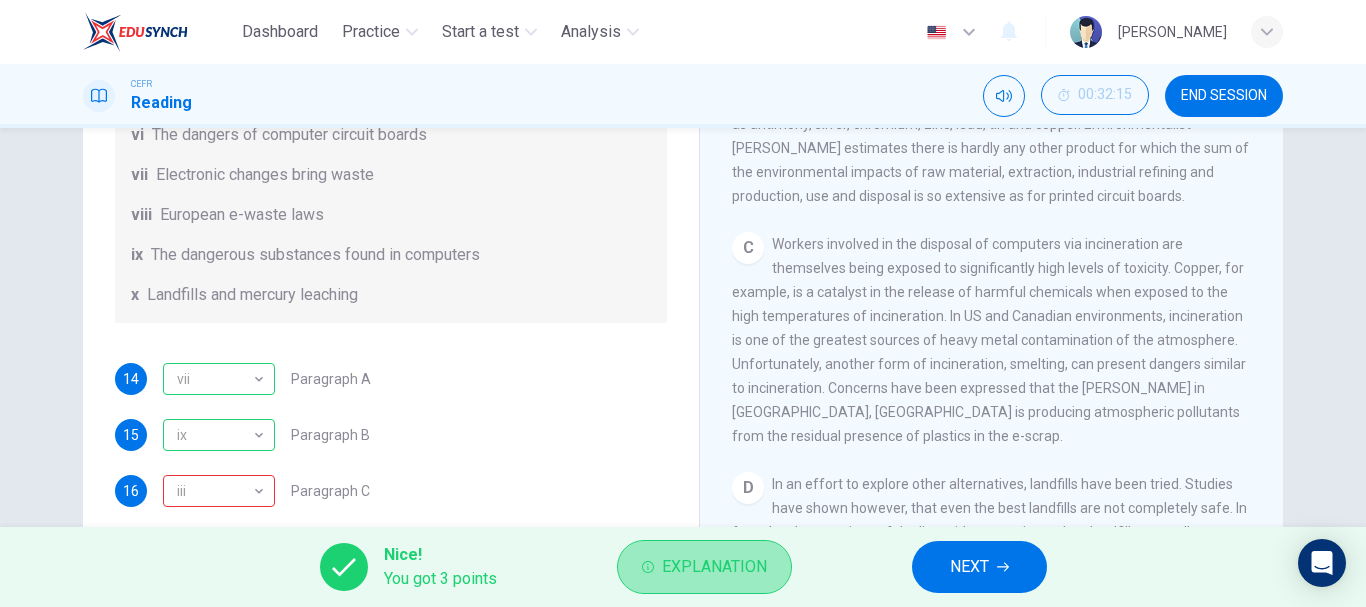 click on "Explanation" at bounding box center (714, 567) 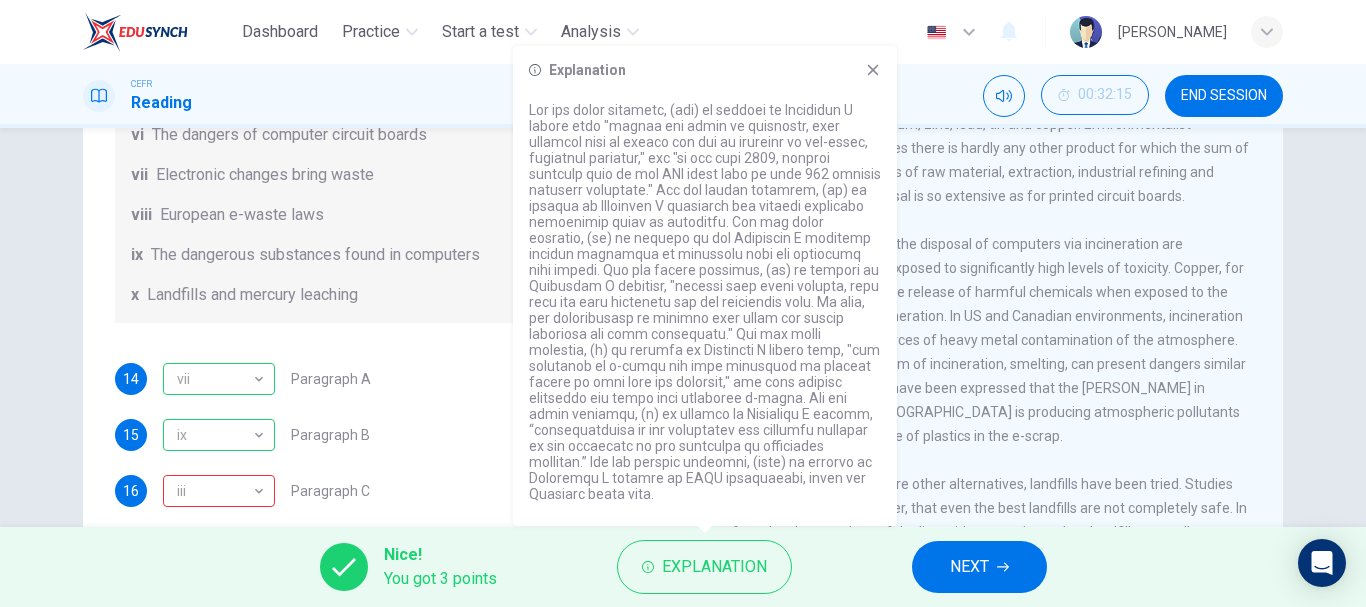 click on "14 vii vii ​ Paragraph A" at bounding box center [391, 379] 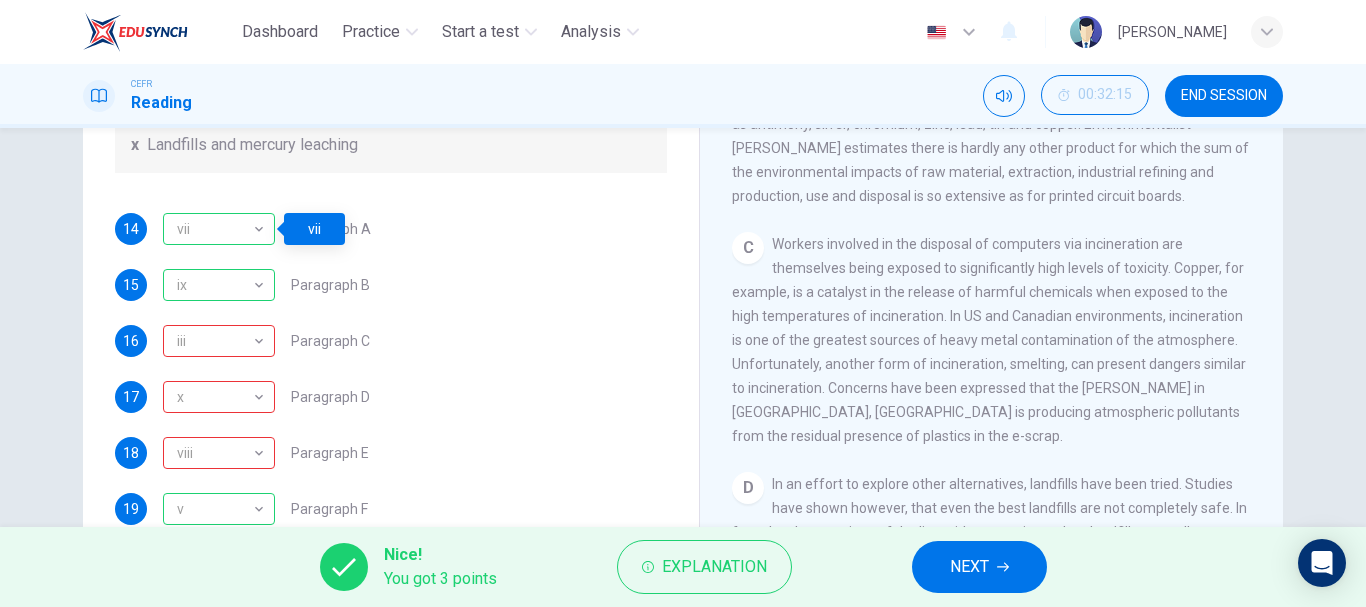 scroll, scrollTop: 489, scrollLeft: 0, axis: vertical 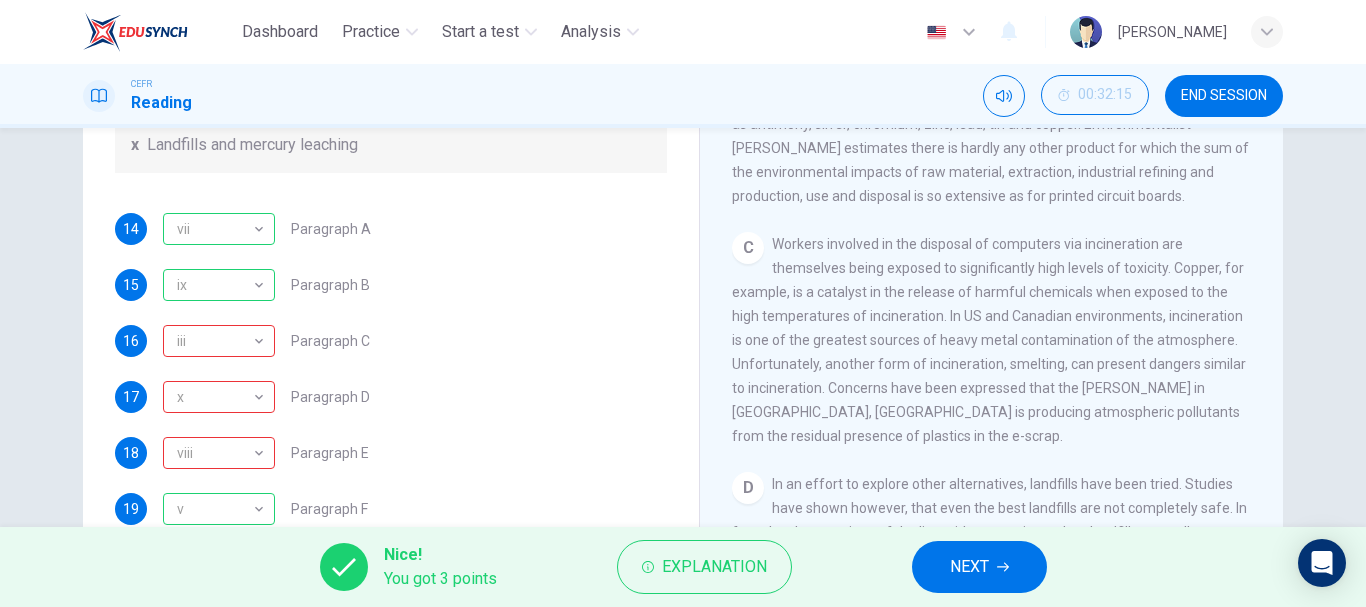drag, startPoint x: 1262, startPoint y: 280, endPoint x: 1255, endPoint y: 312, distance: 32.75668 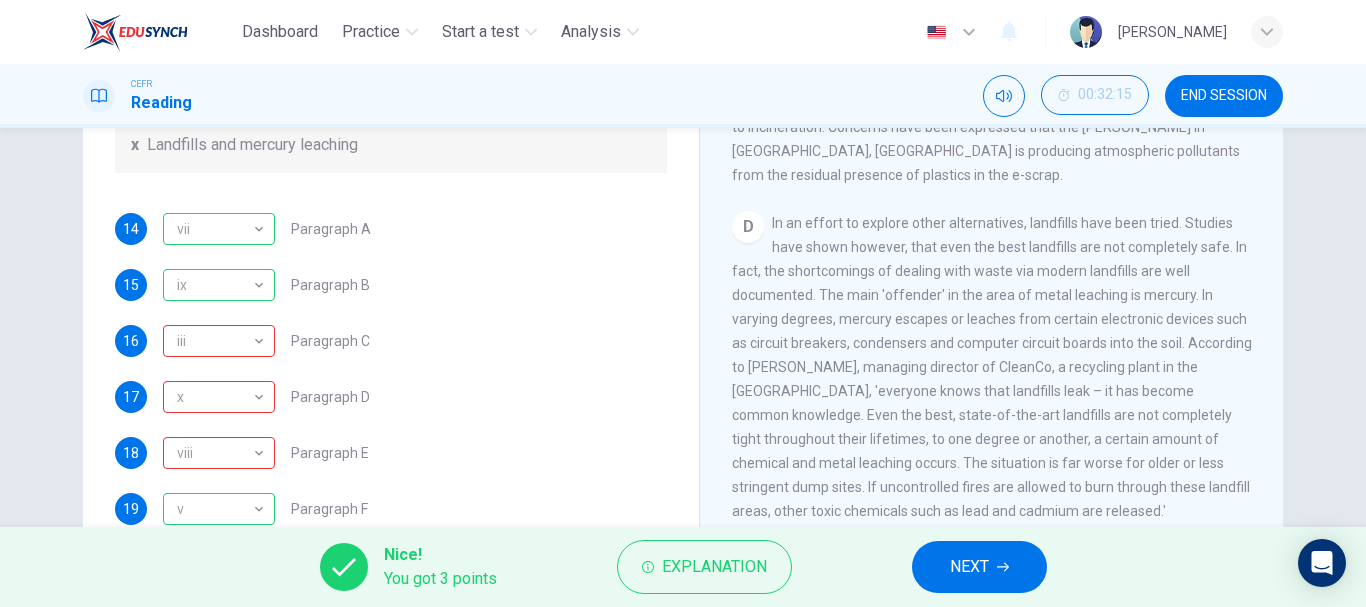 scroll, scrollTop: 1044, scrollLeft: 0, axis: vertical 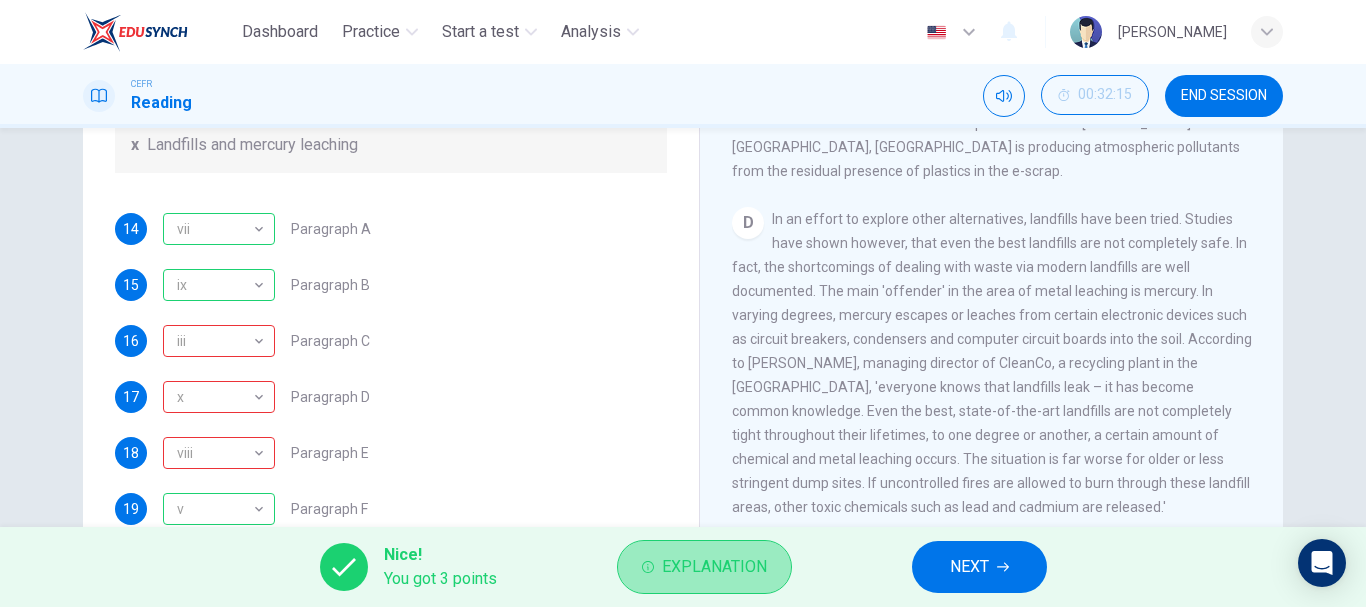 click on "Explanation" at bounding box center [704, 567] 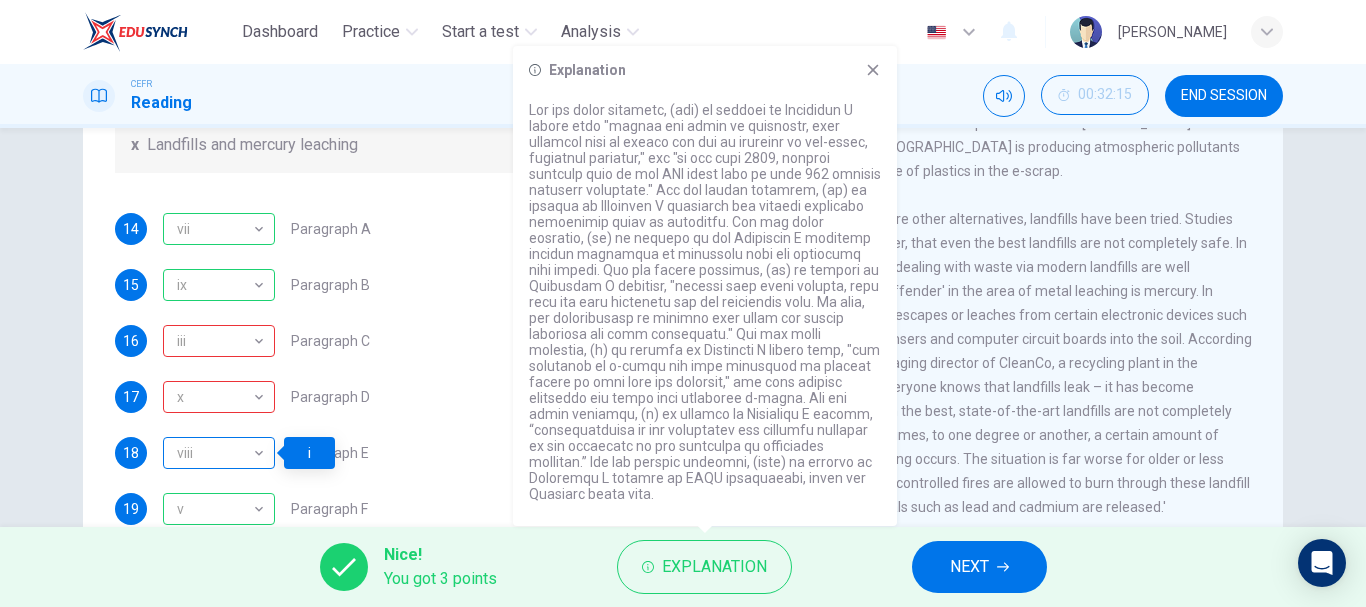 click on "viii" at bounding box center [215, 453] 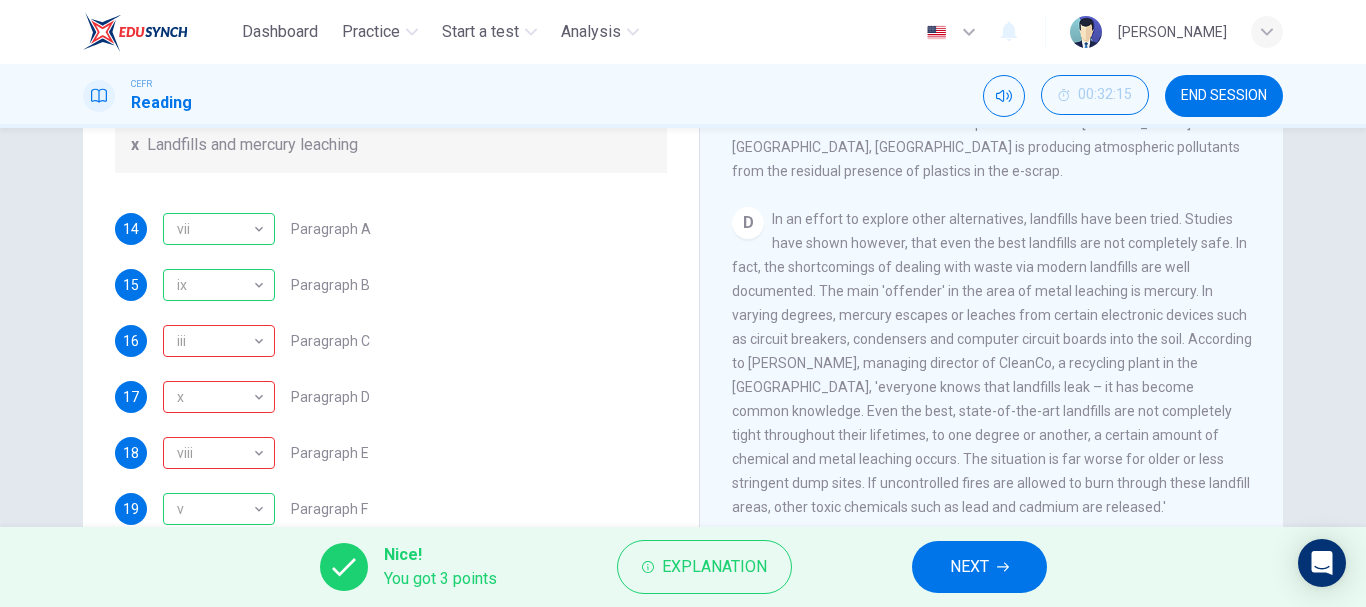 drag, startPoint x: 693, startPoint y: 418, endPoint x: 684, endPoint y: 366, distance: 52.773098 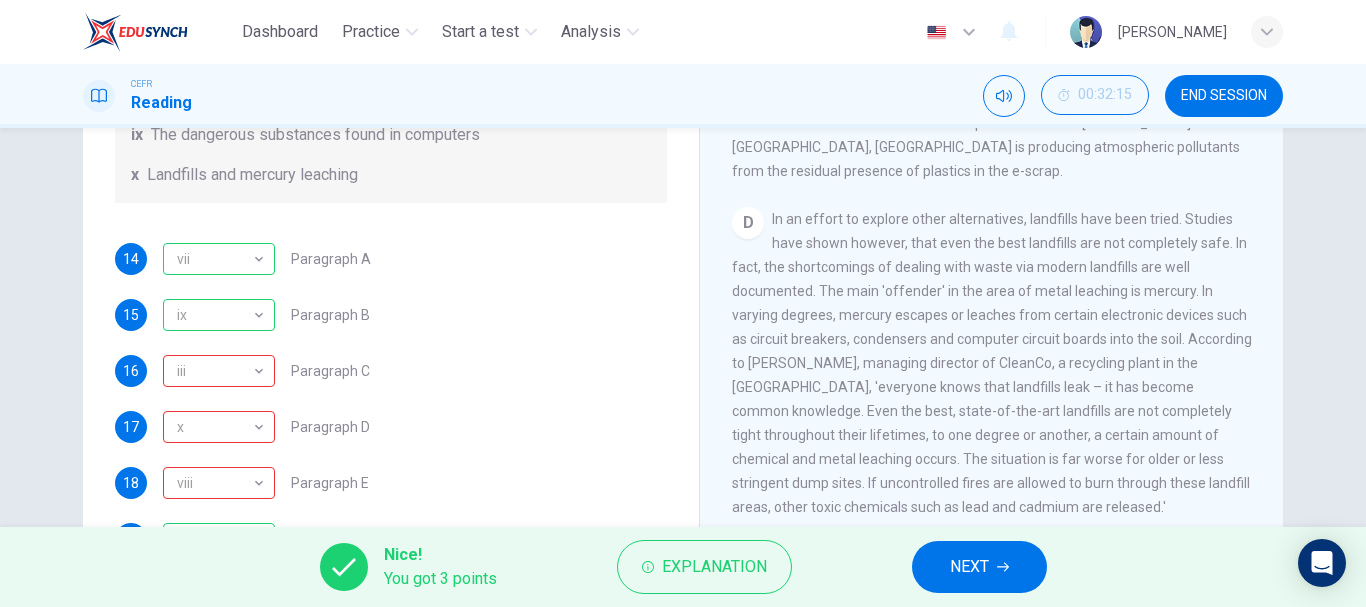scroll, scrollTop: 489, scrollLeft: 0, axis: vertical 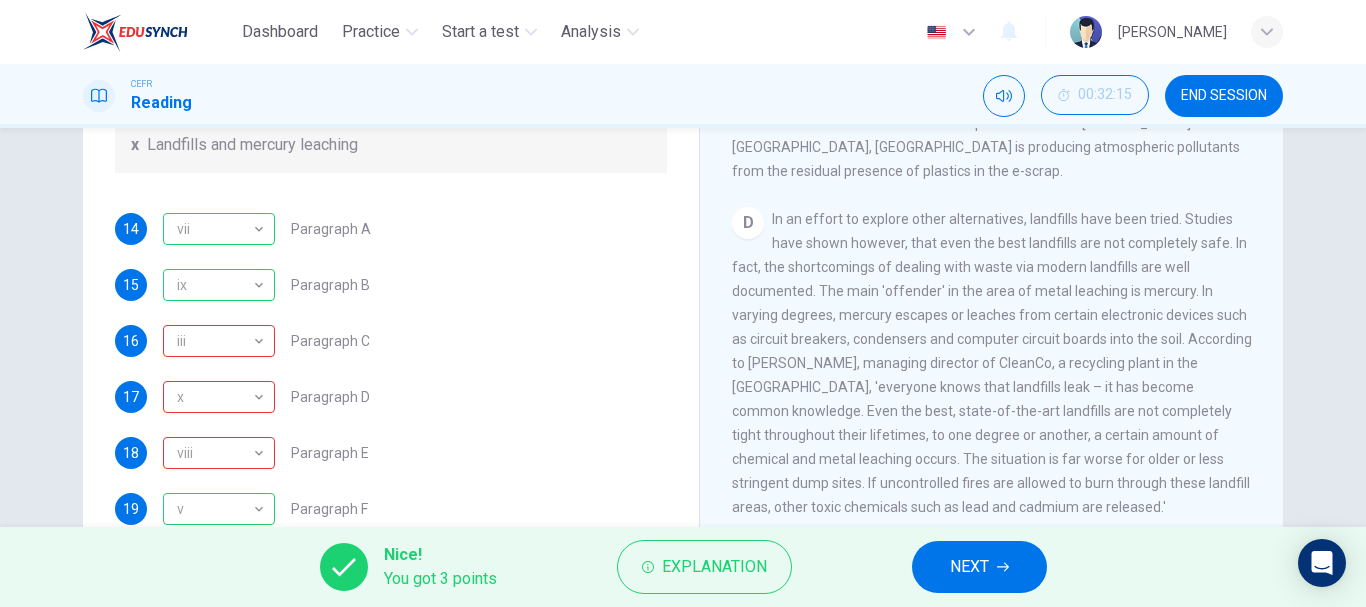 drag, startPoint x: 1275, startPoint y: 313, endPoint x: 1280, endPoint y: 332, distance: 19.646883 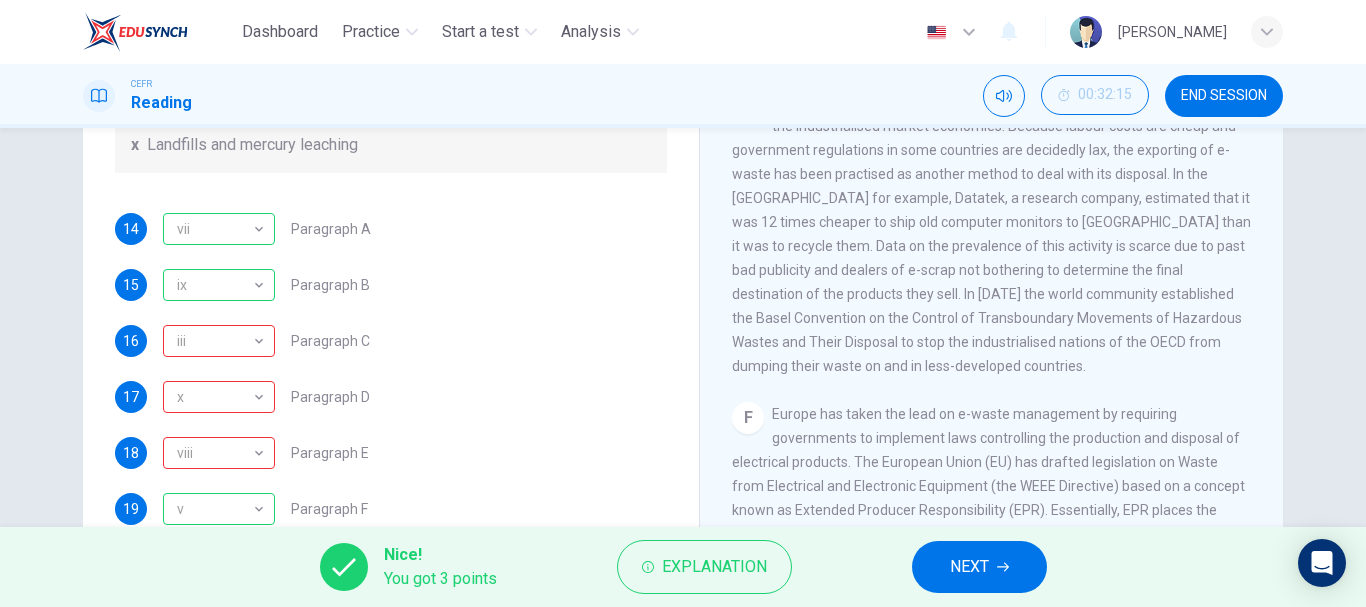 scroll, scrollTop: 1436, scrollLeft: 0, axis: vertical 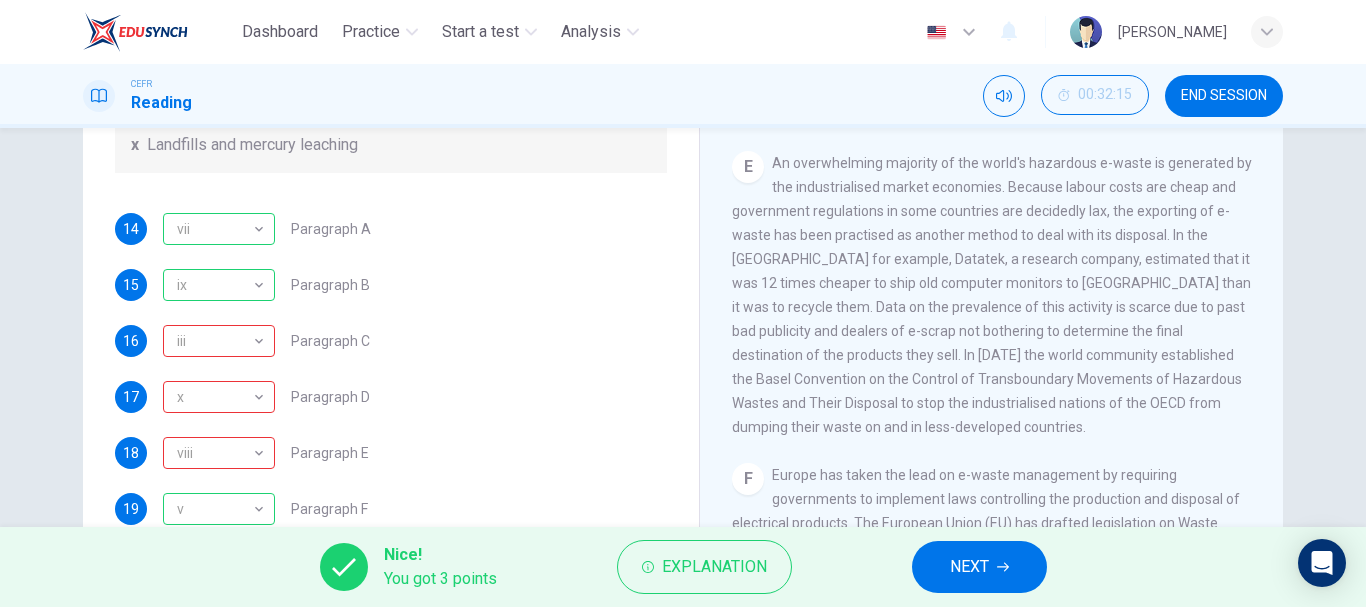 drag, startPoint x: 1274, startPoint y: 442, endPoint x: 1285, endPoint y: 416, distance: 28.231188 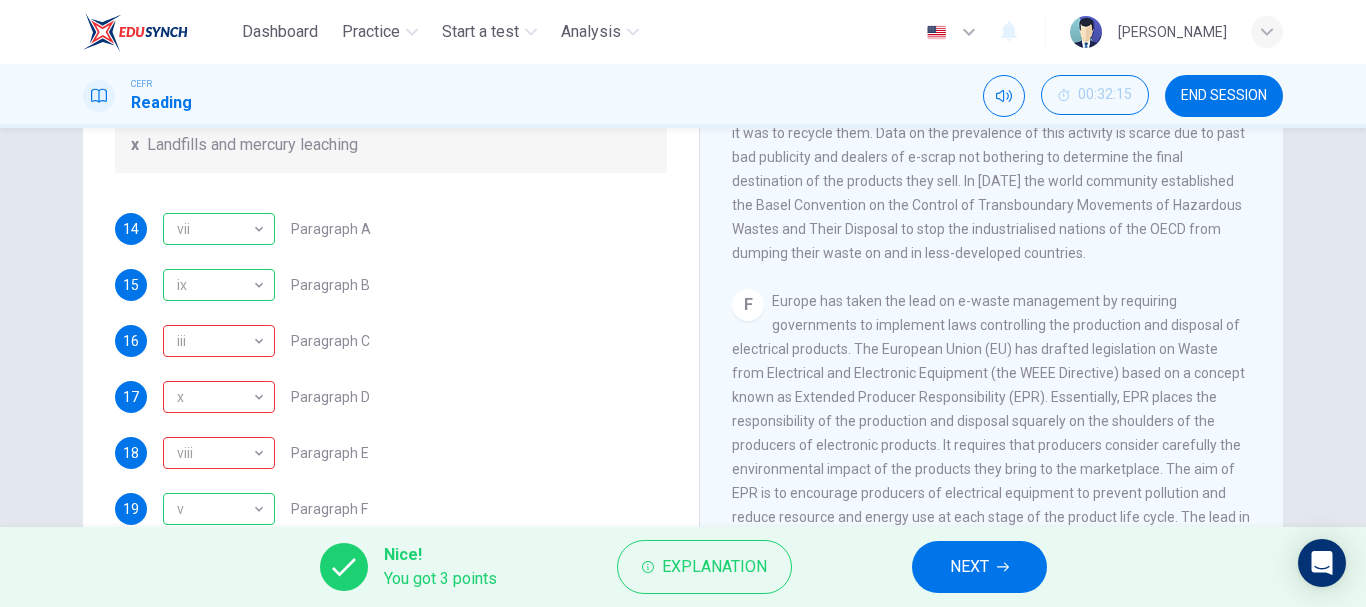 scroll, scrollTop: 1640, scrollLeft: 0, axis: vertical 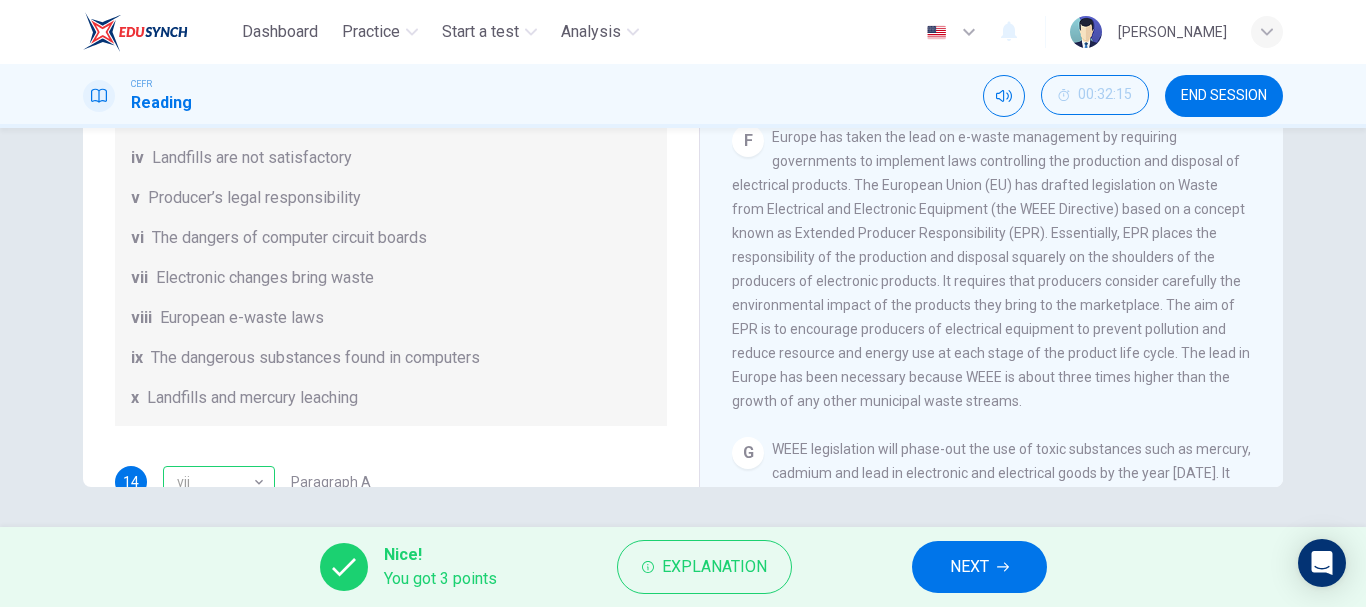 click on "NEXT" at bounding box center (979, 567) 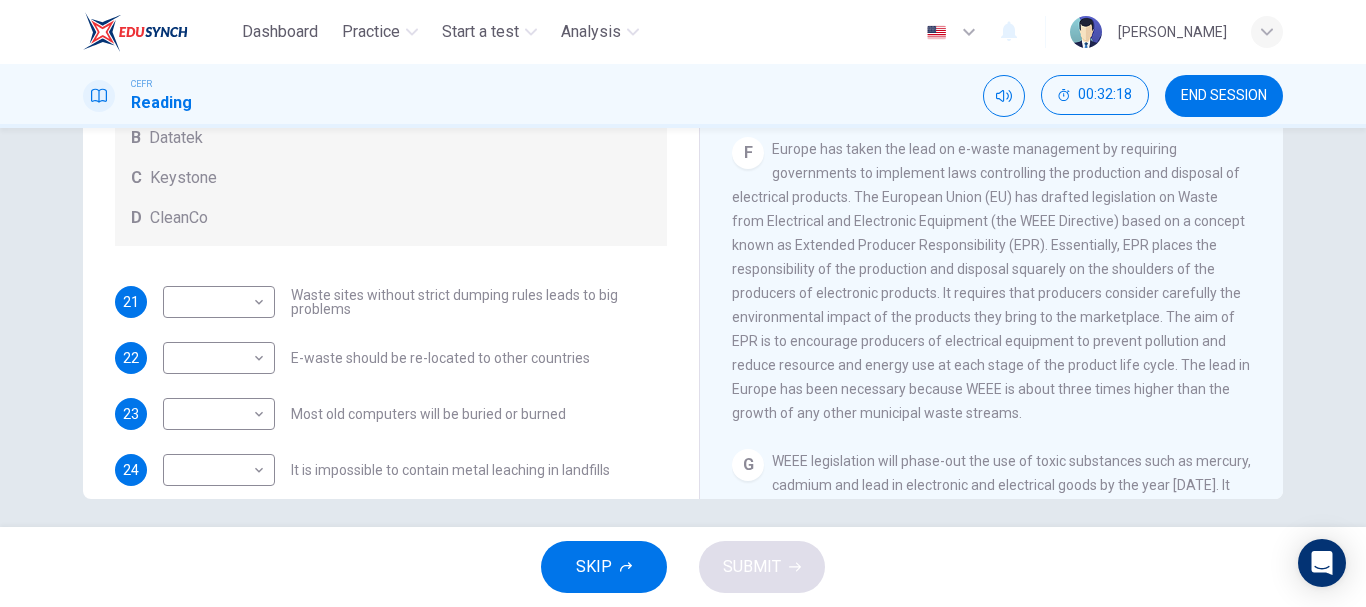 scroll, scrollTop: 376, scrollLeft: 0, axis: vertical 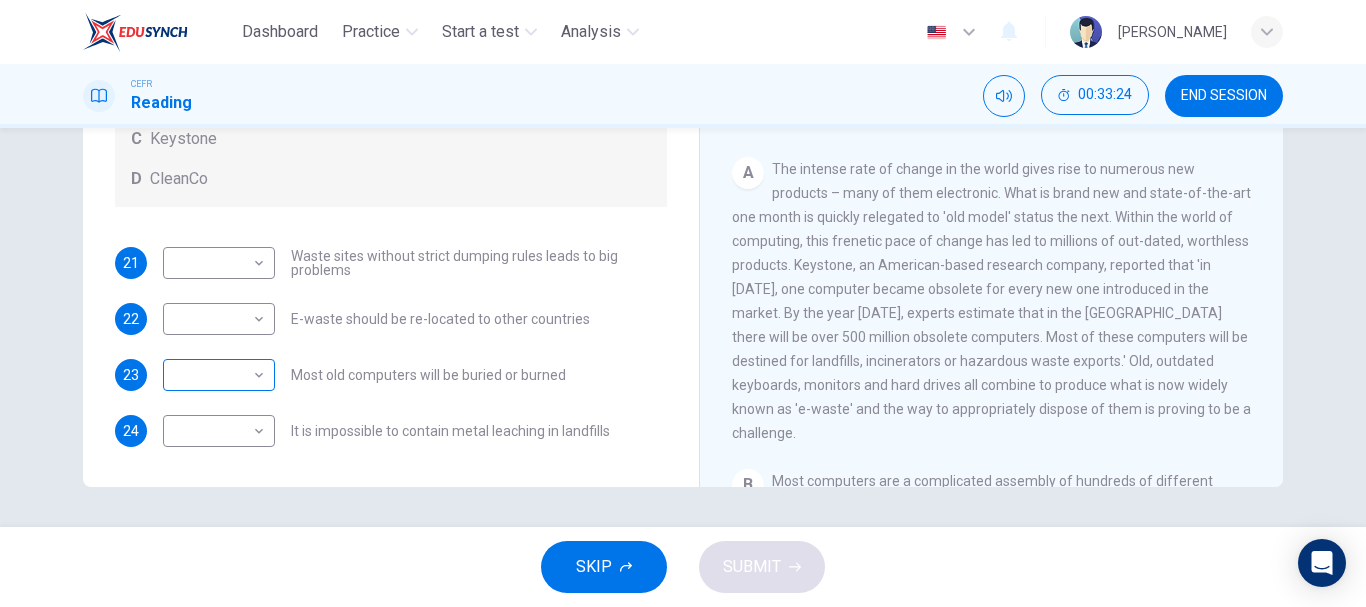 click on "Dashboard Practice Start a test Analysis English en ​ [PERSON_NAME] CEFR Reading 00:33:24 END SESSION Questions 21 - 24 Look at the following list of statements and the list of
companies below.
Match each statement with the correct company. Write the correct letter A-D in the boxes below on your answer sheet.
NB  You may use any letter more than once. List of Companies A Noranda Smelter B Datatek C Keystone D CleanCo 21 ​ ​ Waste sites without strict dumping rules leads to big problems 22 ​ ​ E-waste should be re-located to other countries 23 ​ ​ Most old computers will be buried or burned 24 ​ ​ It is impossible to contain metal leaching in landfills The Intense Rate of Change in the World CLICK TO ZOOM Click to Zoom A B C D E F G SKIP SUBMIT EduSynch - Online Language Proficiency Testing
Dashboard Practice Start a test Analysis Notifications © Copyright  2025" at bounding box center [683, 303] 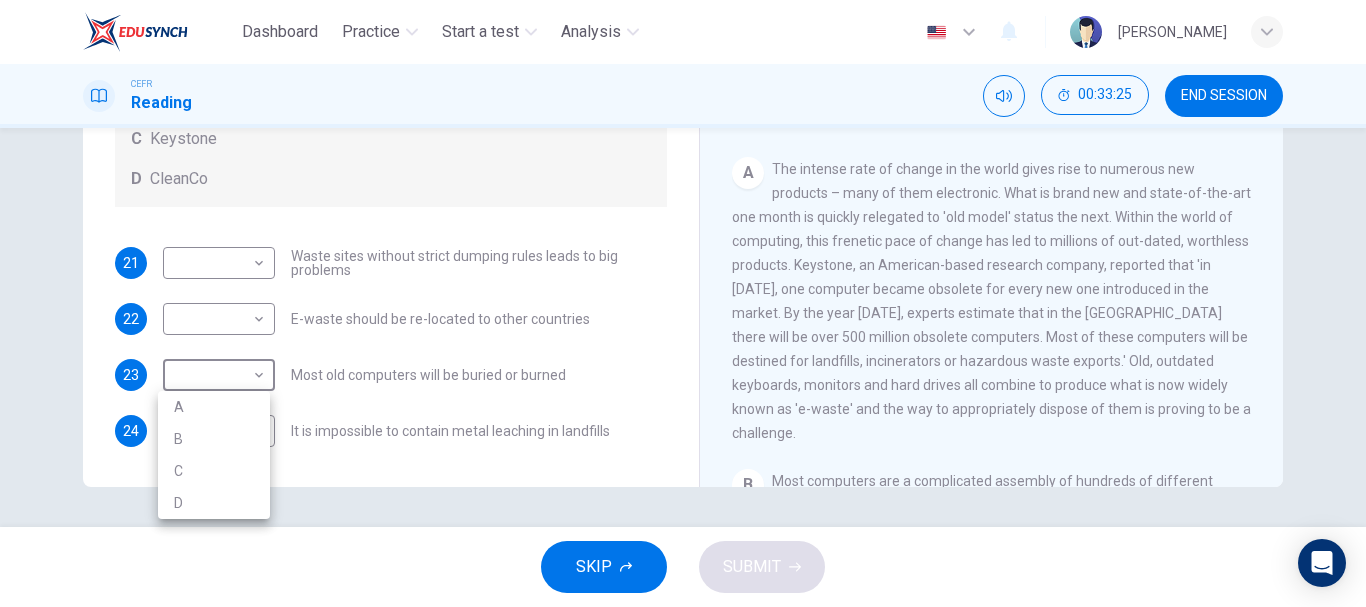 click on "C" at bounding box center [214, 471] 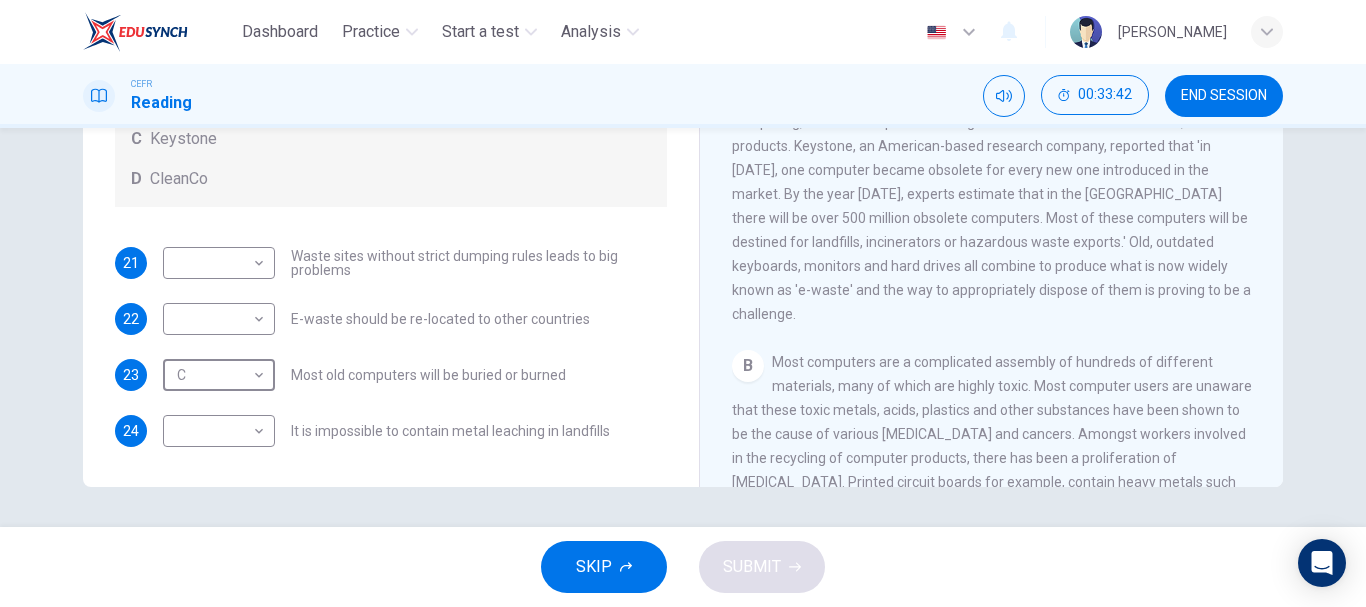 scroll, scrollTop: 264, scrollLeft: 0, axis: vertical 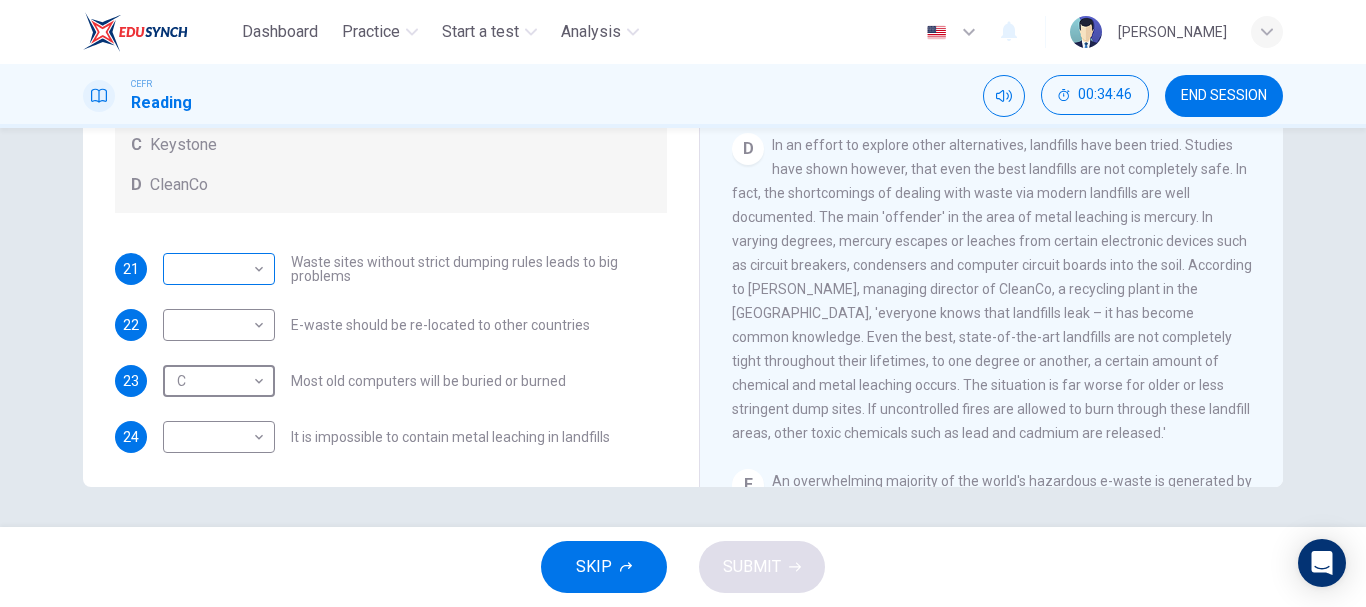 click on "Dashboard Practice Start a test Analysis English en ​ [PERSON_NAME] CEFR Reading 00:34:46 END SESSION Questions 21 - 24 Look at the following list of statements and the list of
companies below.
Match each statement with the correct company. Write the correct letter A-D in the boxes below on your answer sheet.
NB  You may use any letter more than once. List of Companies A Noranda Smelter B Datatek C Keystone D CleanCo 21 ​ ​ Waste sites without strict dumping rules leads to big problems 22 ​ ​ E-waste should be re-located to other countries 23 C C ​ Most old computers will be buried or burned 24 ​ ​ It is impossible to contain metal leaching in landfills The Intense Rate of Change in the World CLICK TO ZOOM Click to Zoom A B C D E F G SKIP SUBMIT EduSynch - Online Language Proficiency Testing
Dashboard Practice Start a test Analysis Notifications © Copyright  2025" at bounding box center [683, 303] 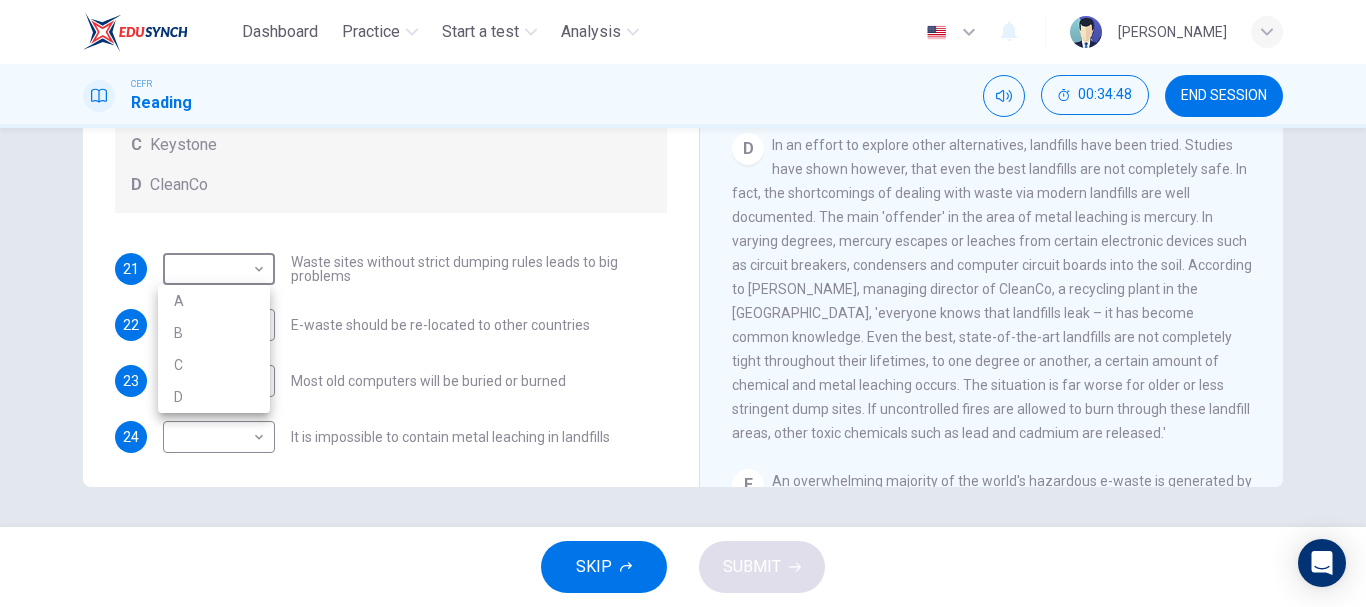 click on "D" at bounding box center [214, 397] 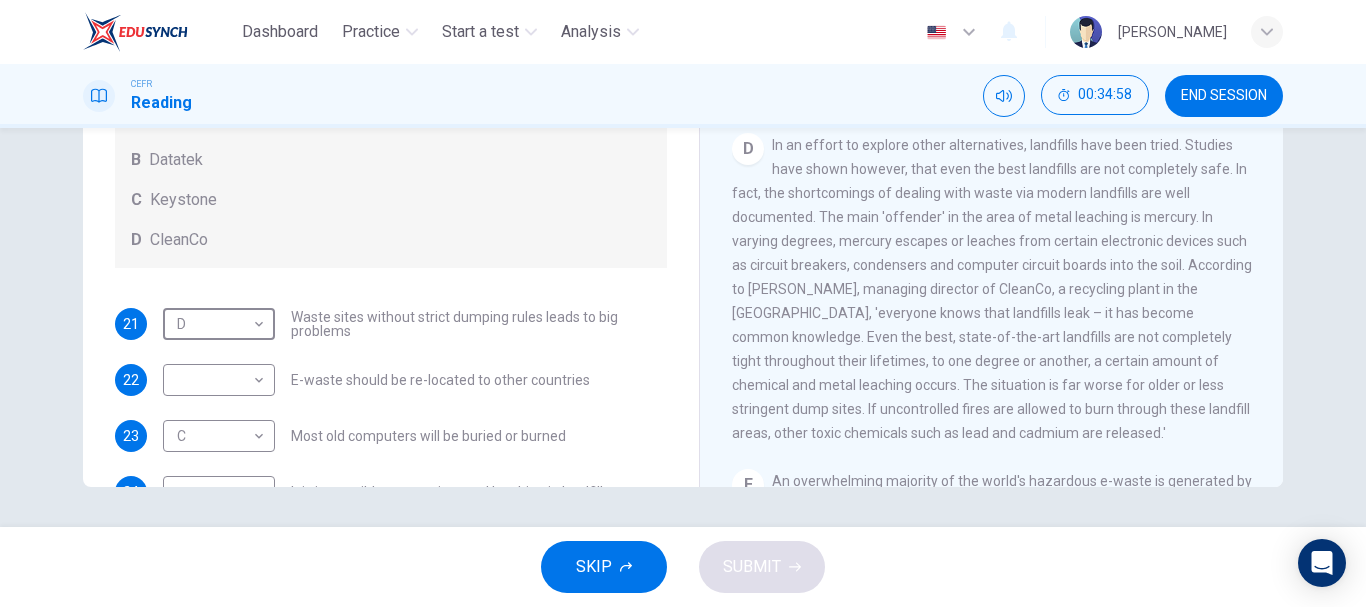 scroll, scrollTop: 94, scrollLeft: 0, axis: vertical 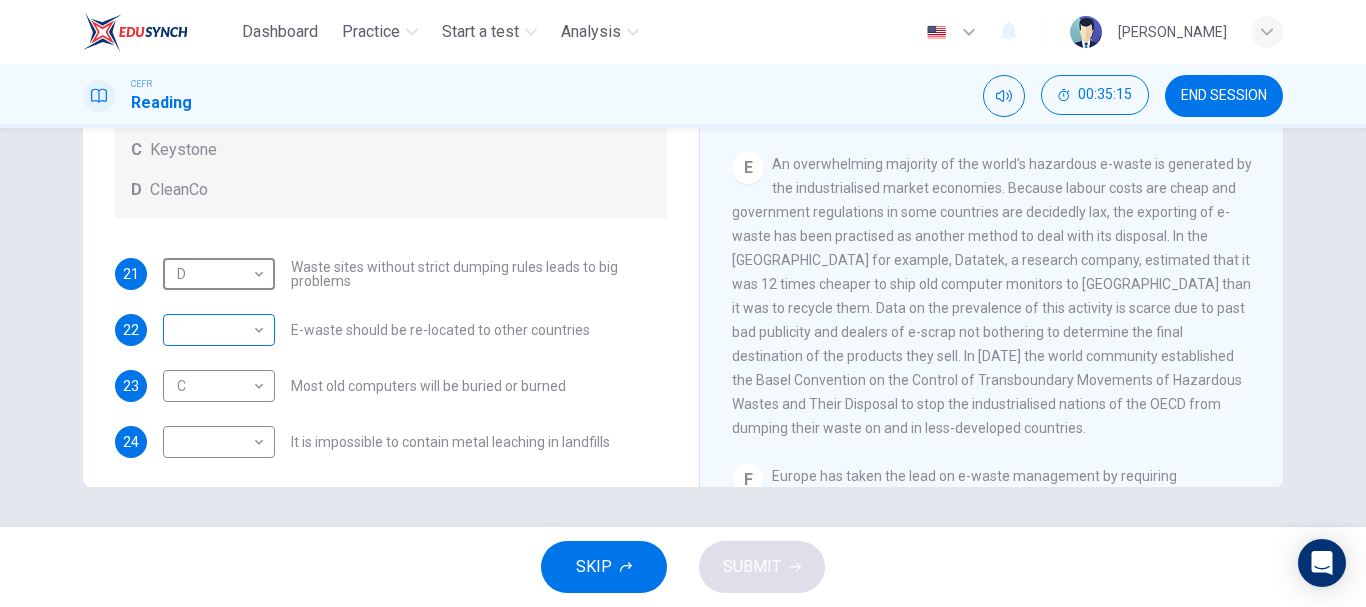 click on "Dashboard Practice Start a test Analysis English en ​ [PERSON_NAME] CEFR Reading 00:35:15 END SESSION Questions 21 - 24 Look at the following list of statements and the list of
companies below.
Match each statement with the correct company. Write the correct letter A-D in the boxes below on your answer sheet.
NB  You may use any letter more than once. List of Companies A [PERSON_NAME] B Datatek C Keystone D CleanCo 21 D D ​ Waste sites without strict dumping rules leads to big problems 22 ​ ​ E-waste should be re-located to other countries 23 C C ​ Most old computers will be buried or burned 24 ​ ​ It is impossible to contain metal leaching in landfills The Intense Rate of Change in the World CLICK TO ZOOM Click to Zoom A B C D E F G SKIP SUBMIT EduSynch - Online Language Proficiency Testing
Dashboard Practice Start a test Analysis Notifications © Copyright  2025" at bounding box center [683, 303] 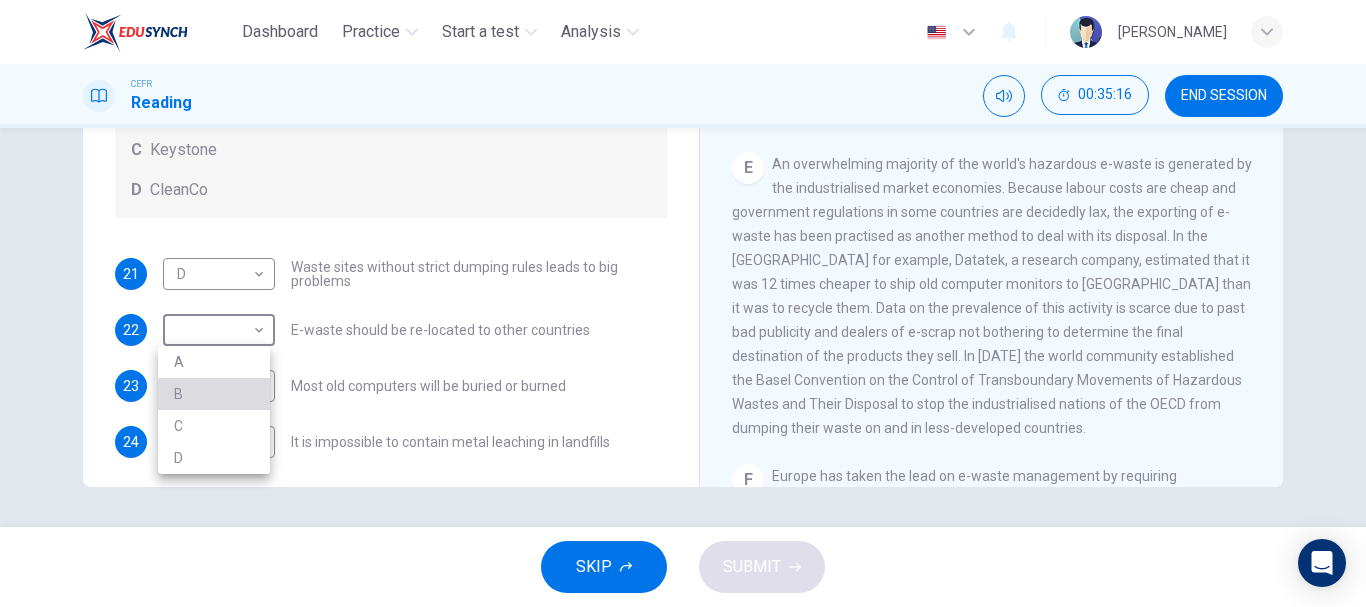 click on "B" at bounding box center [214, 394] 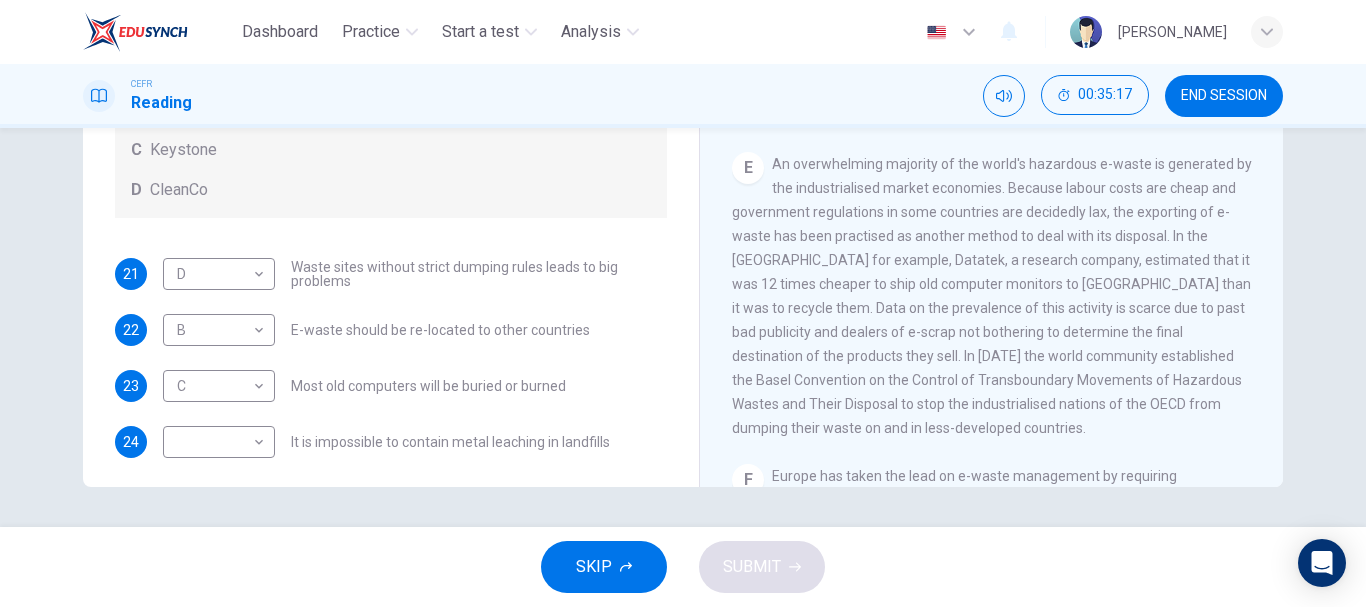 drag, startPoint x: 665, startPoint y: 378, endPoint x: 647, endPoint y: 330, distance: 51.264023 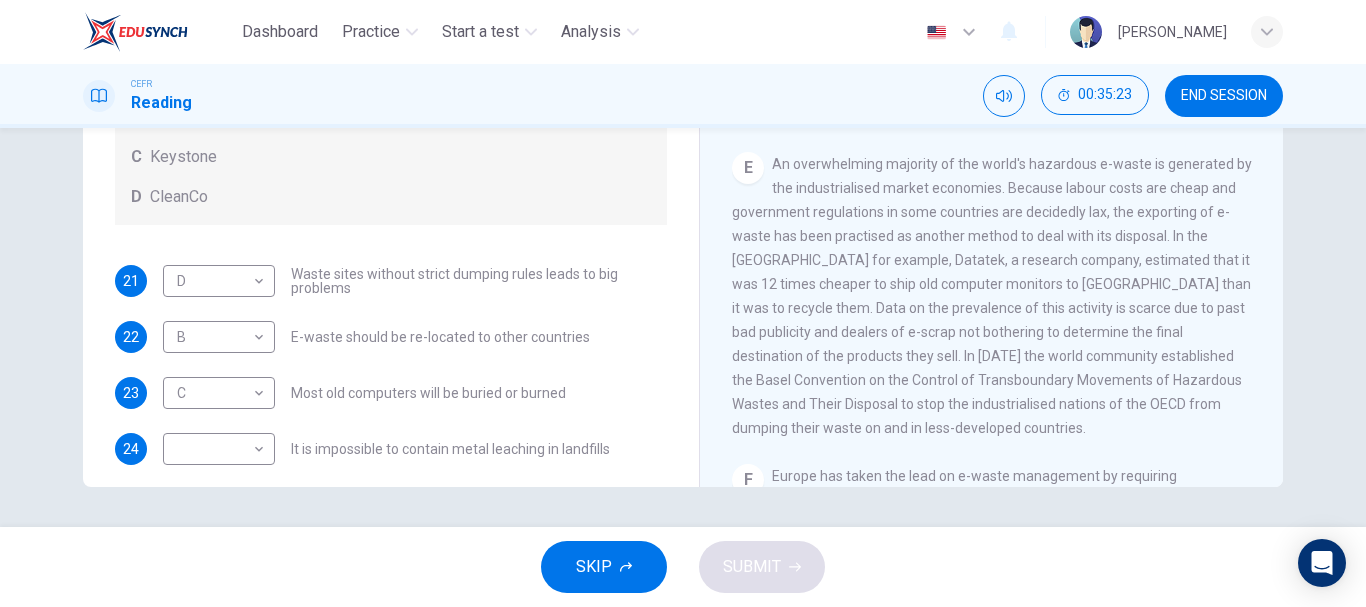 scroll, scrollTop: 105, scrollLeft: 0, axis: vertical 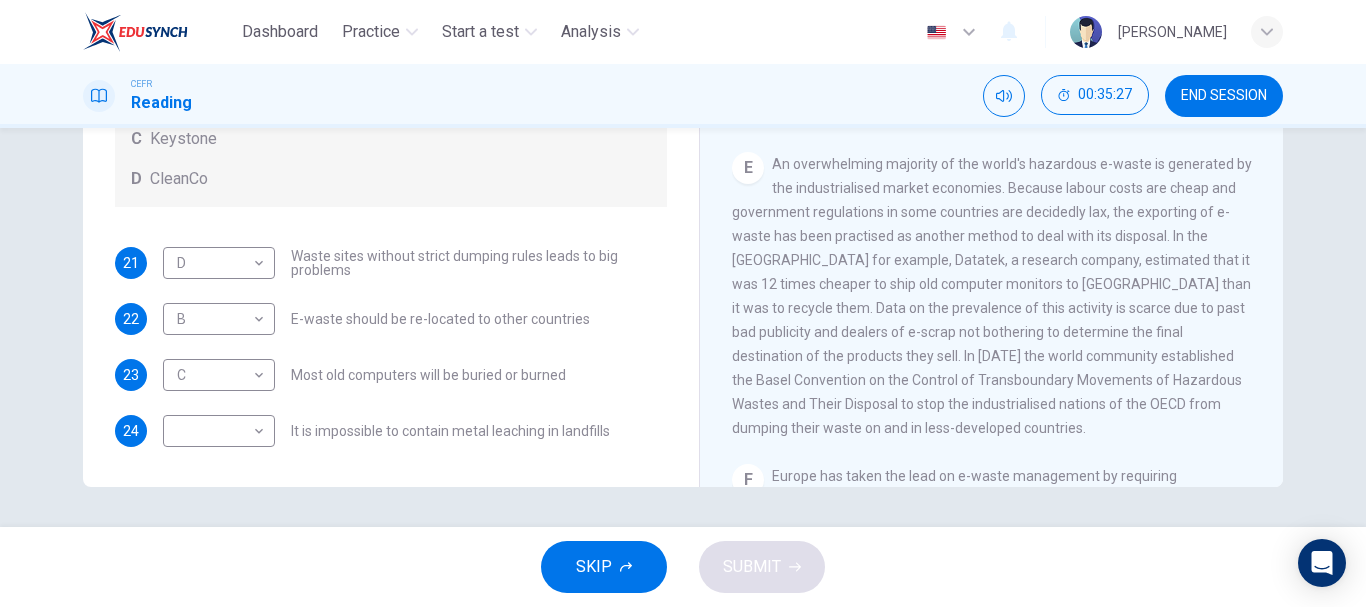 drag, startPoint x: 1285, startPoint y: 231, endPoint x: 1279, endPoint y: 294, distance: 63.28507 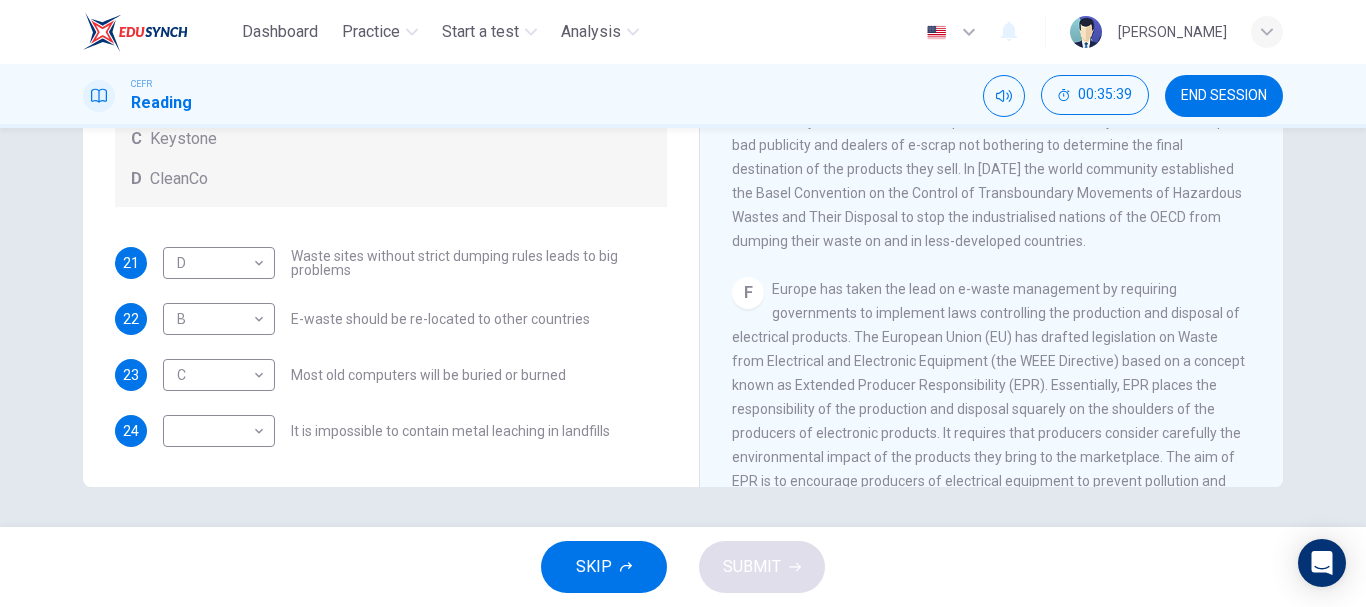 scroll, scrollTop: 1480, scrollLeft: 0, axis: vertical 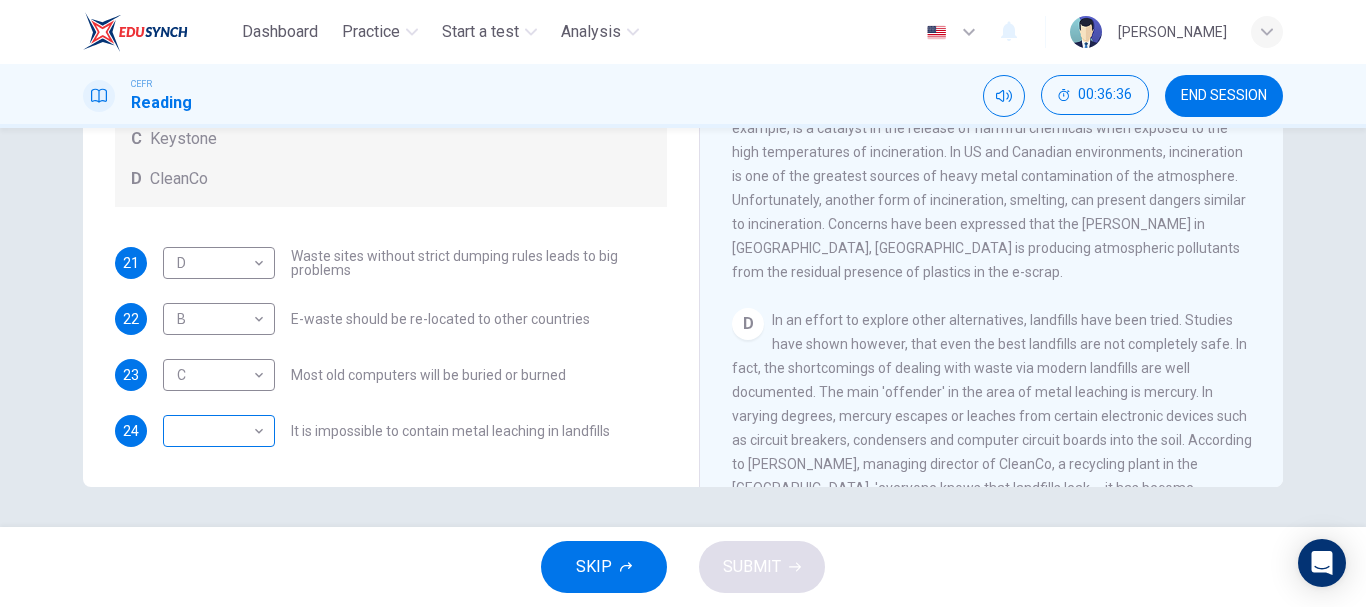 click on "Dashboard Practice Start a test Analysis English en ​ [PERSON_NAME] CEFR Reading 00:36:36 END SESSION Questions 21 - 24 Look at the following list of statements and the list of
companies below.
Match each statement with the correct company. Write the correct letter A-D in the boxes below on your answer sheet.
NB  You may use any letter more than once. List of Companies A Noranda Smelter B Datatek C Keystone D CleanCo 21 D D ​ Waste sites without strict dumping rules leads to big problems 22 B B ​ E-waste should be re-located to other countries 23 C C ​ Most old computers will be buried or burned 24 ​ ​ It is impossible to contain metal leaching in landfills The Intense Rate of Change in the World CLICK TO ZOOM Click to Zoom A B C D E F G SKIP SUBMIT EduSynch - Online Language Proficiency Testing
Dashboard Practice Start a test Analysis Notifications © Copyright  2025" at bounding box center (683, 303) 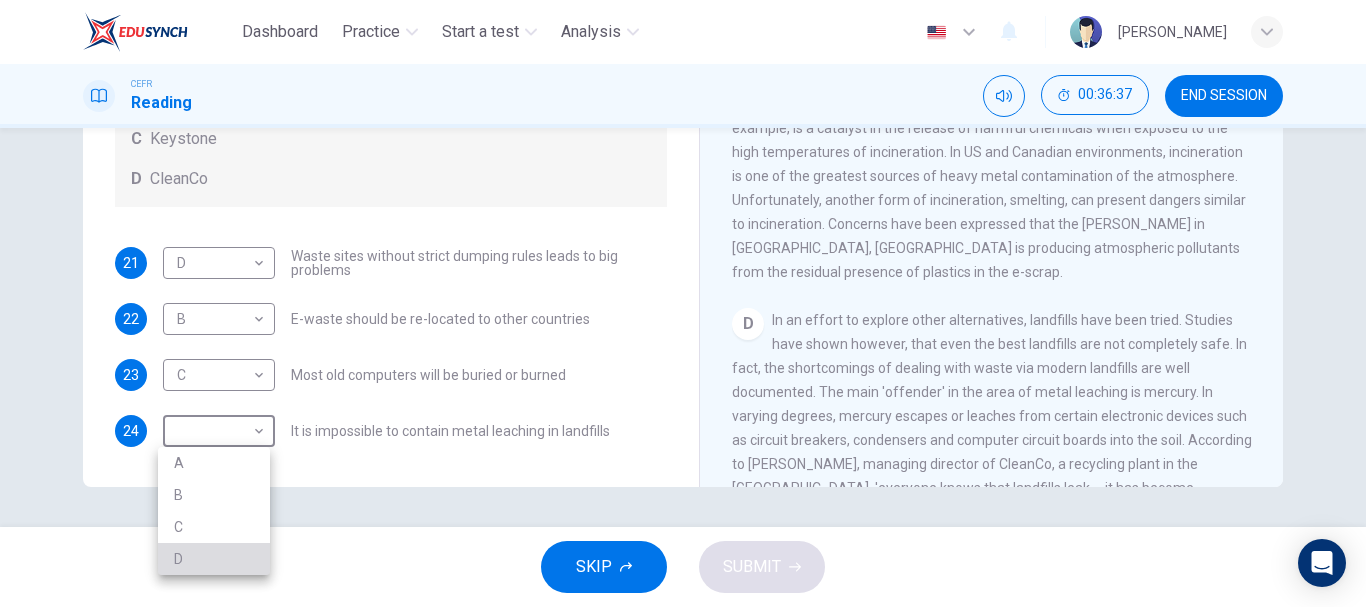 click on "D" at bounding box center (214, 559) 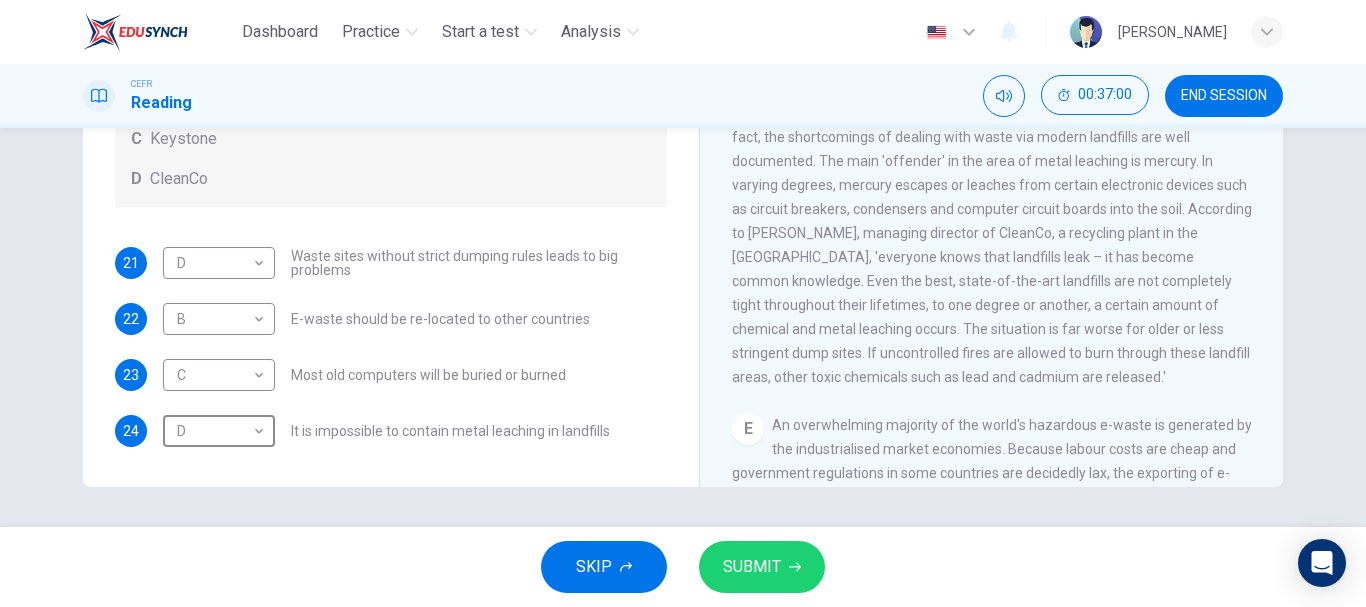 scroll, scrollTop: 1062, scrollLeft: 0, axis: vertical 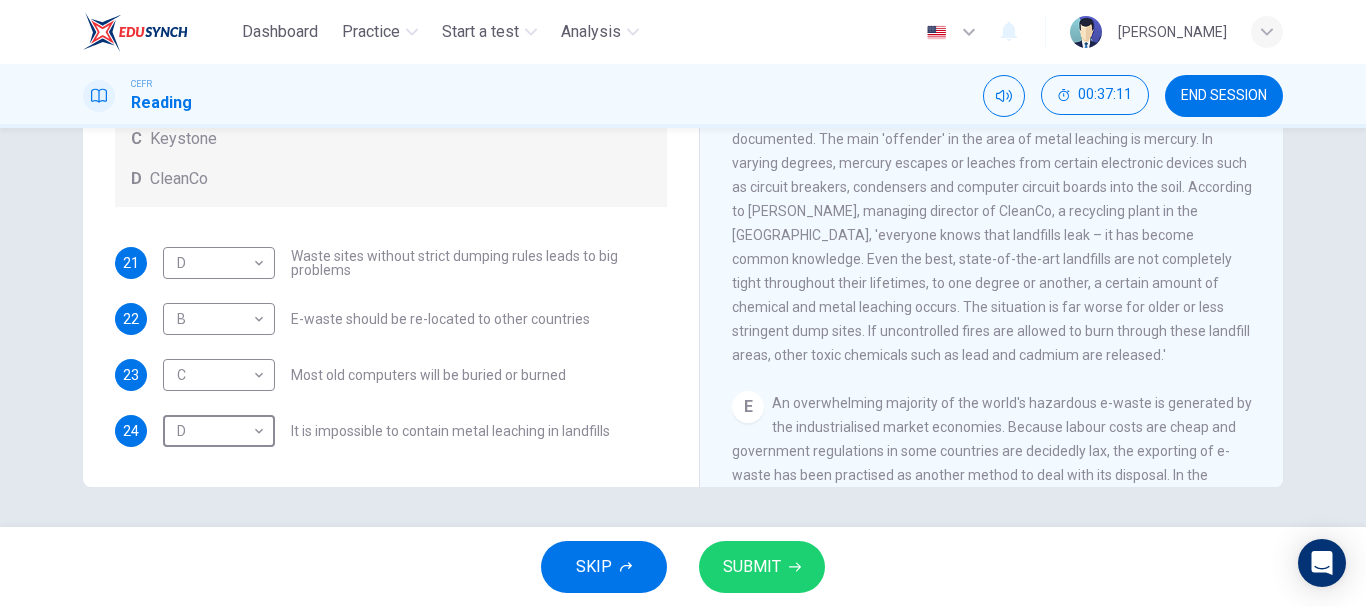 click on "SUBMIT" at bounding box center [762, 567] 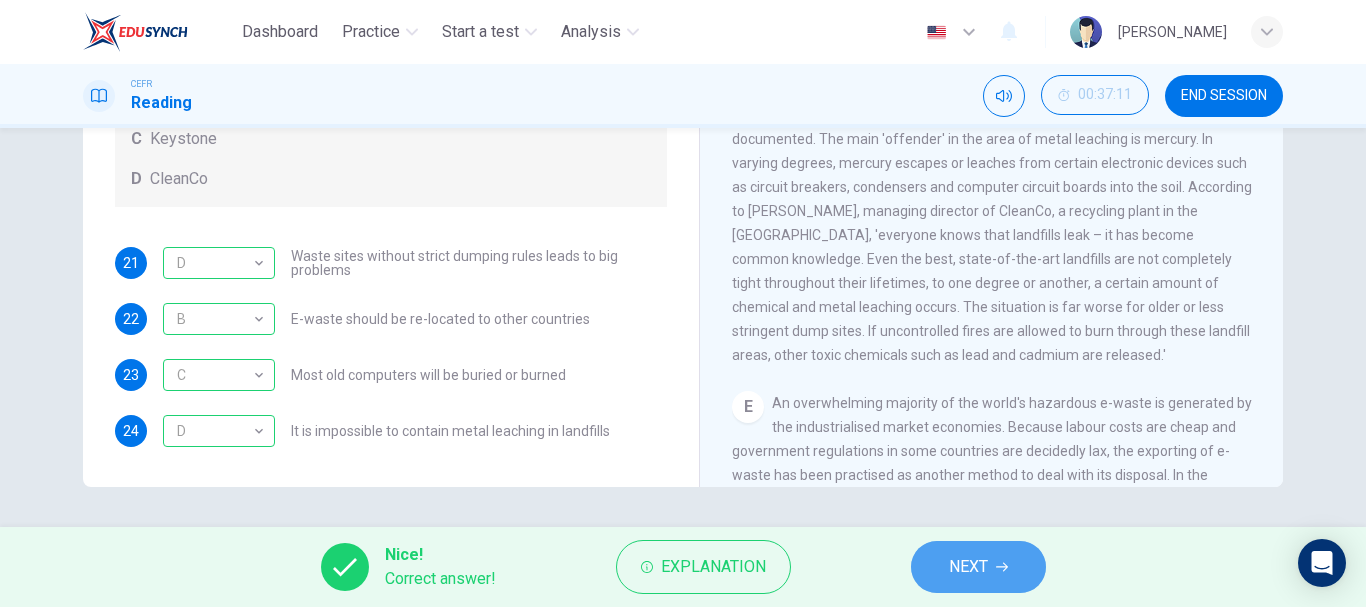 click on "NEXT" at bounding box center [978, 567] 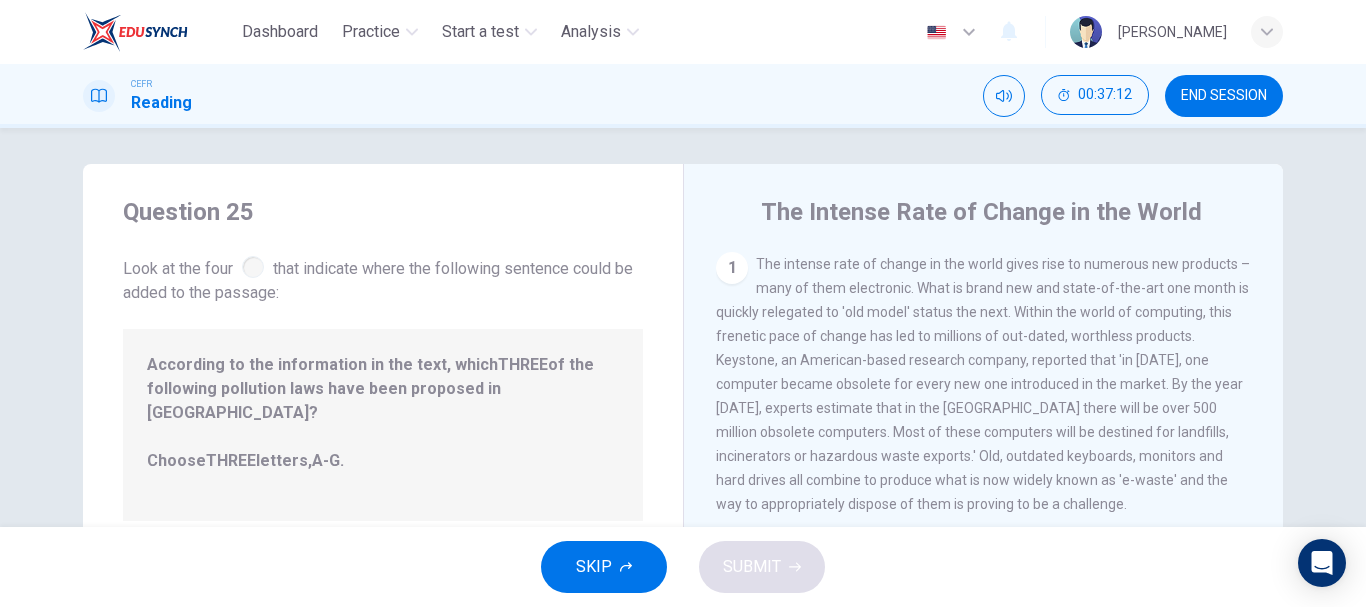 scroll, scrollTop: 0, scrollLeft: 0, axis: both 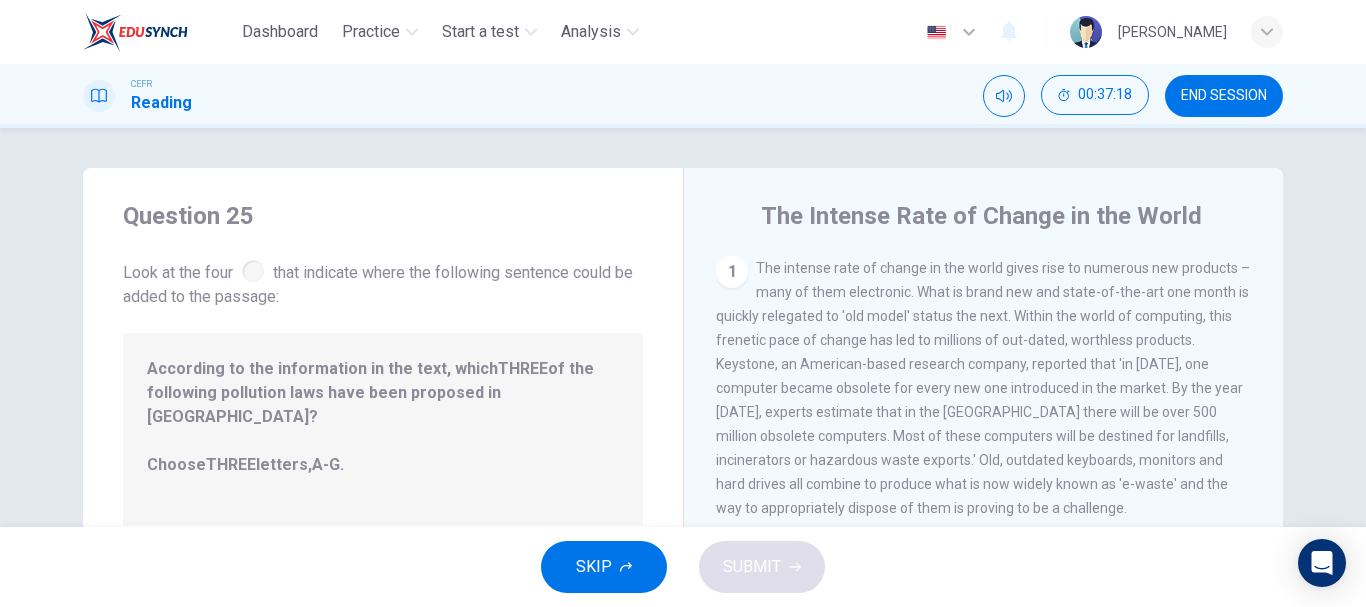 drag, startPoint x: 245, startPoint y: 380, endPoint x: 319, endPoint y: 384, distance: 74.10803 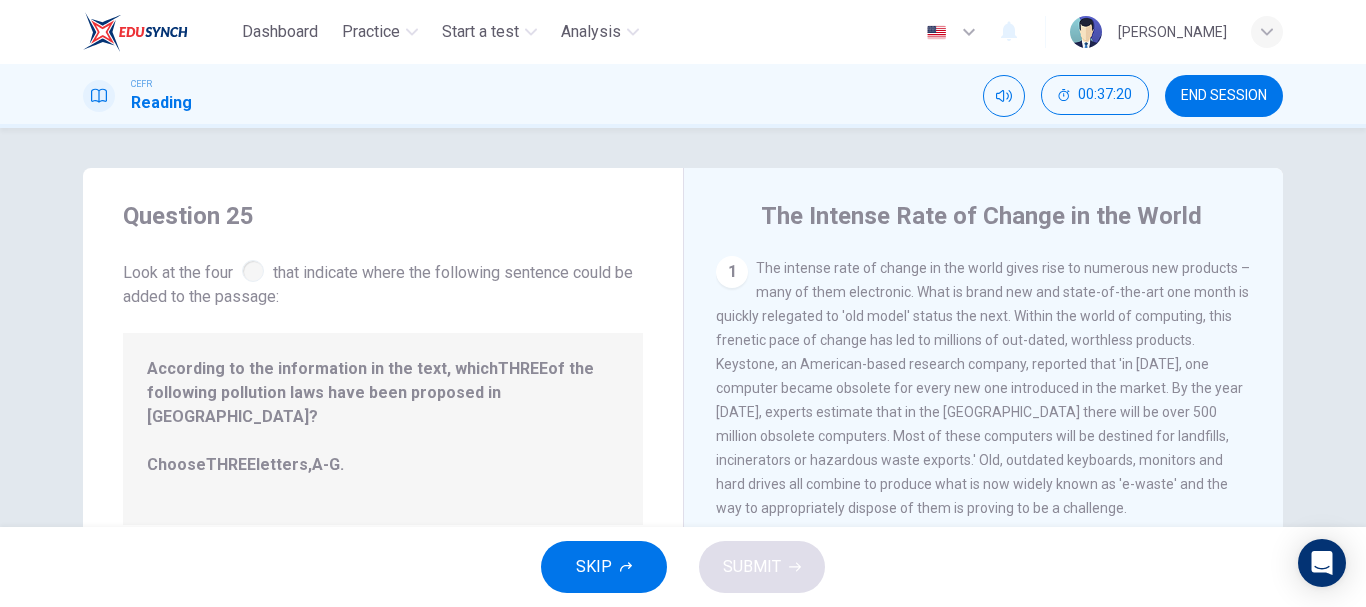 click at bounding box center [253, 271] 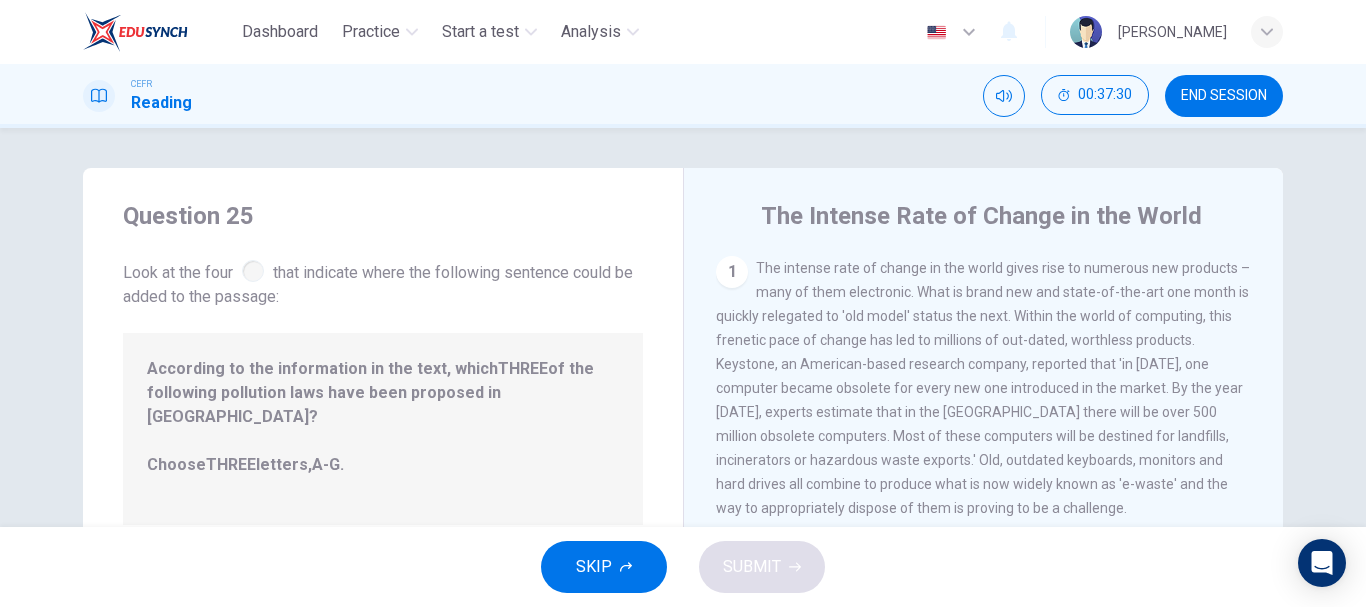 drag, startPoint x: 312, startPoint y: 437, endPoint x: 397, endPoint y: 437, distance: 85 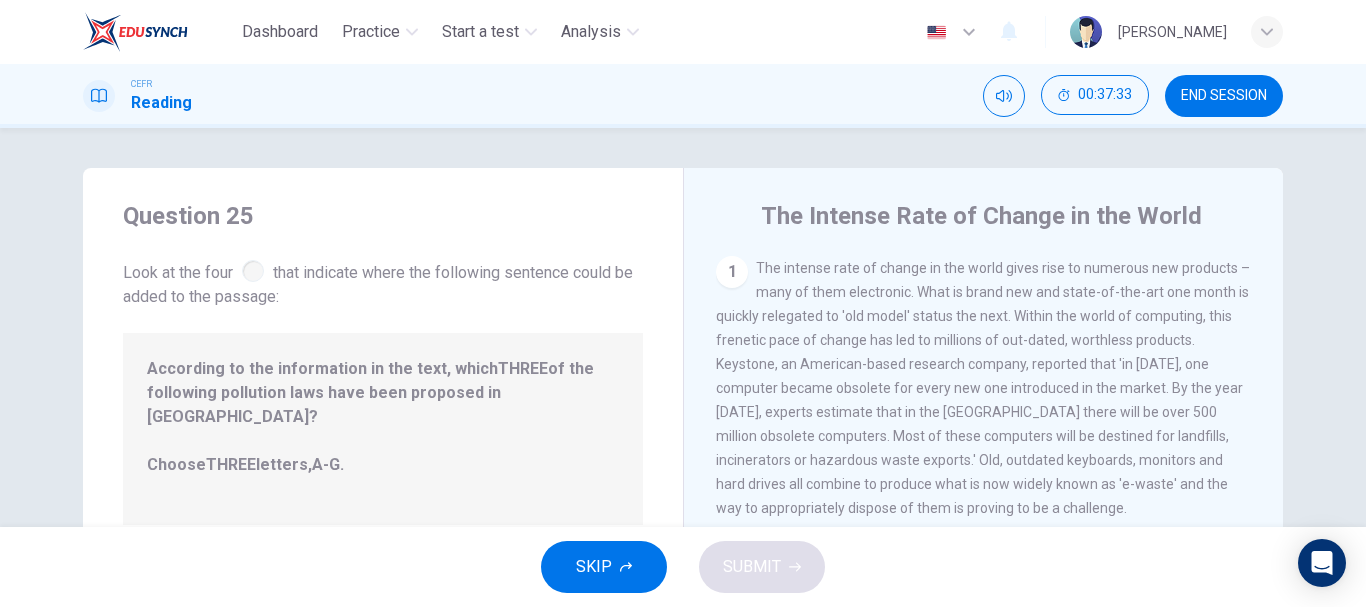 click on "According to the information in the text, which  THREE  of the following pollution laws have been proposed in [GEOGRAPHIC_DATA]? Choose  THREE  letters,  A-G ." at bounding box center (383, 429) 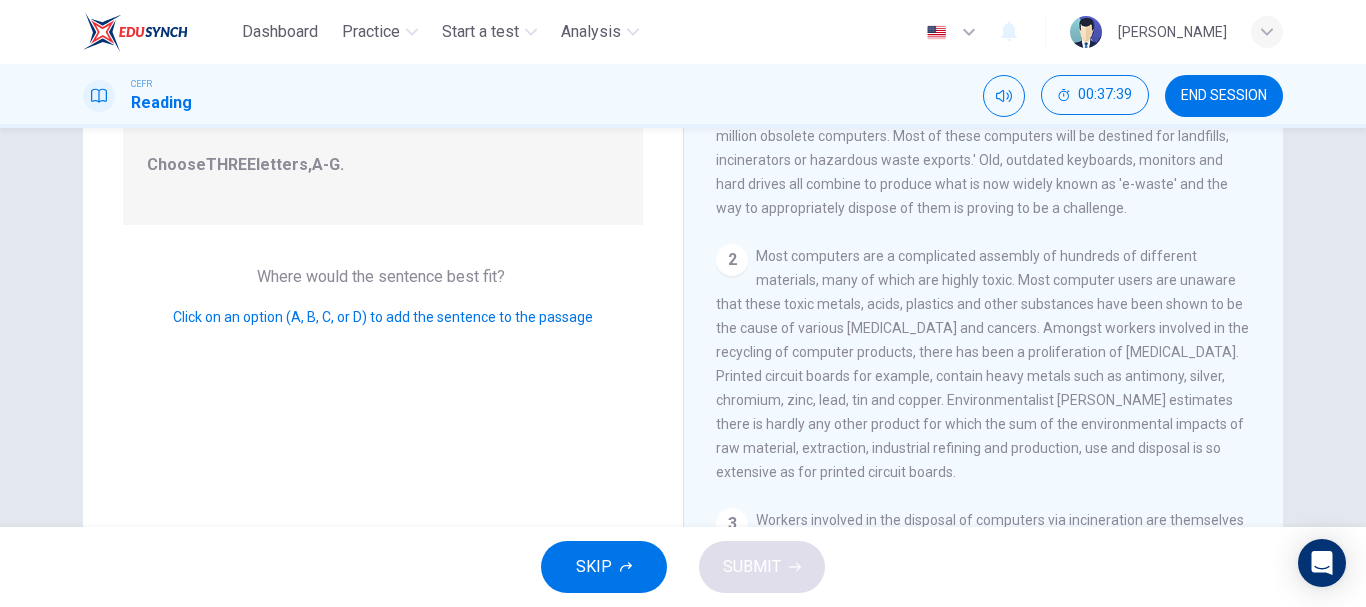 scroll, scrollTop: 308, scrollLeft: 0, axis: vertical 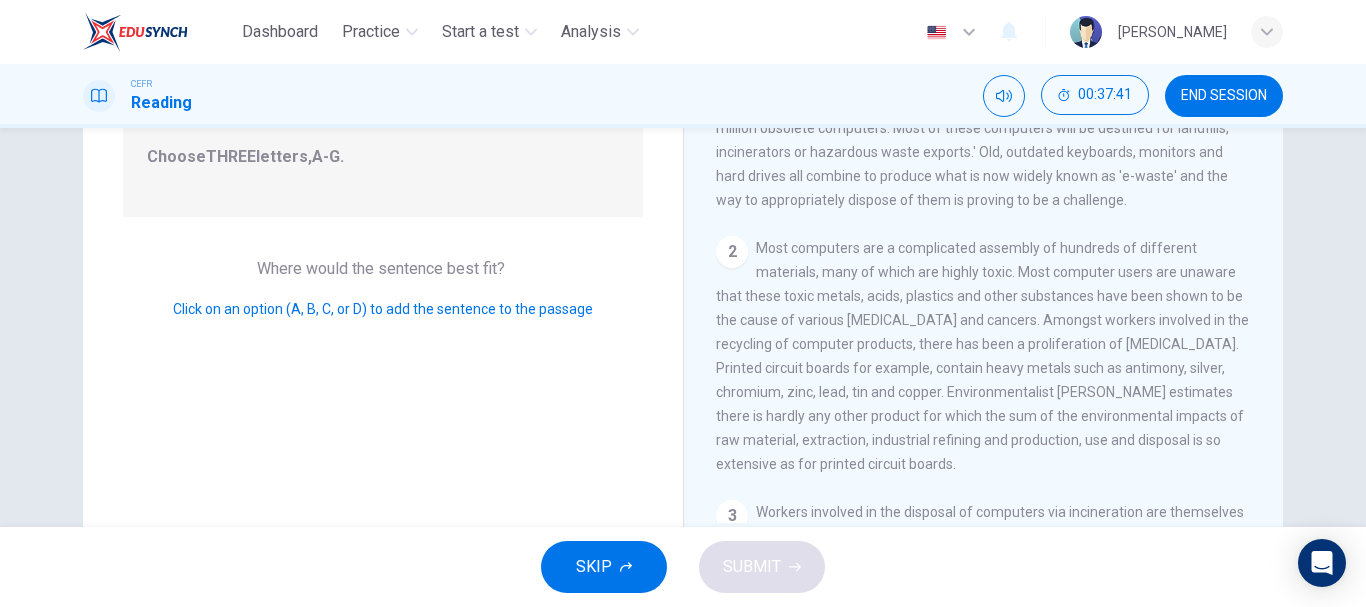 drag, startPoint x: 405, startPoint y: 246, endPoint x: 508, endPoint y: 239, distance: 103.23759 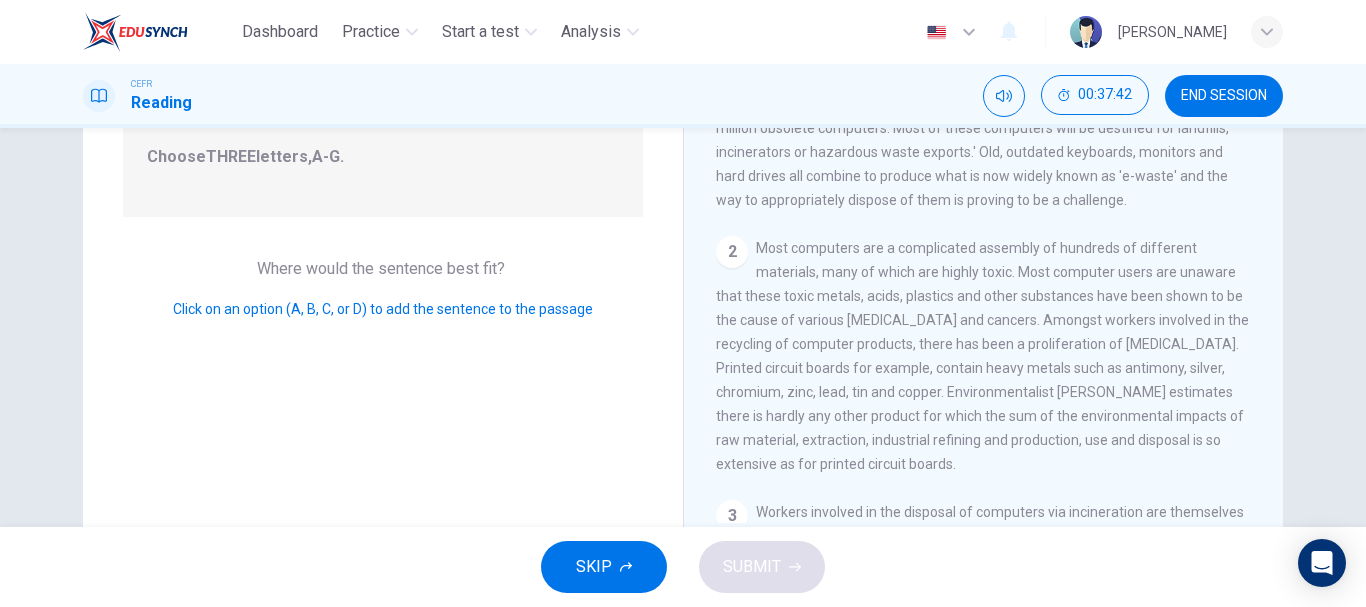 click on "Question 25 Look at the four     that indicate where the following sentence could be added to the passage: According to the information in the text, which  THREE  of the following pollution laws have been proposed in [GEOGRAPHIC_DATA]? Choose  THREE  letters,  A-G . Where would the sentence best fit?   Click on an option (A, B, C, or D) to add the sentence to the passage" at bounding box center [383, 207] 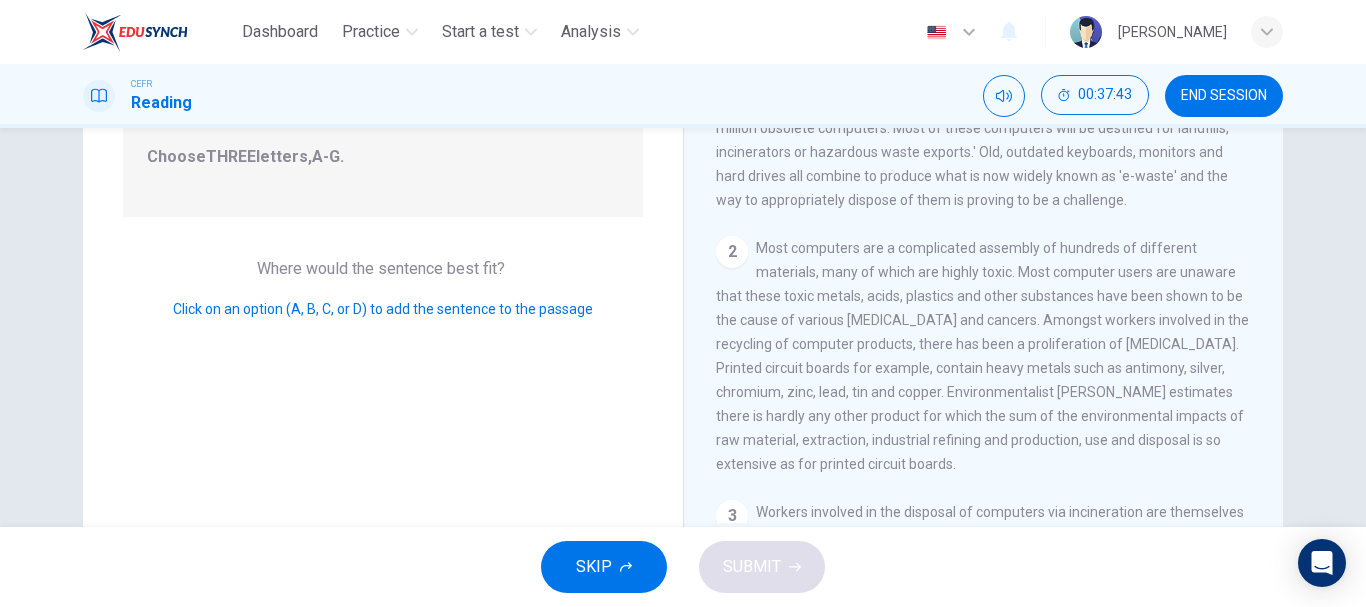 drag, startPoint x: 174, startPoint y: 284, endPoint x: 370, endPoint y: 294, distance: 196.25494 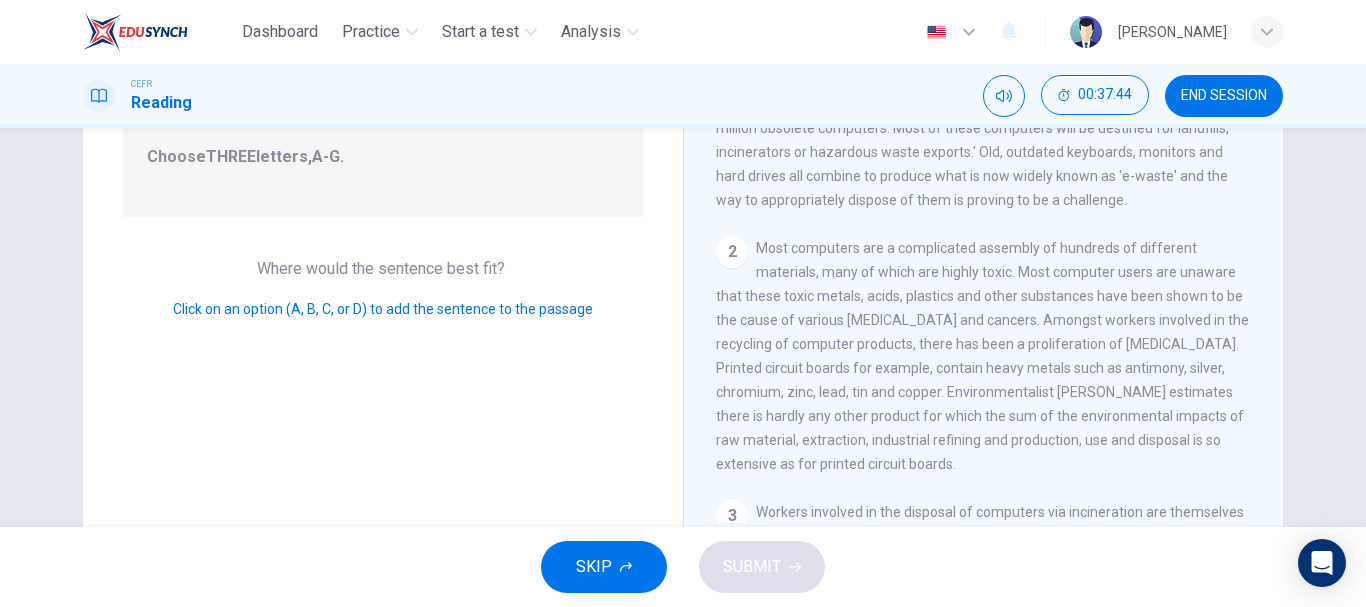drag, startPoint x: 196, startPoint y: 267, endPoint x: 703, endPoint y: 299, distance: 508.00885 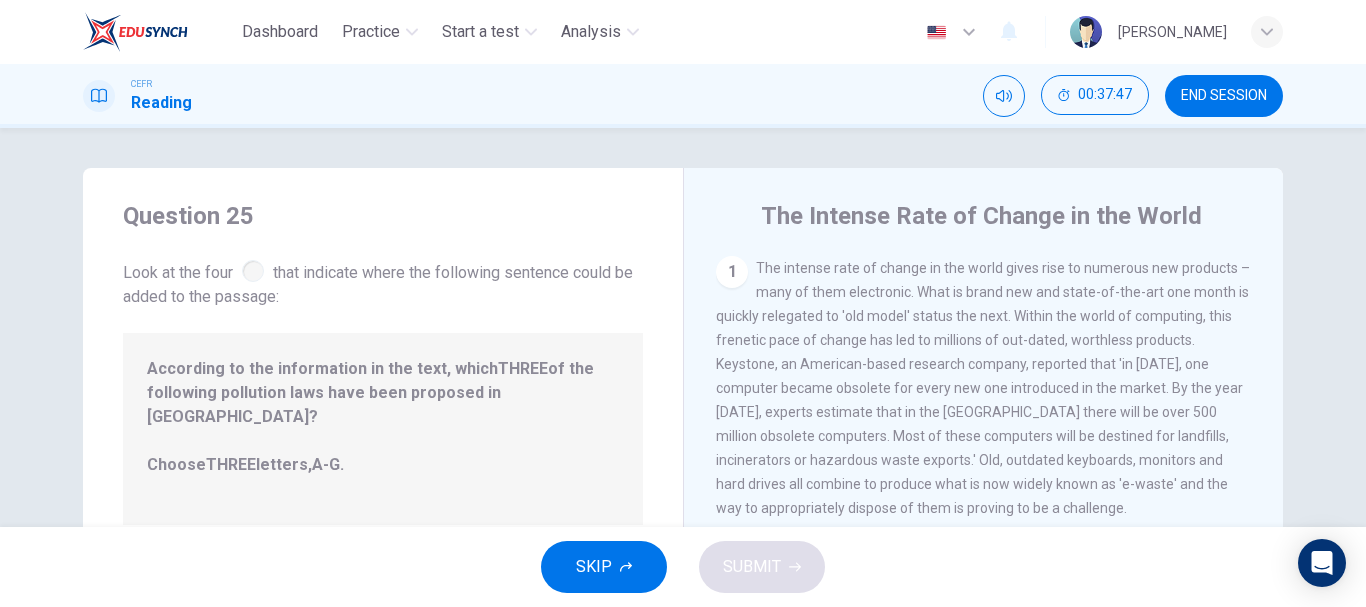 scroll, scrollTop: 23, scrollLeft: 0, axis: vertical 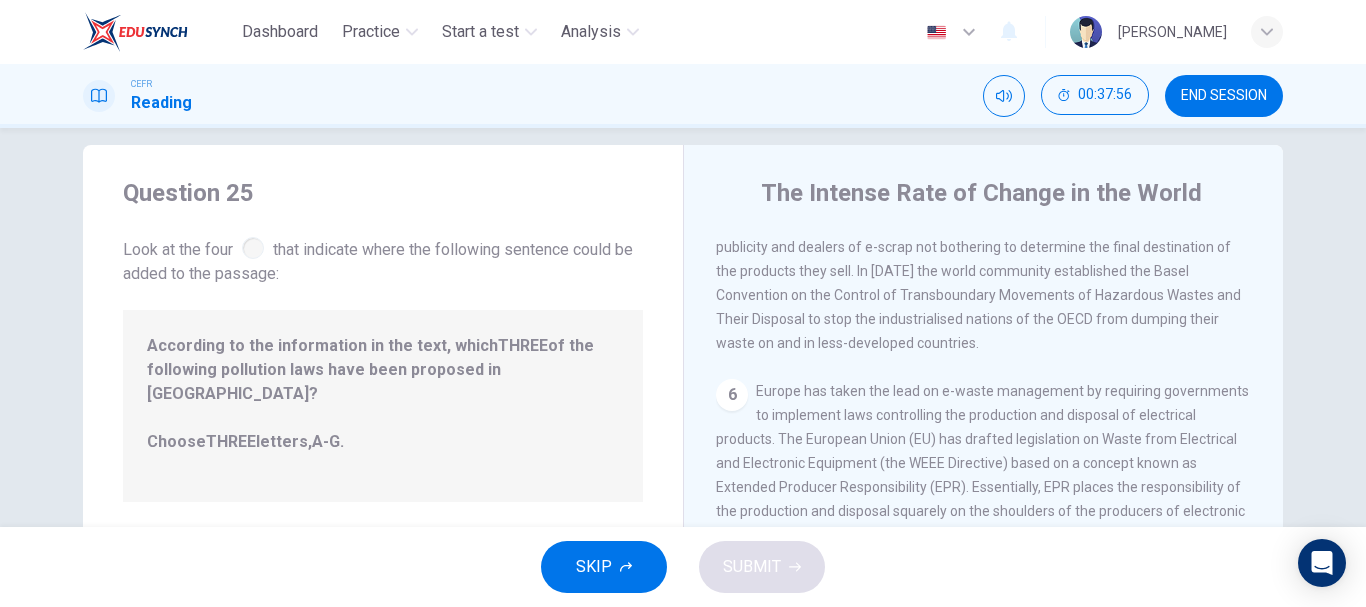 click on "Europe has taken the lead on e-waste management by requiring
governments to implement laws controlling the production and disposal of electrical products. The European Union (EU) has drafted legislation on Waste from Electrical and Electronic Equipment (the WEEE Directive) based on a concept known as Extended Producer Responsibility (EPR). Essentially, EPR places the responsibility of the production and disposal squarely on the shoulders of the producers of electronic products. It requires that producers consider carefully the environmental impact of the products they bring to the marketplace. The aim of EPR is to encourage producers of electrical equipment to prevent pollution and reduce resource and energy use at each stage of the product life cycle. The lead in Europe has been necessary because WEEE is about three times higher than the growth of any other municipal waste streams." at bounding box center (982, 523) 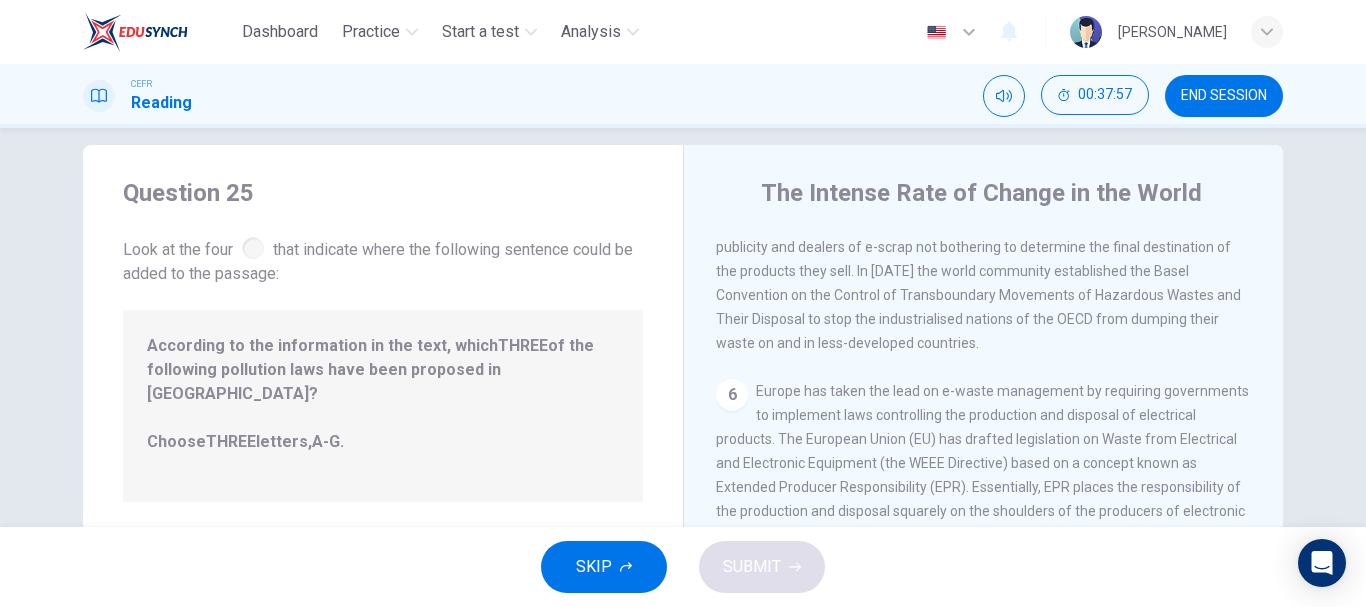 click on "Europe has taken the lead on e-waste management by requiring
governments to implement laws controlling the production and disposal of electrical products. The European Union (EU) has drafted legislation on Waste from Electrical and Electronic Equipment (the WEEE Directive) based on a concept known as Extended Producer Responsibility (EPR). Essentially, EPR places the responsibility of the production and disposal squarely on the shoulders of the producers of electronic products. It requires that producers consider carefully the environmental impact of the products they bring to the marketplace. The aim of EPR is to encourage producers of electrical equipment to prevent pollution and reduce resource and energy use at each stage of the product life cycle. The lead in Europe has been necessary because WEEE is about three times higher than the growth of any other municipal waste streams." at bounding box center (982, 523) 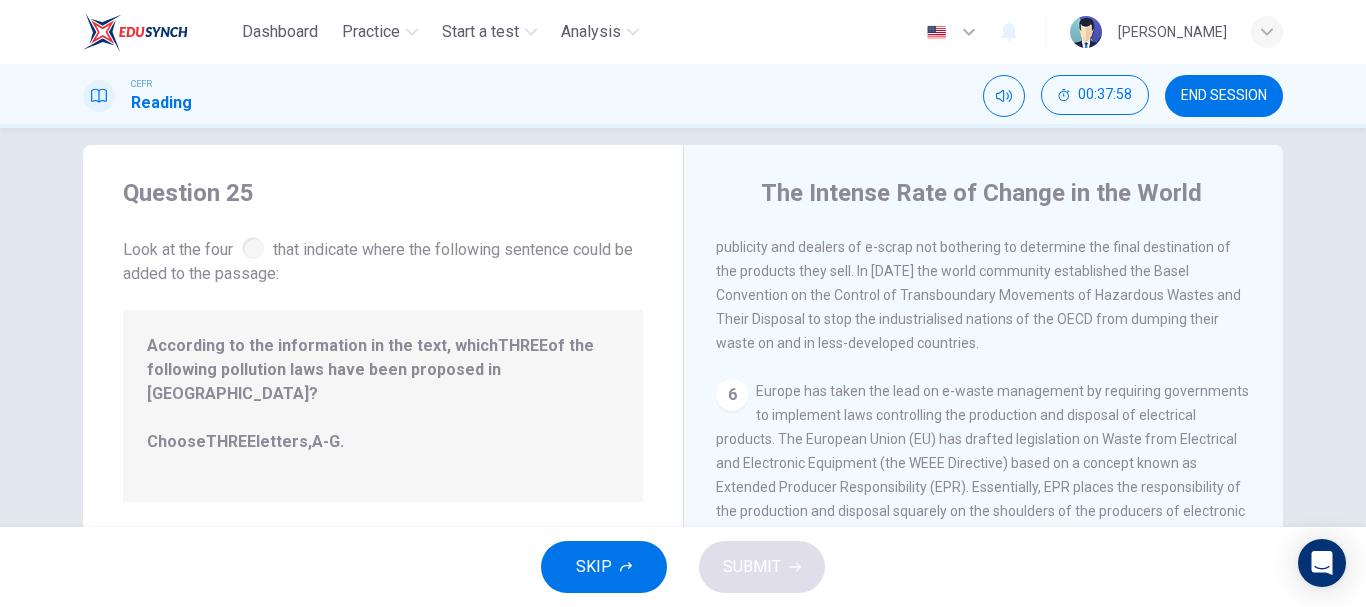 drag, startPoint x: 1175, startPoint y: 414, endPoint x: 1271, endPoint y: 370, distance: 105.60303 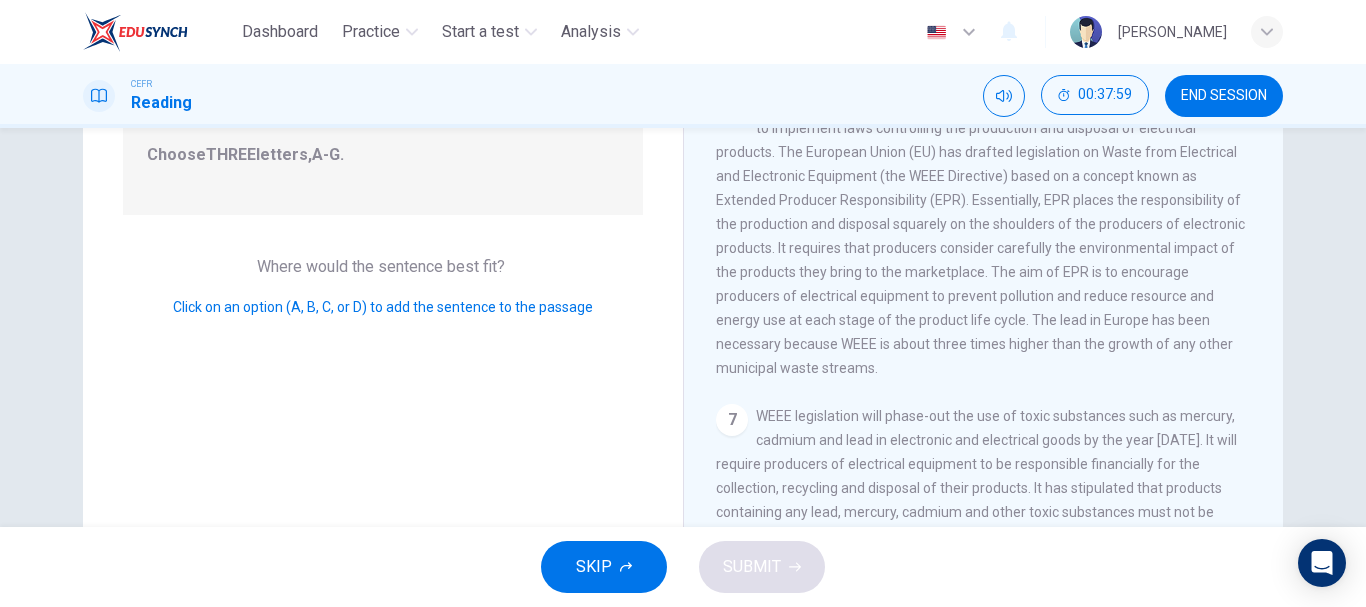 scroll, scrollTop: 333, scrollLeft: 0, axis: vertical 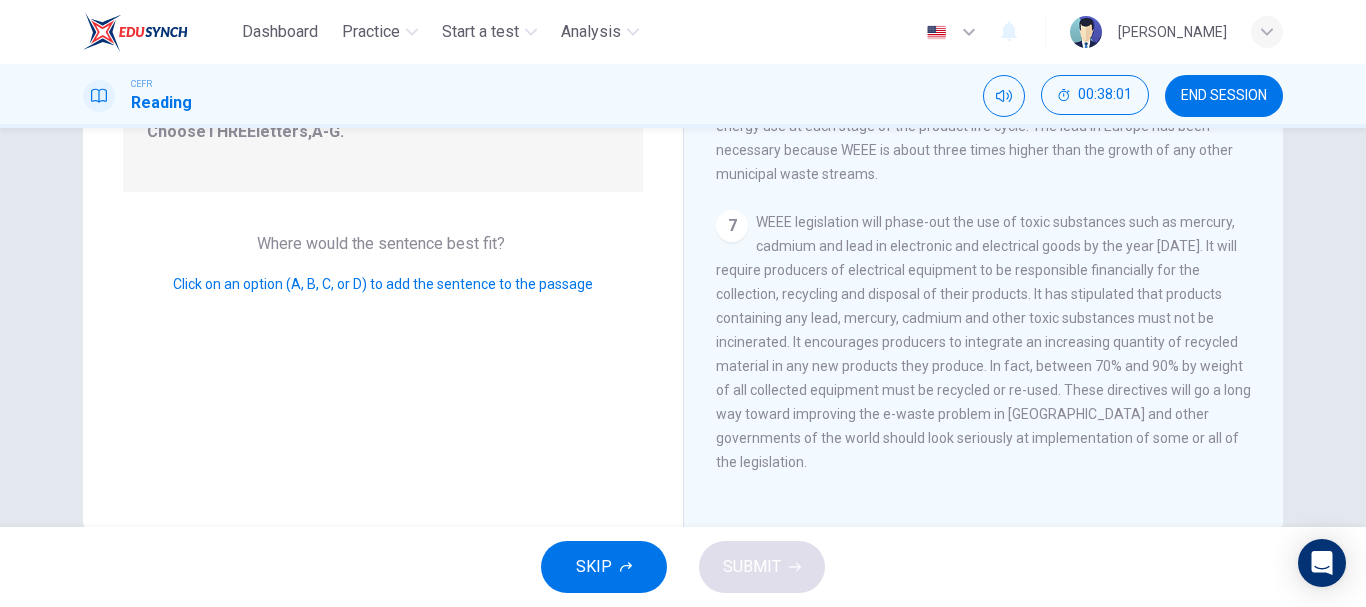 drag, startPoint x: 929, startPoint y: 392, endPoint x: 943, endPoint y: 386, distance: 15.231546 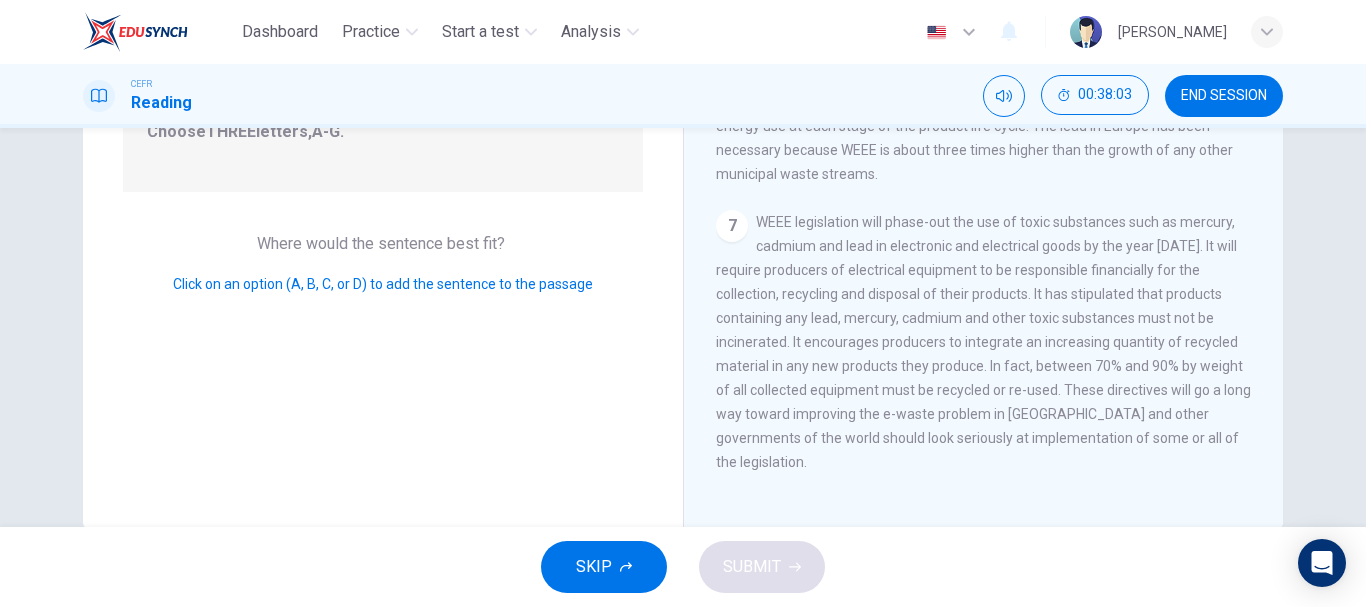 drag, startPoint x: 359, startPoint y: 160, endPoint x: 543, endPoint y: 144, distance: 184.69434 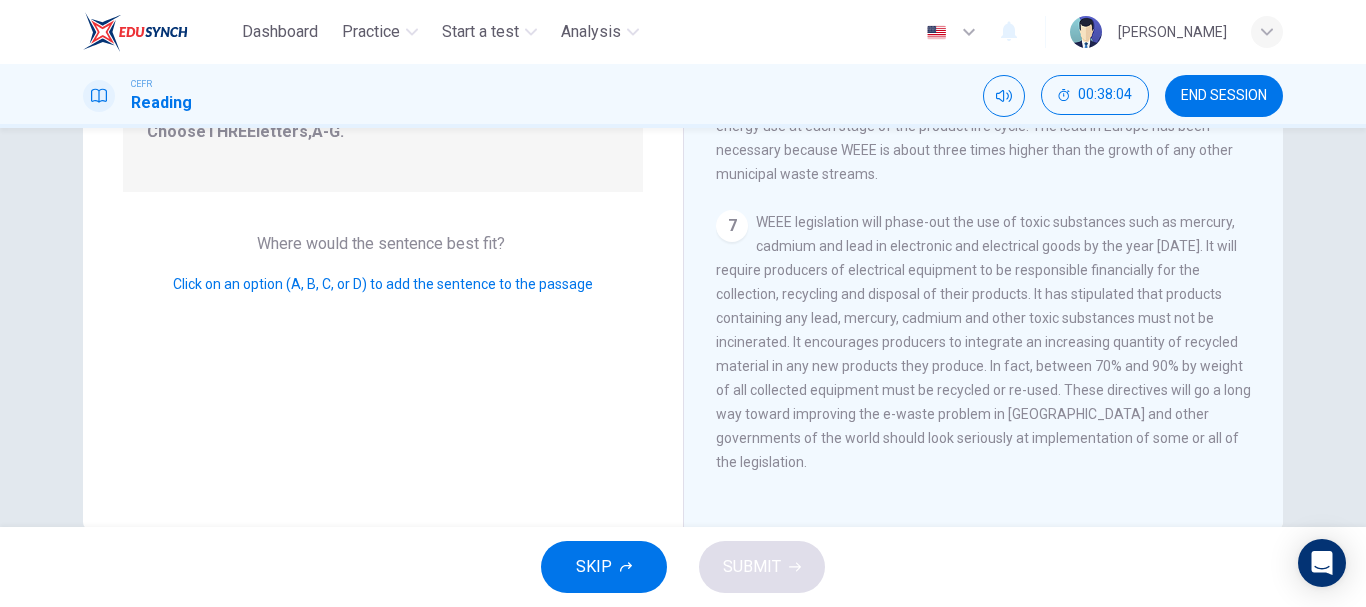 drag, startPoint x: 707, startPoint y: 257, endPoint x: 779, endPoint y: 276, distance: 74.46476 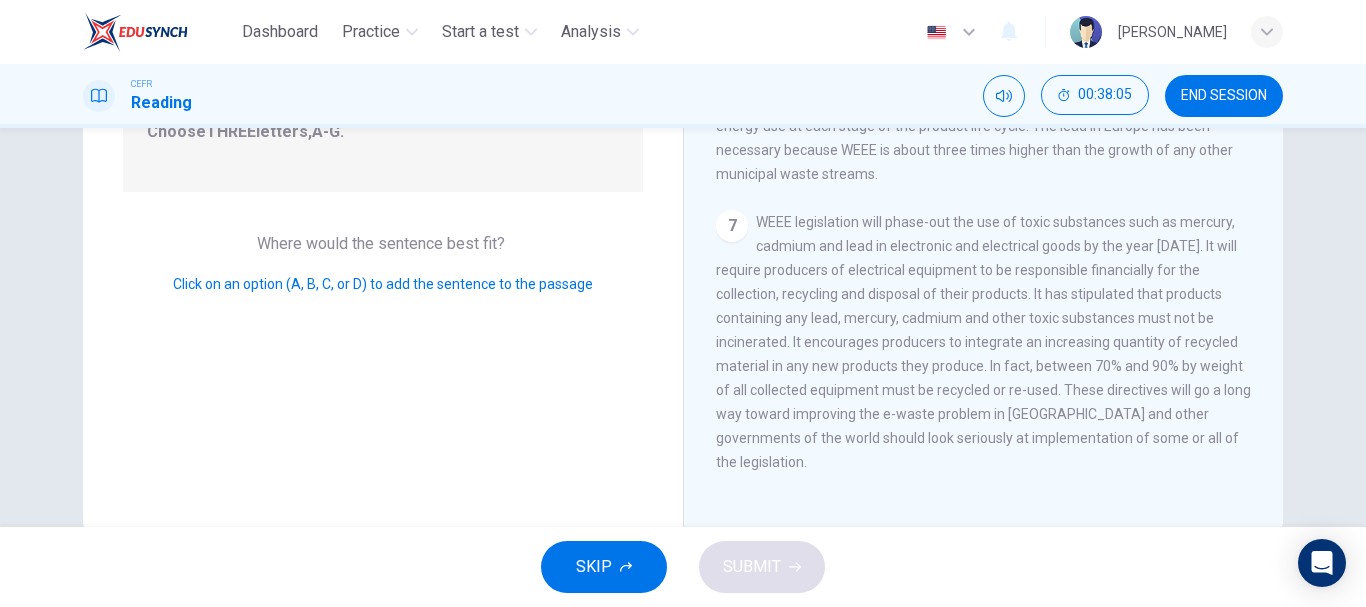 click on "7" at bounding box center [732, 226] 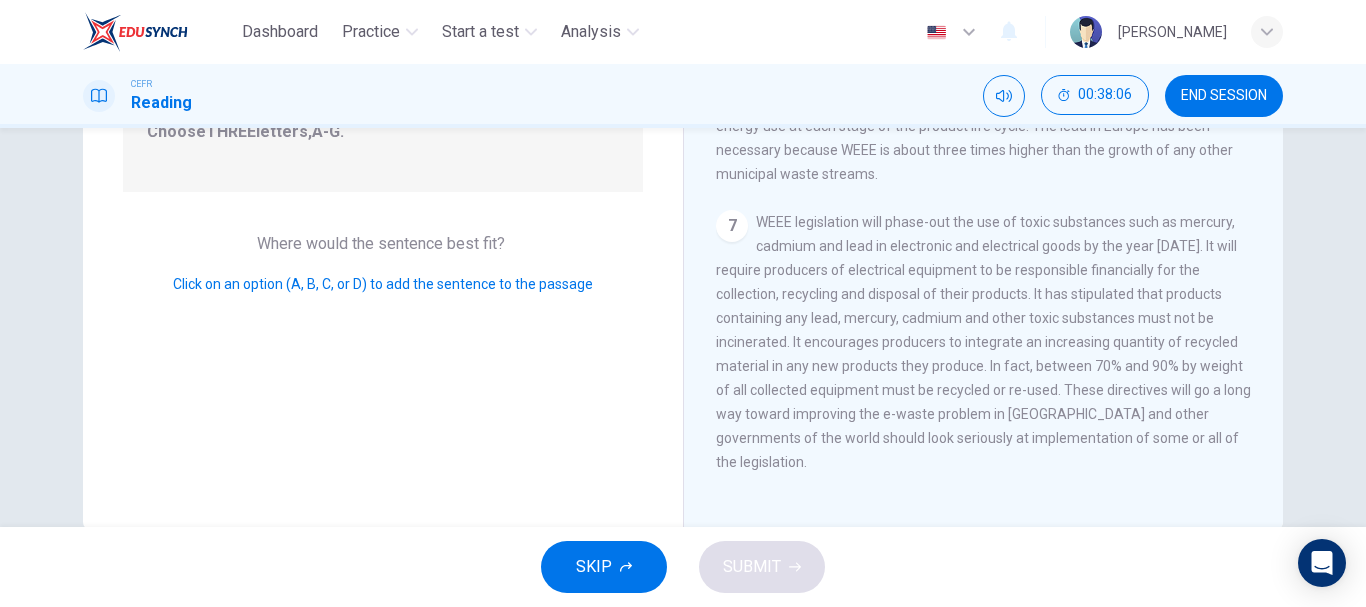 drag, startPoint x: 731, startPoint y: 232, endPoint x: 519, endPoint y: 179, distance: 218.5246 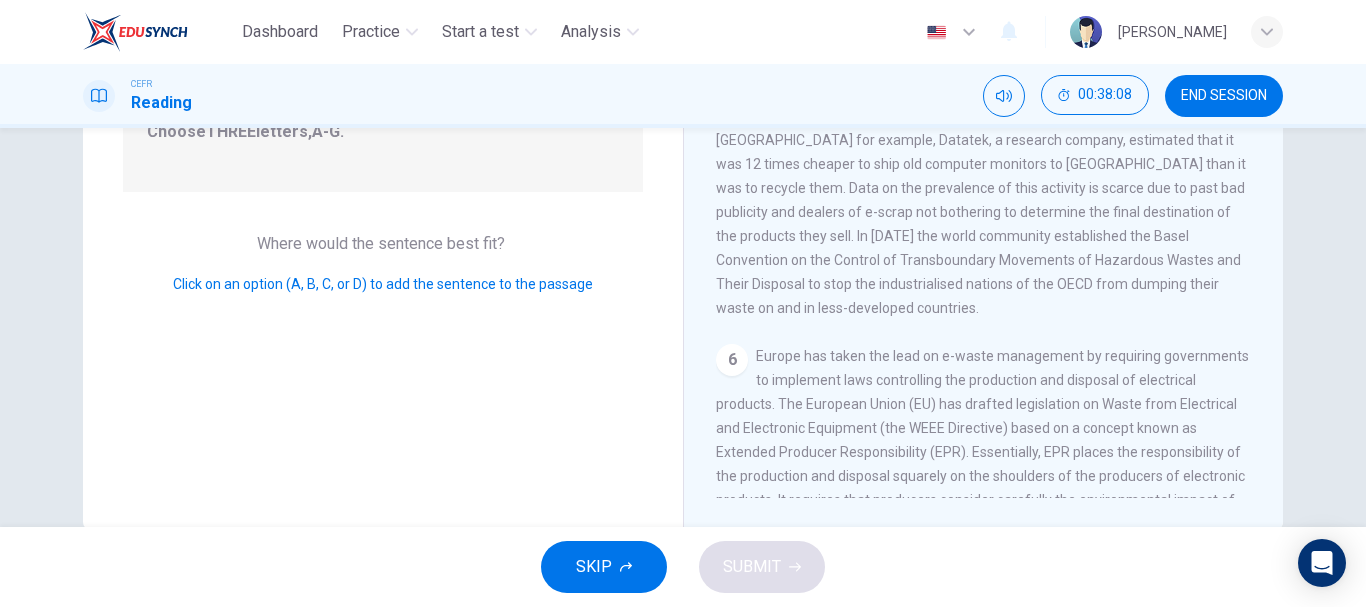 scroll, scrollTop: 1001, scrollLeft: 0, axis: vertical 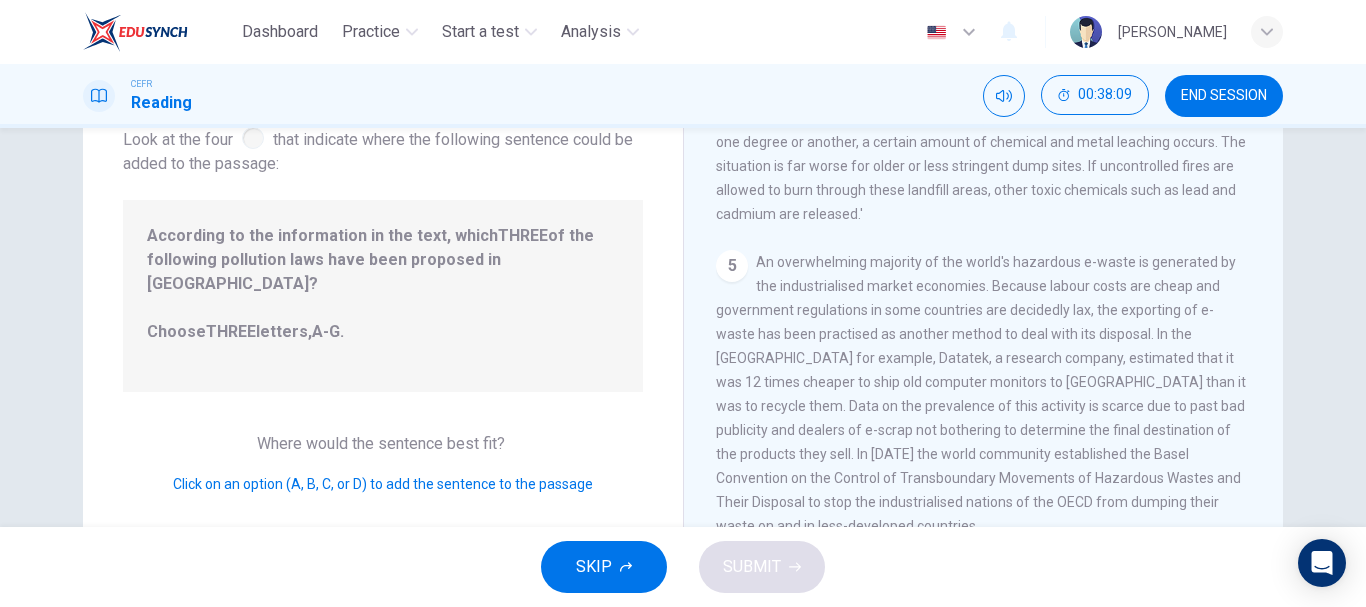 drag, startPoint x: 594, startPoint y: 313, endPoint x: 437, endPoint y: 219, distance: 182.98907 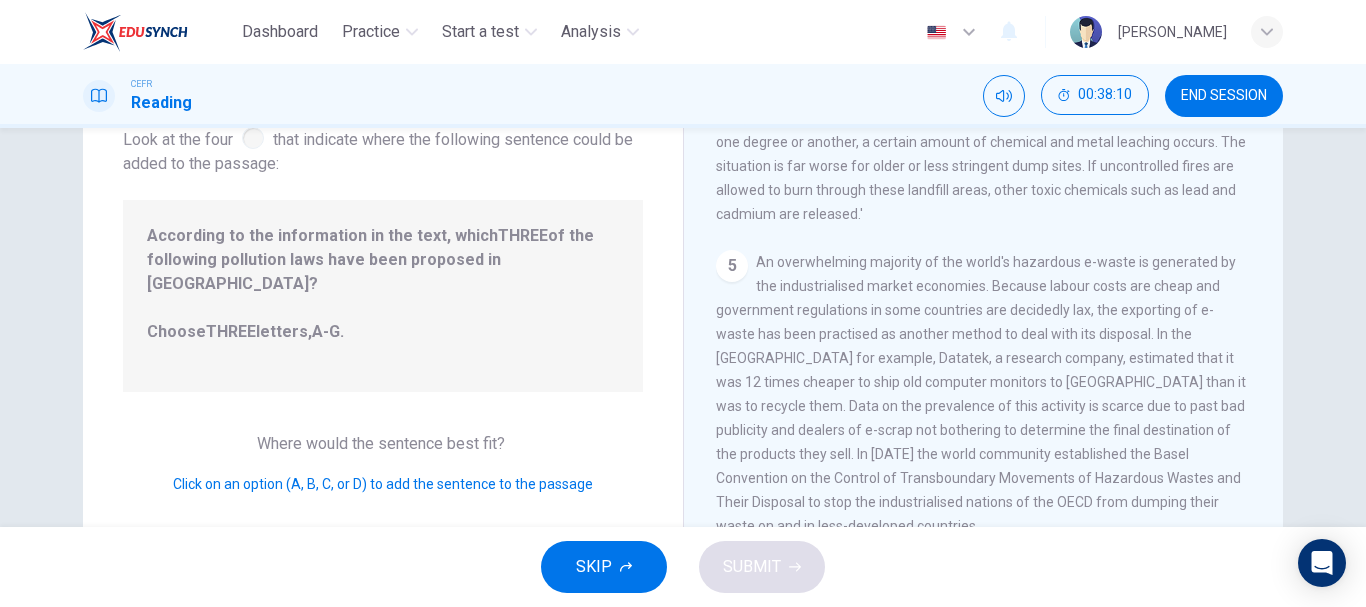 drag, startPoint x: 494, startPoint y: 253, endPoint x: 1068, endPoint y: 338, distance: 580.2594 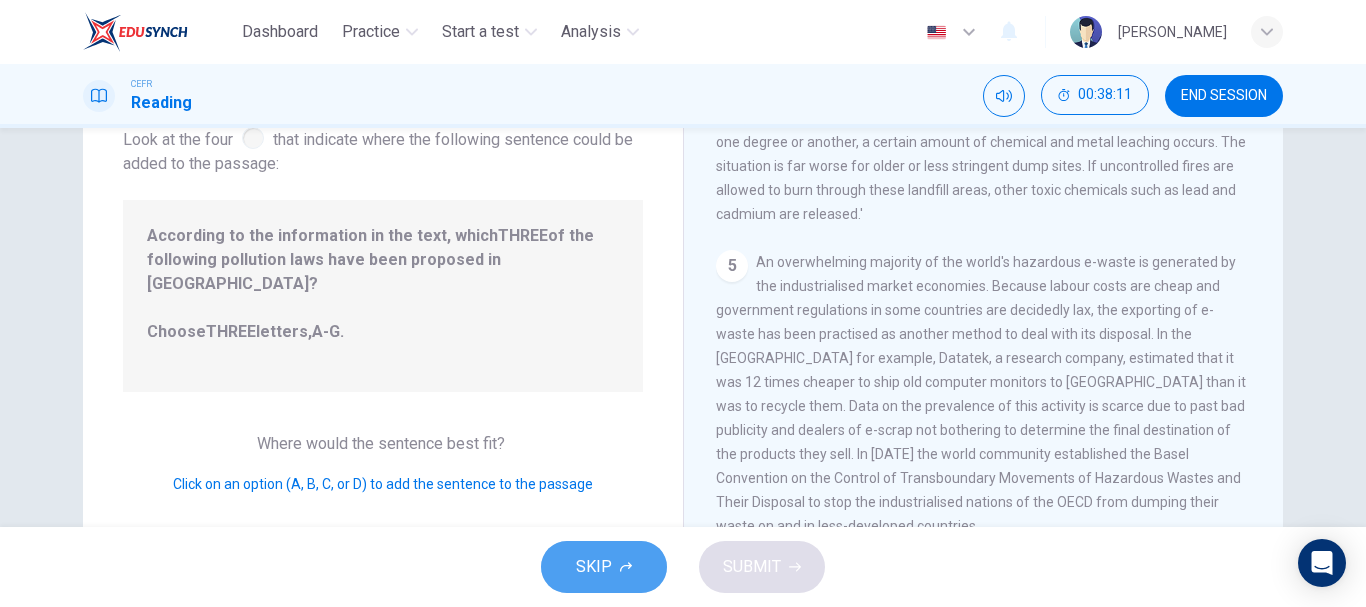 click on "SKIP" at bounding box center (604, 567) 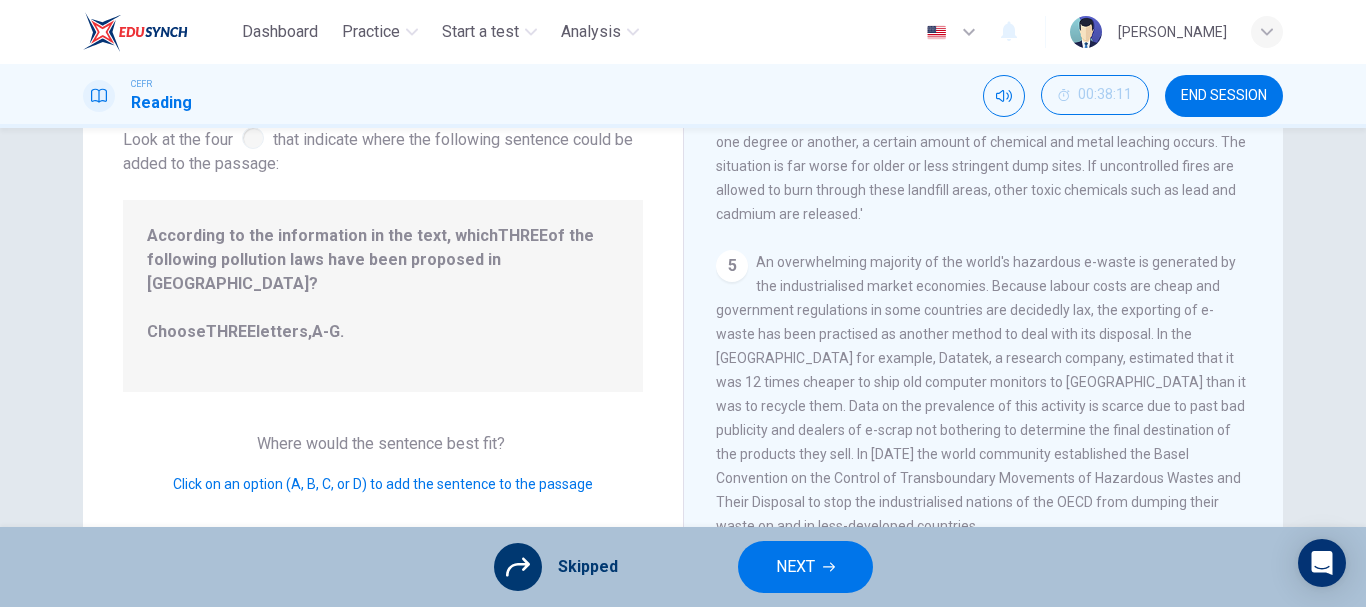 click on "NEXT" at bounding box center (795, 567) 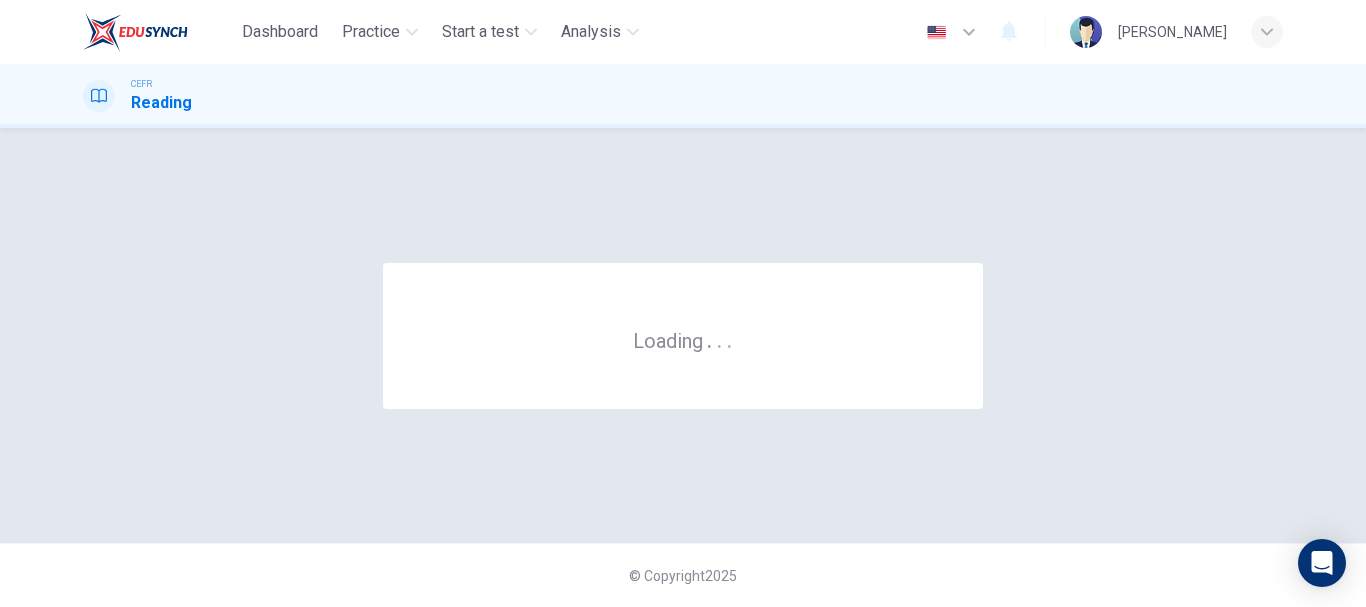 scroll, scrollTop: 0, scrollLeft: 0, axis: both 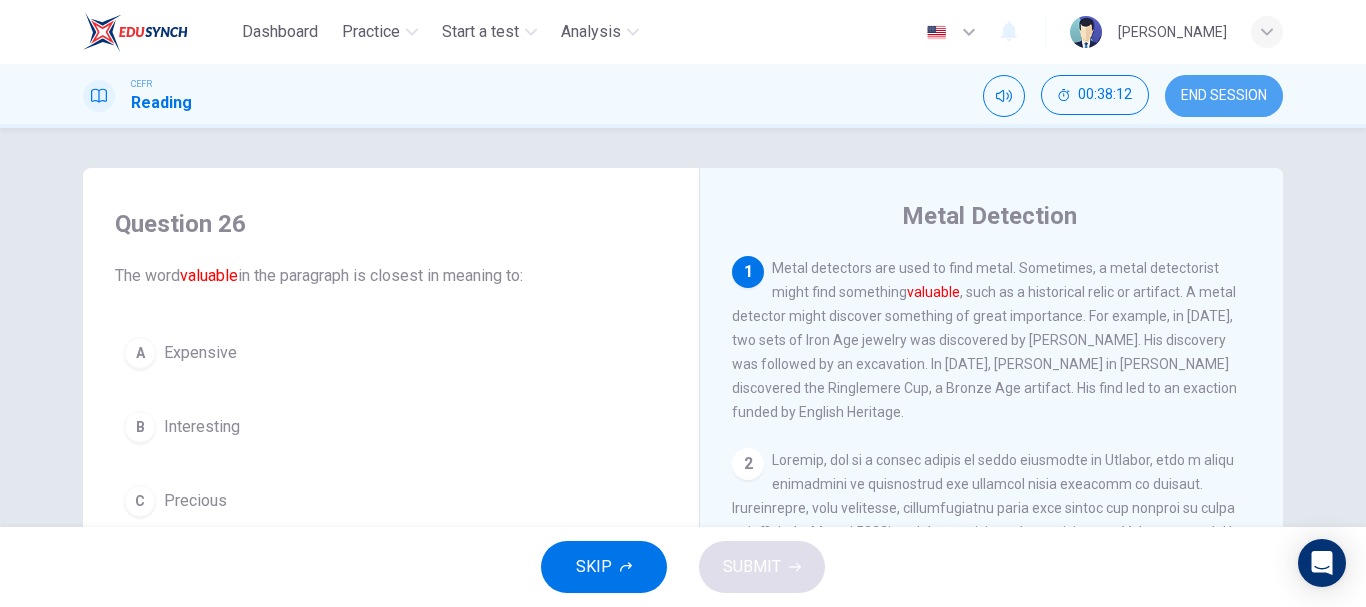click on "END SESSION" at bounding box center (1224, 96) 